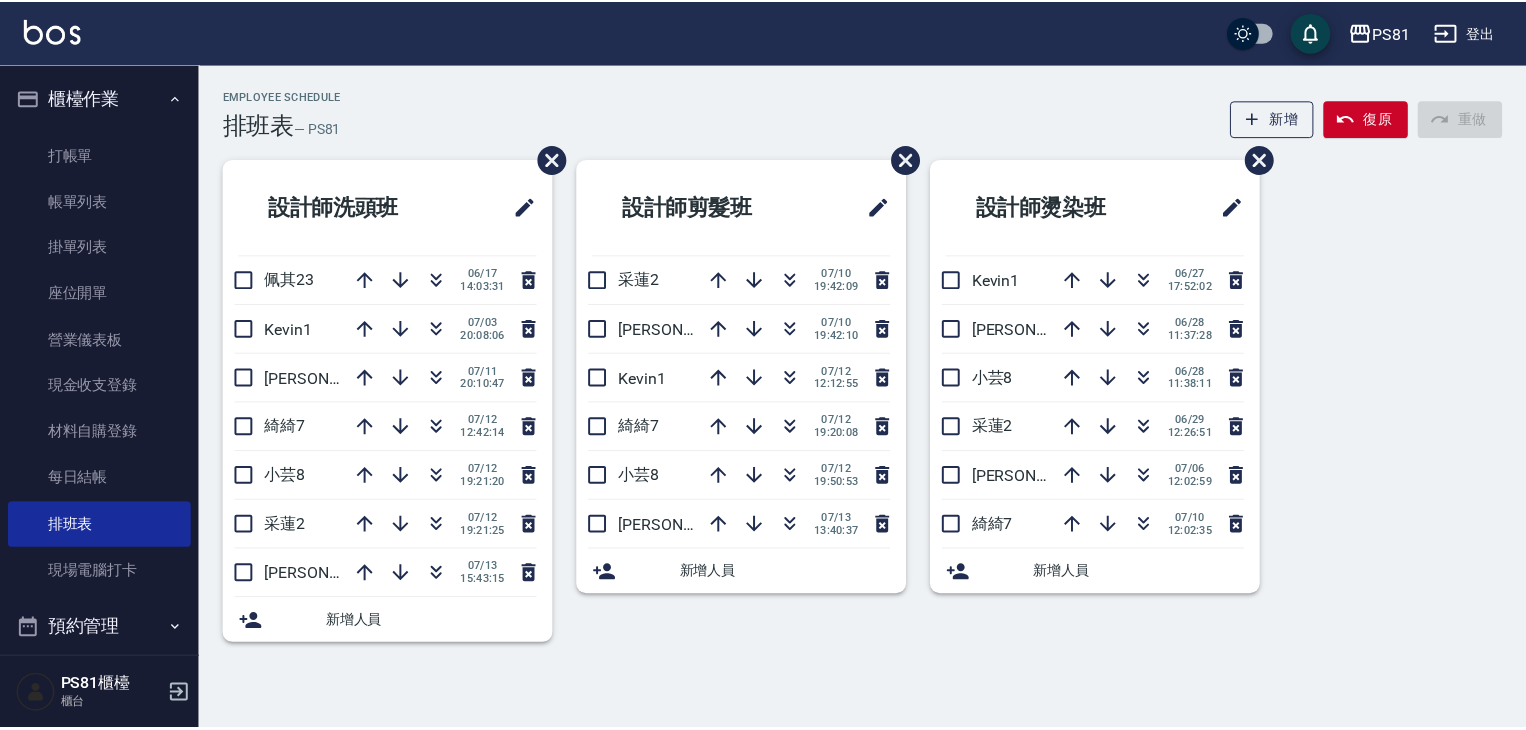 scroll, scrollTop: 0, scrollLeft: 0, axis: both 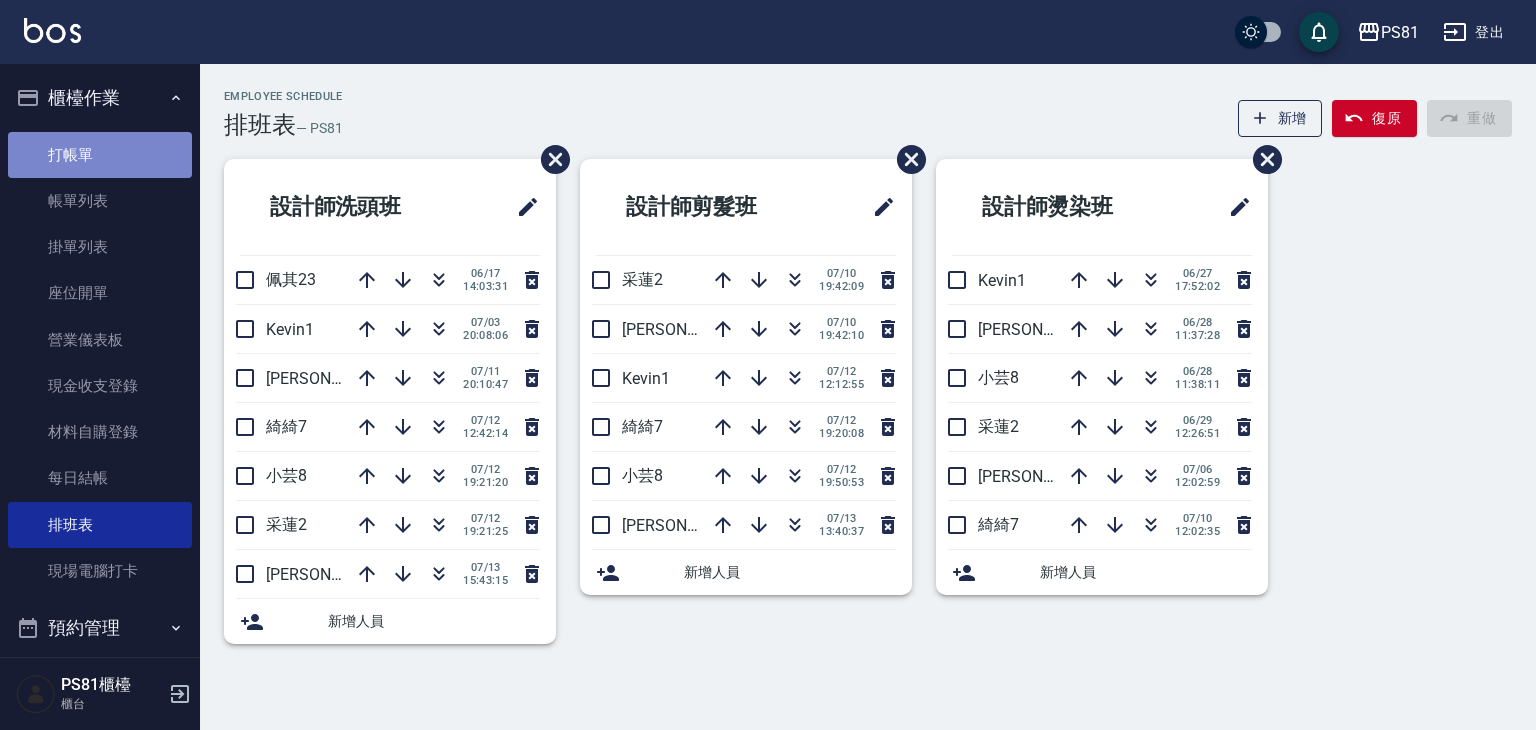 click on "打帳單" at bounding box center (100, 155) 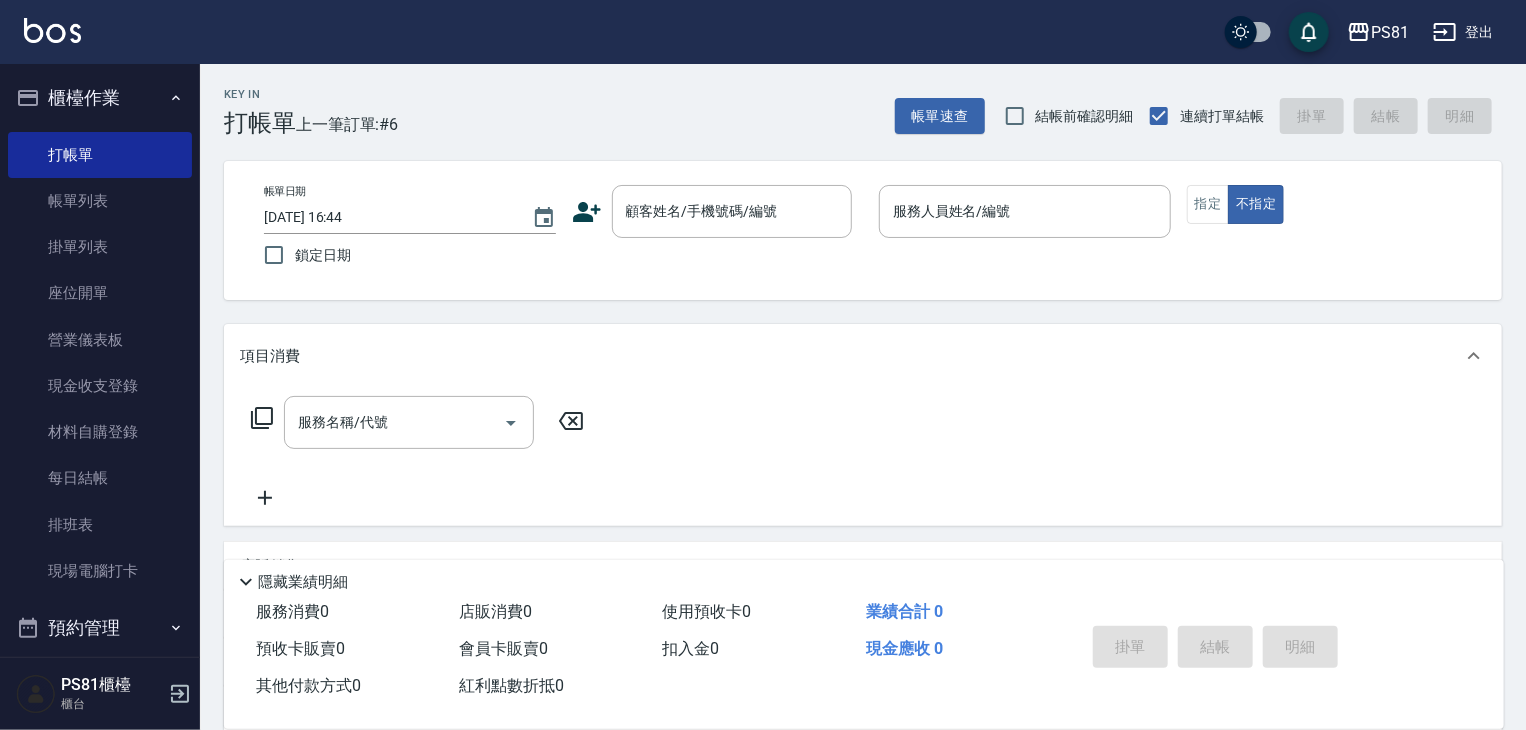 click on "帳單日期 [DATE] 16:44 鎖定日期 顧客姓名/手機號碼/編號 顧客姓名/手機號碼/編號 服務人員姓名/編號 服務人員姓名/編號 指定 不指定" at bounding box center [863, 230] 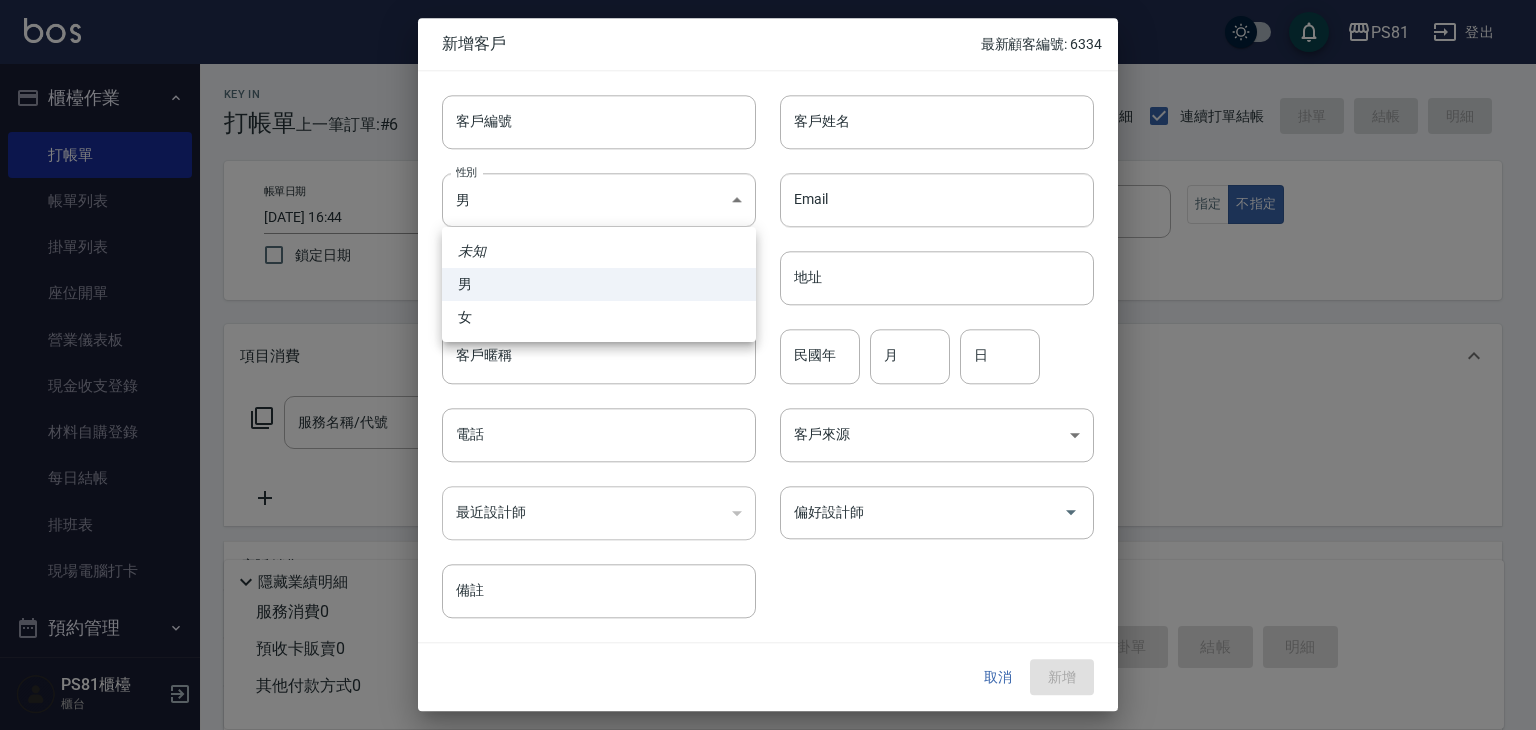 click on "PS81 登出 櫃檯作業 打帳單 帳單列表 掛單列表 座位開單 營業儀表板 現金收支登錄 材料自購登錄 每日結帳 排班表 現場電腦打卡 預約管理 預約管理 單日預約紀錄 單週預約紀錄 報表及分析 報表目錄 店家日報表 互助日報表 互助排行榜 全店業績分析表 設計師日報表 設計師業績分析表 設計師業績月報表 設計師排行榜 每日收支明細 收支分類明細表 客戶管理 客戶列表 卡券管理 入金管理 員工及薪資 員工列表 商品管理 商品分類設定 商品列表 資料設定 服務分類設定 服務項目設定 系統參數設定 收支科目設定 PS81櫃檯 櫃台 Key In 打帳單 上一筆訂單:#6 帳單速查 結帳前確認明細 連續打單結帳 掛單 結帳 明細 帳單日期 [DATE] 16:44 鎖定日期 顧客姓名/手機號碼/編號 顧客姓名/手機號碼/編號 服務人員姓名/編號 服務人員姓名/編號 指定 不指定 項目消費 服務名稱/代號 備註" at bounding box center (768, 486) 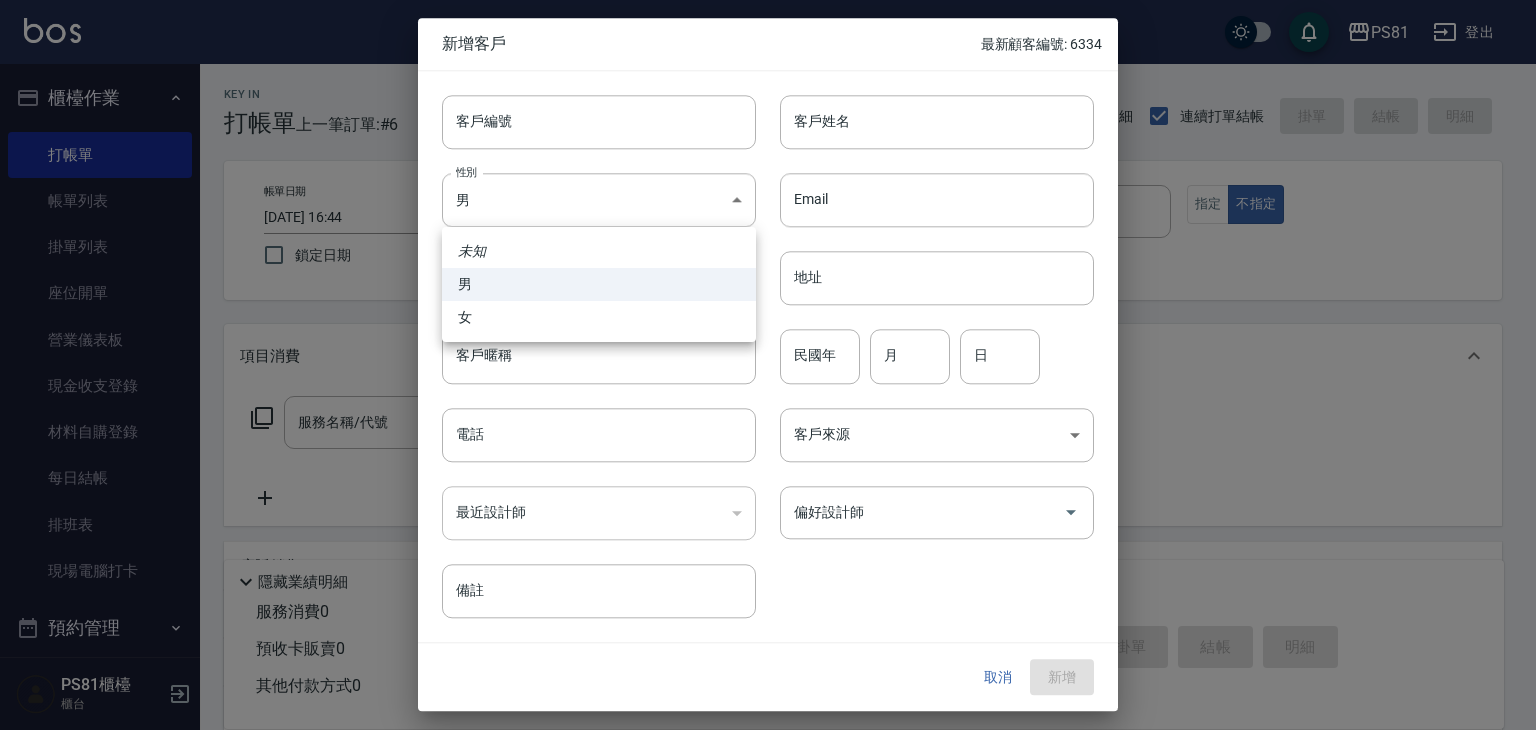 click on "女" at bounding box center [599, 317] 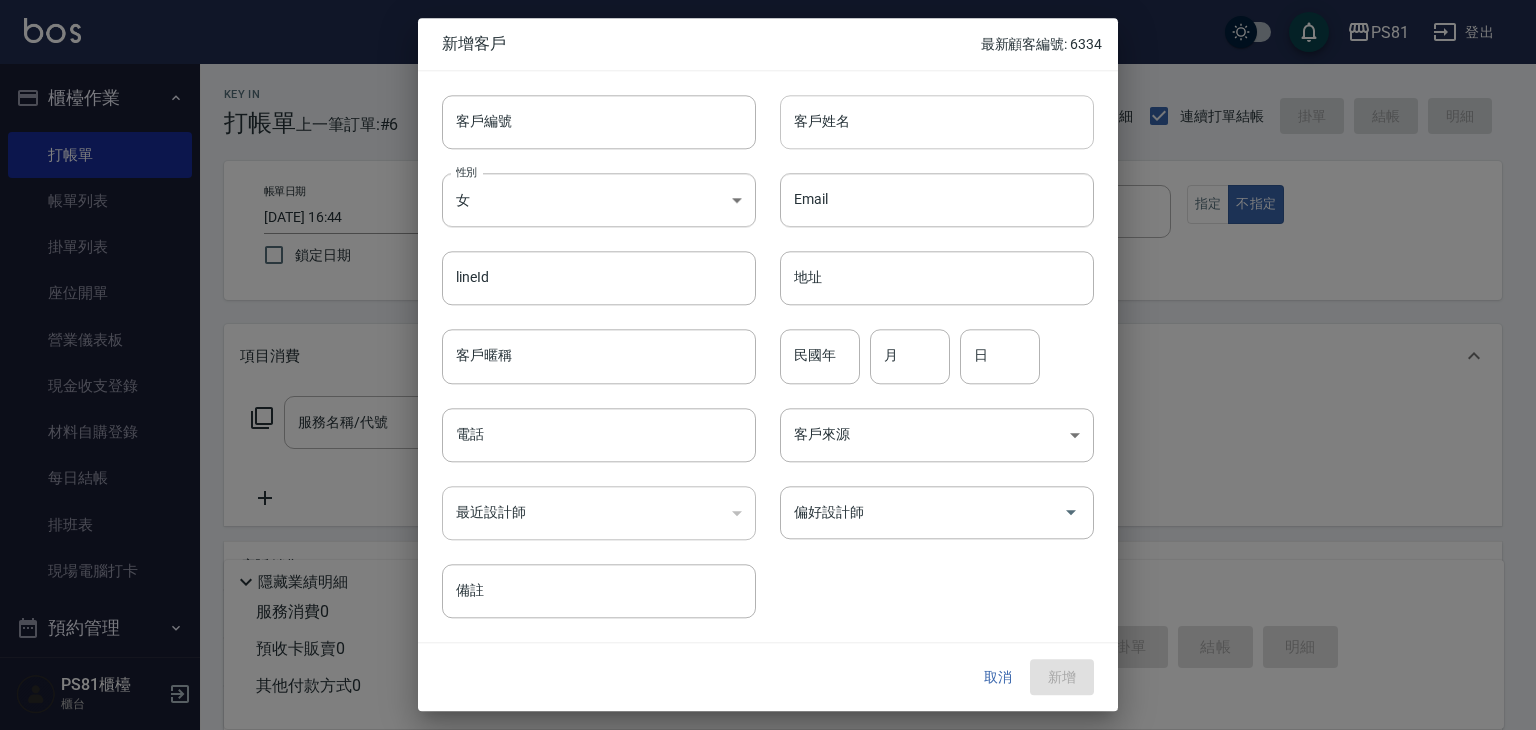 click on "客戶姓名" at bounding box center (937, 122) 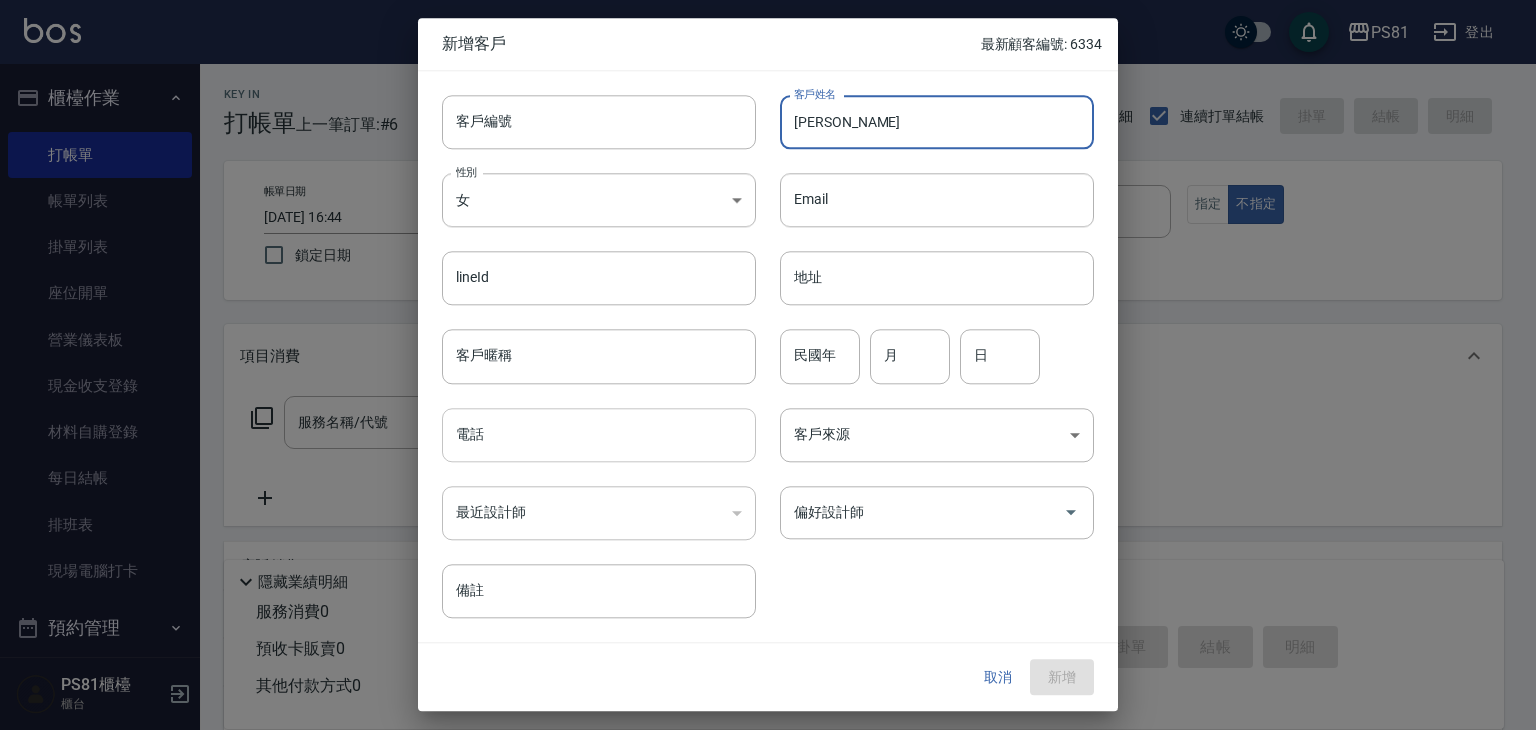 type on "[PERSON_NAME]" 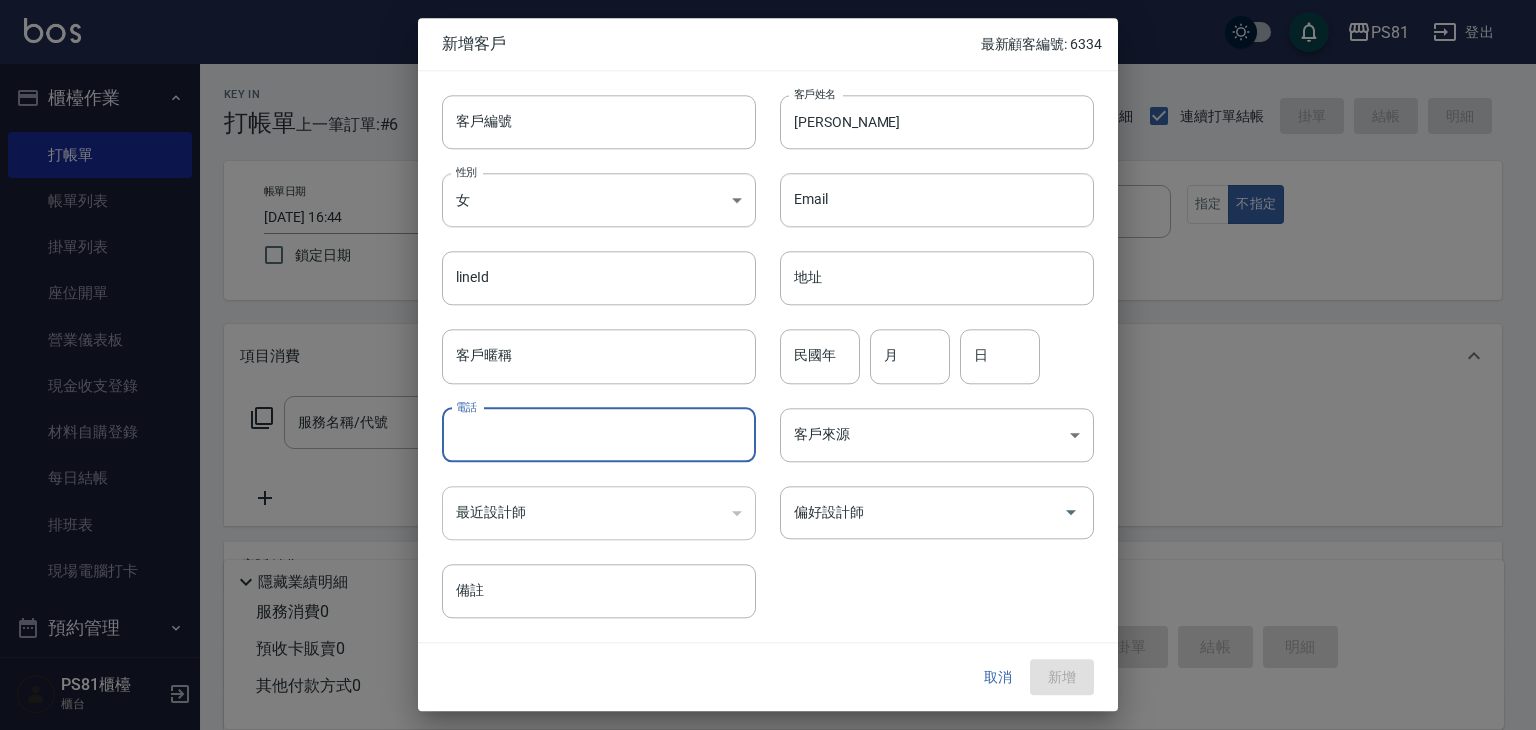 click on "電話" at bounding box center [599, 435] 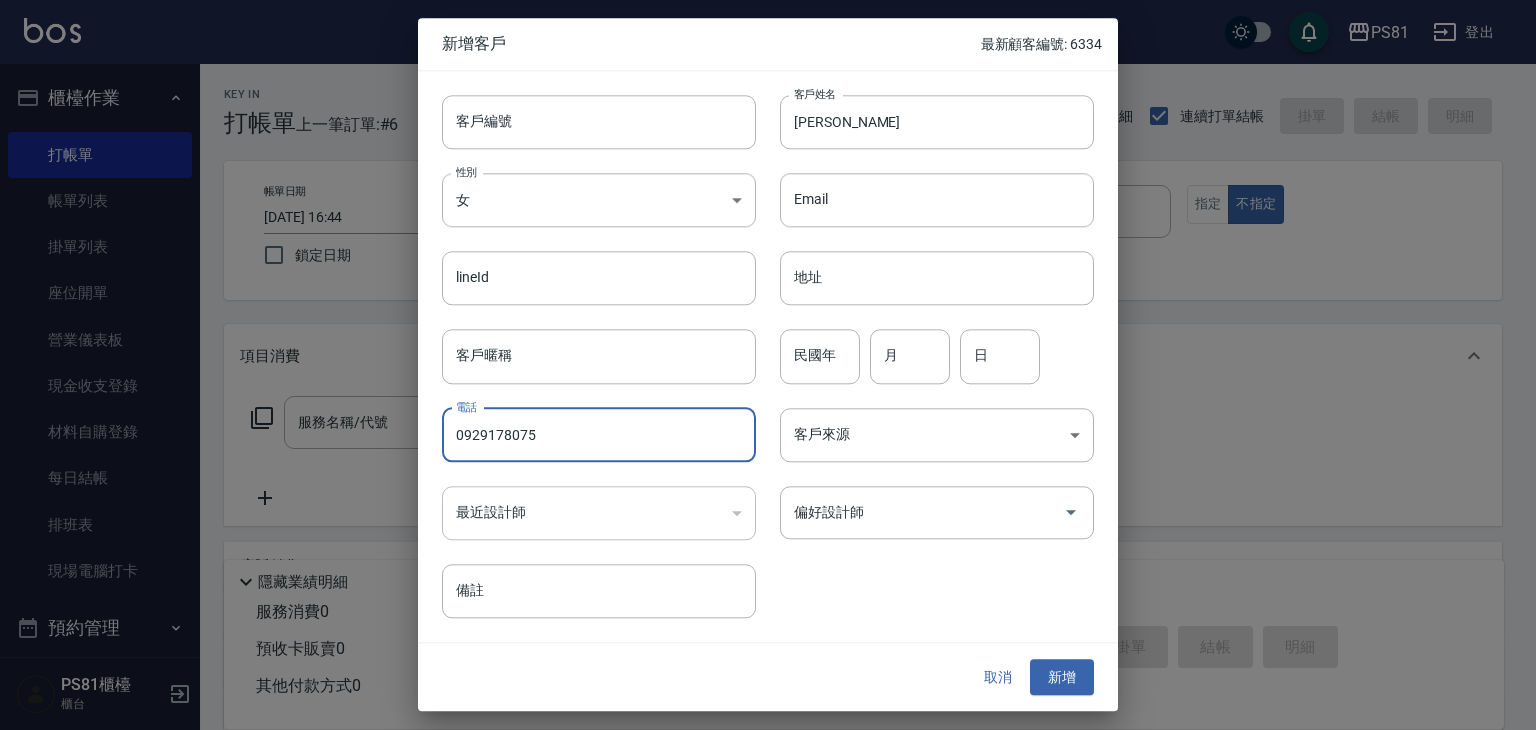 type on "0929178075" 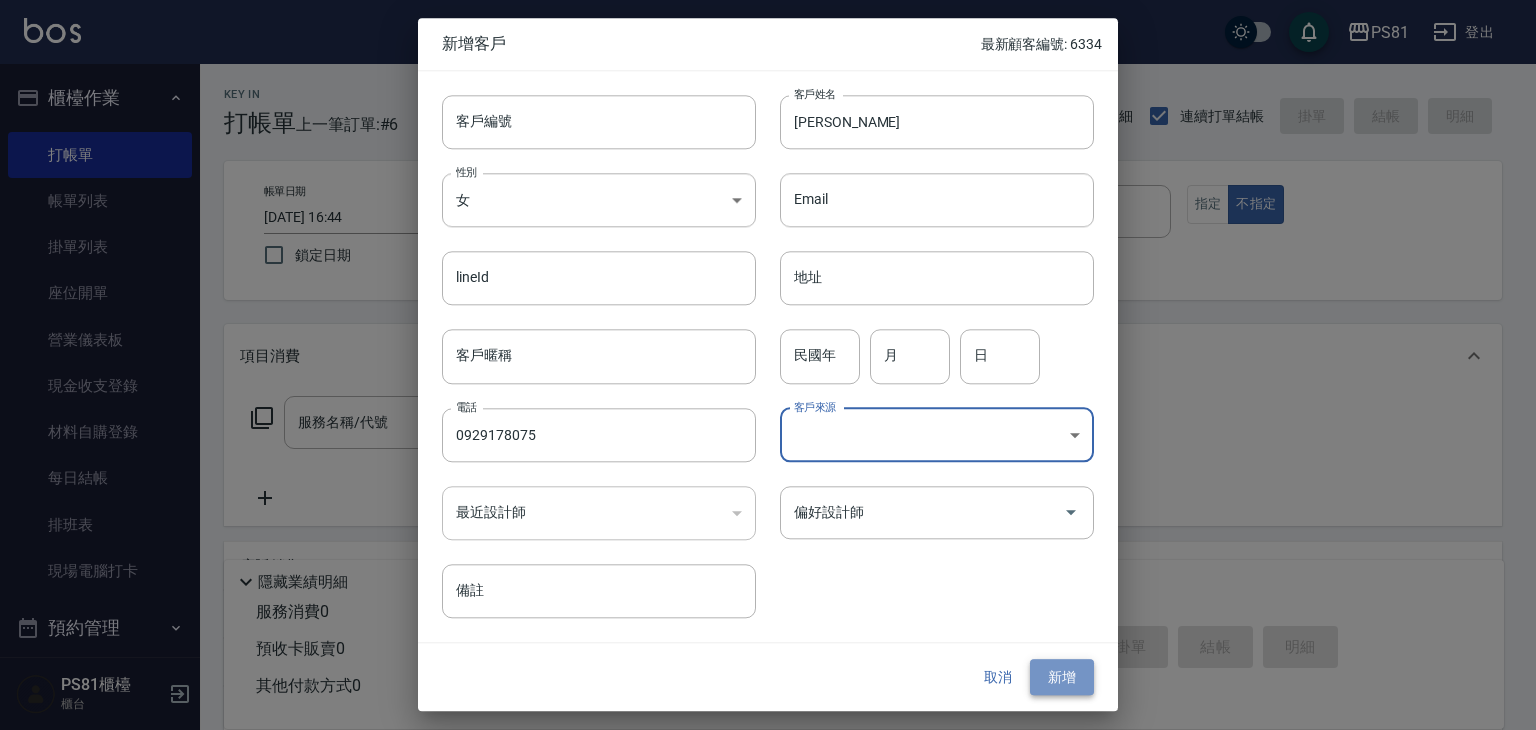 click on "新增" at bounding box center [1062, 677] 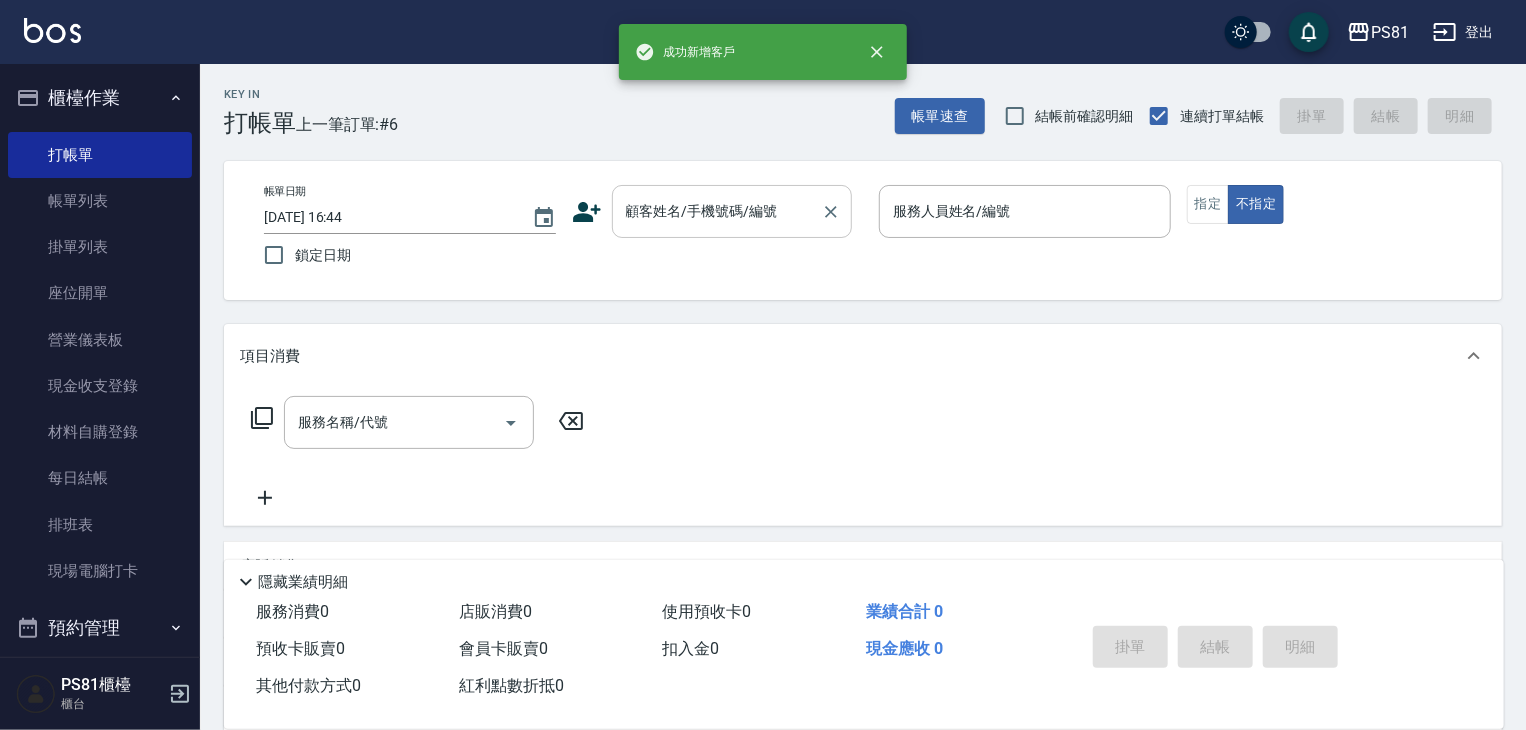 click on "顧客姓名/手機號碼/編號" at bounding box center [717, 211] 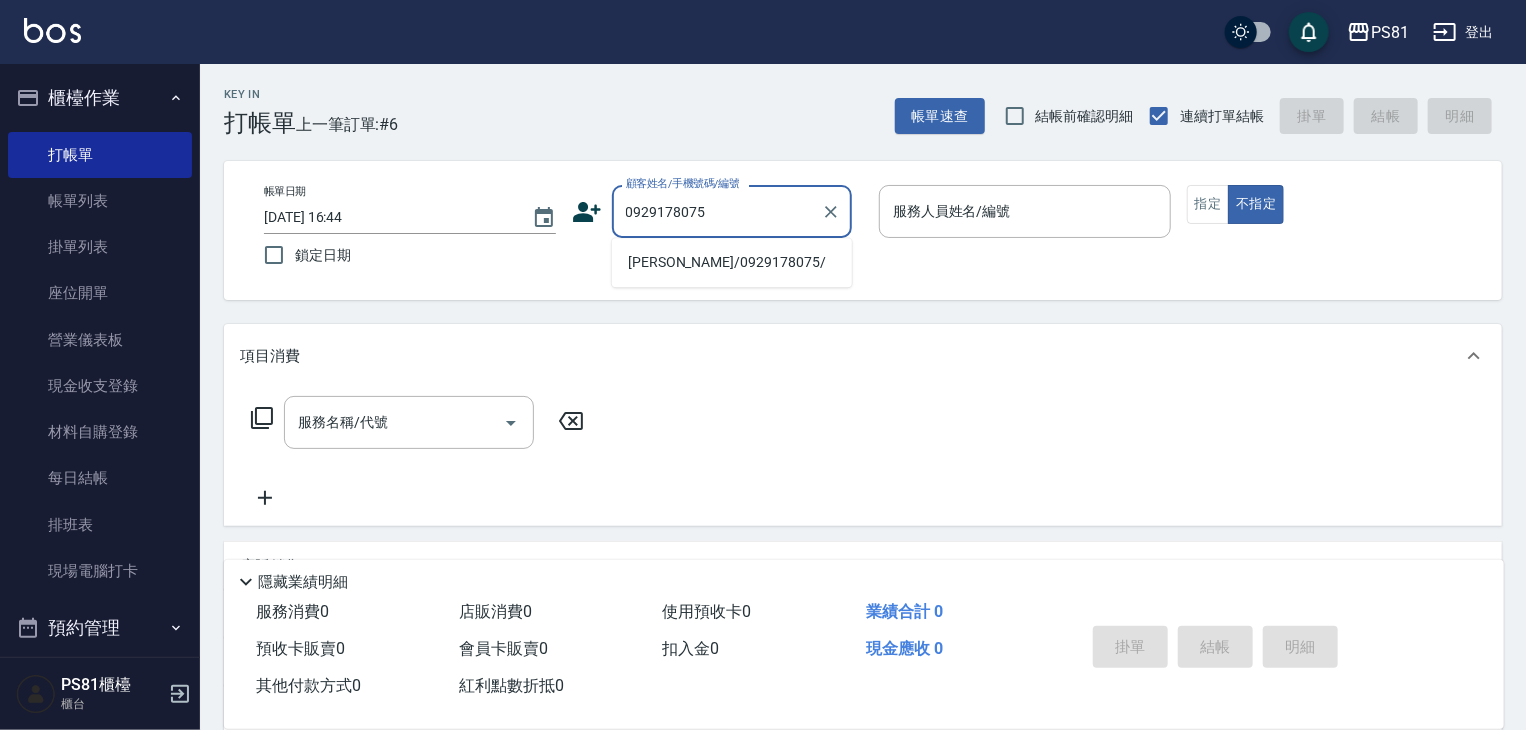 click on "[PERSON_NAME]/0929178075/" at bounding box center [732, 262] 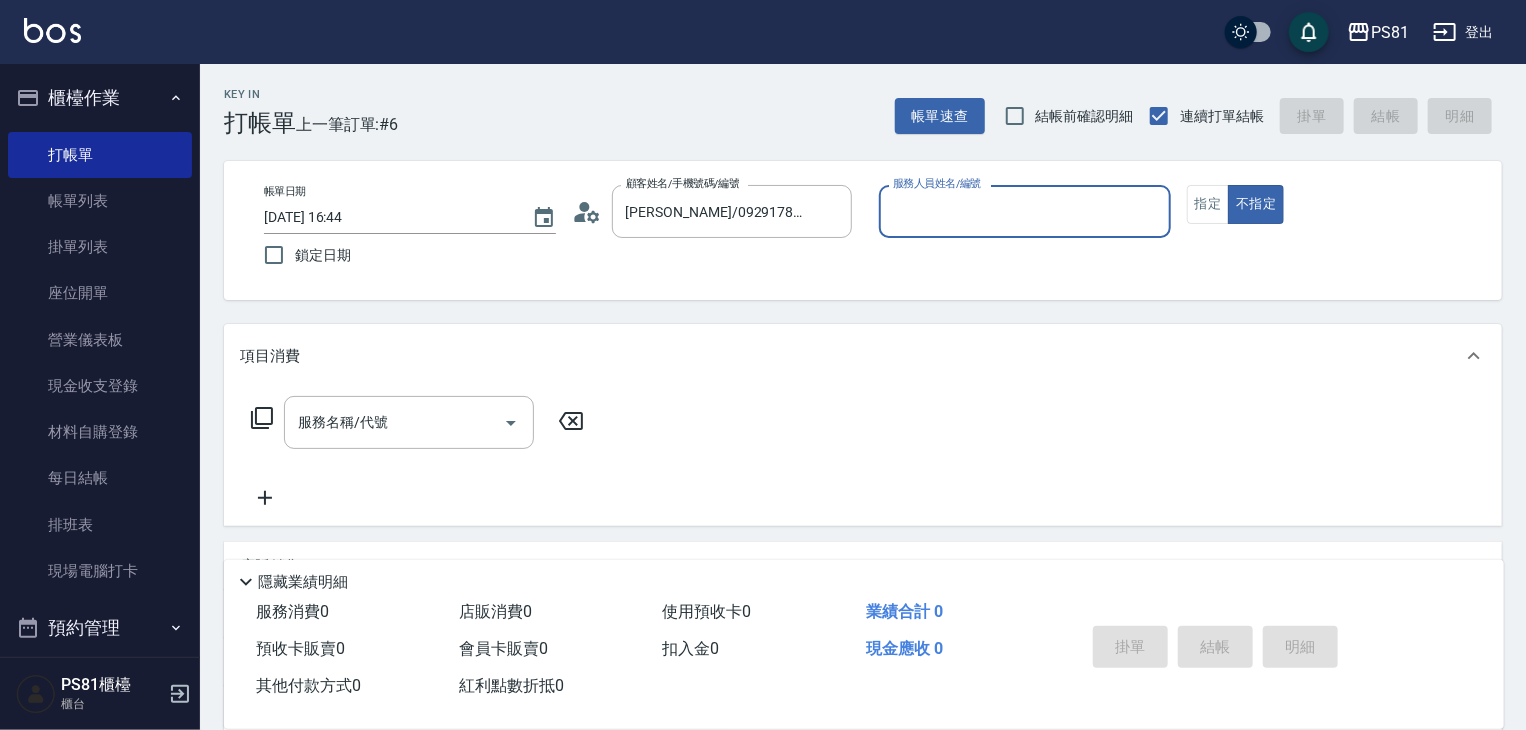 click on "服務人員姓名/編號" at bounding box center [1025, 211] 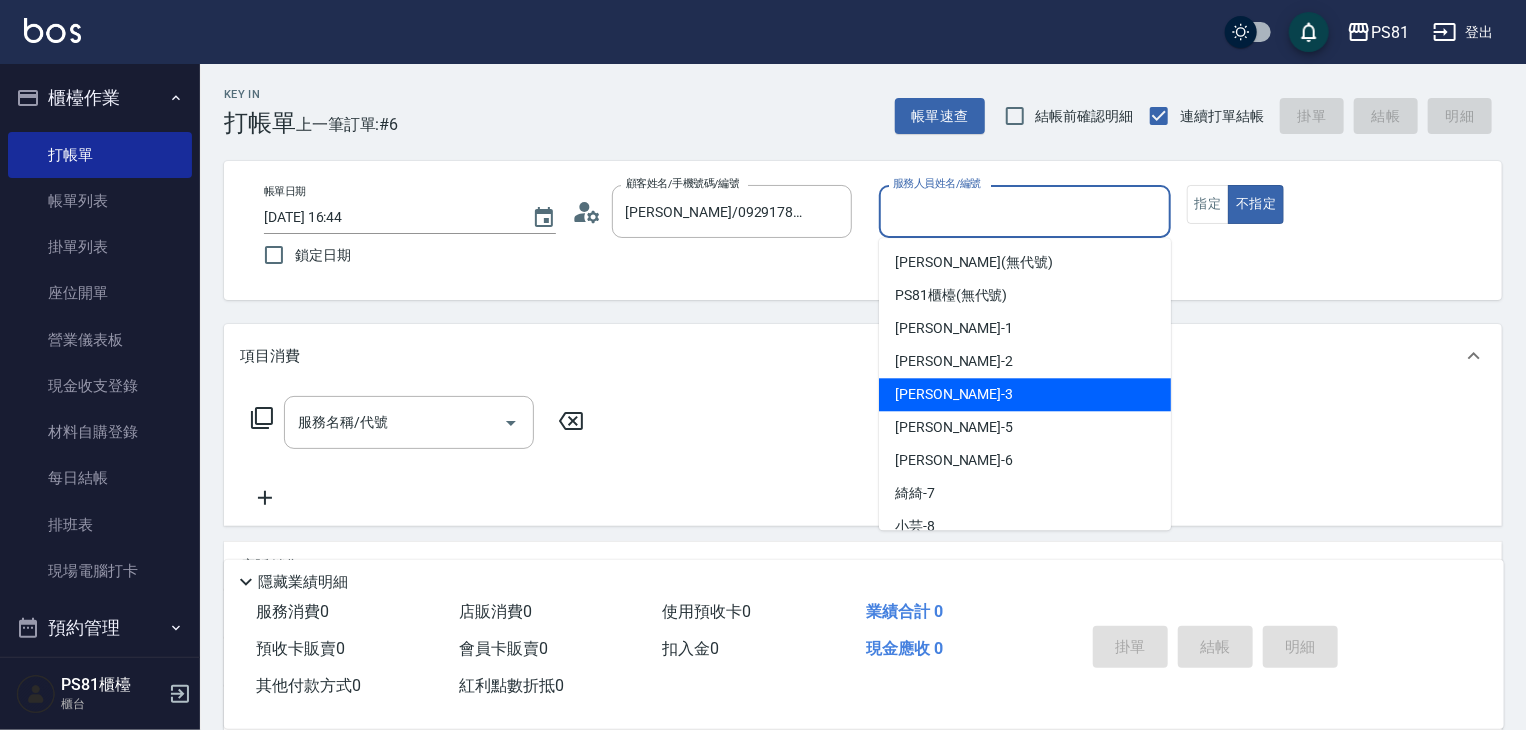 click on "[PERSON_NAME] -3" at bounding box center (1025, 394) 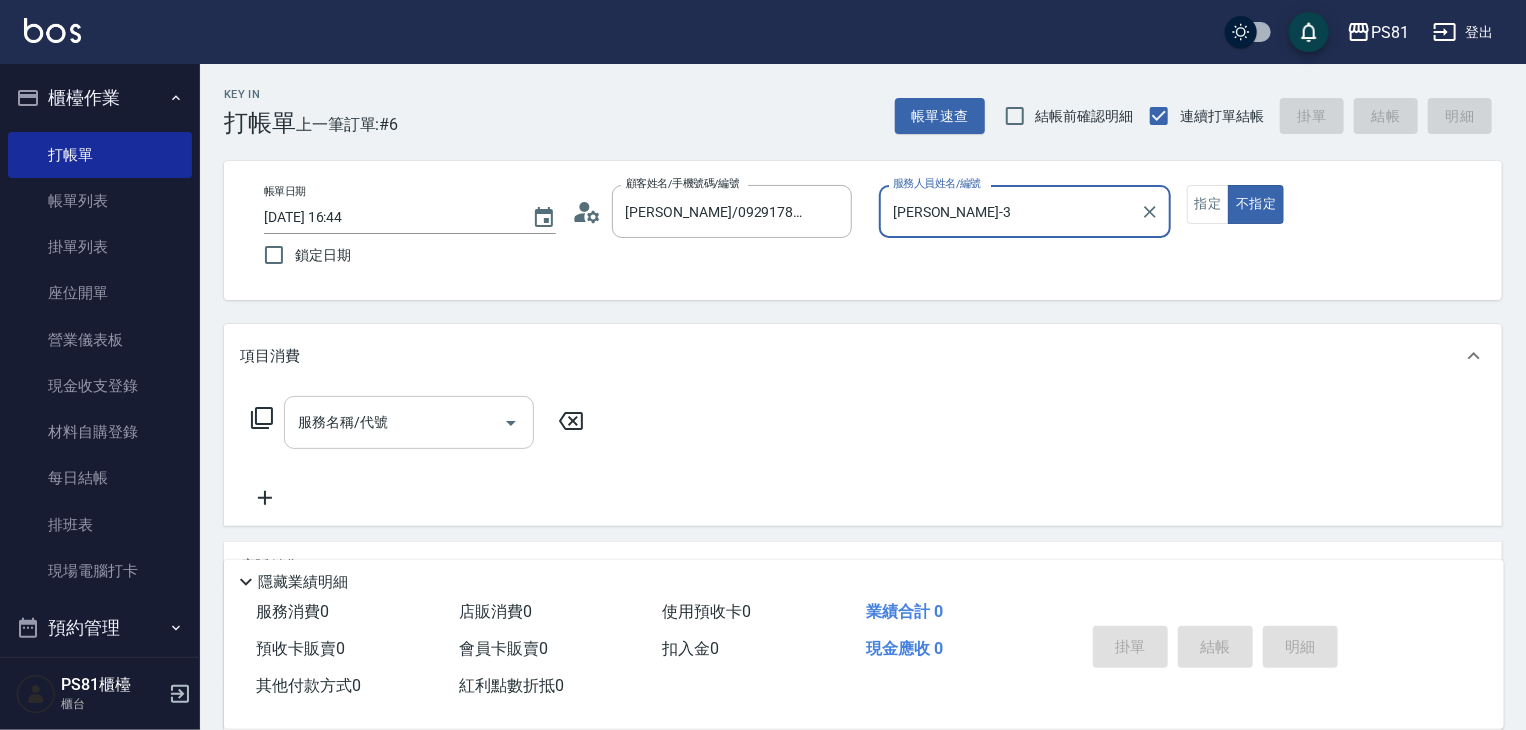 click on "服務名稱/代號" at bounding box center [394, 422] 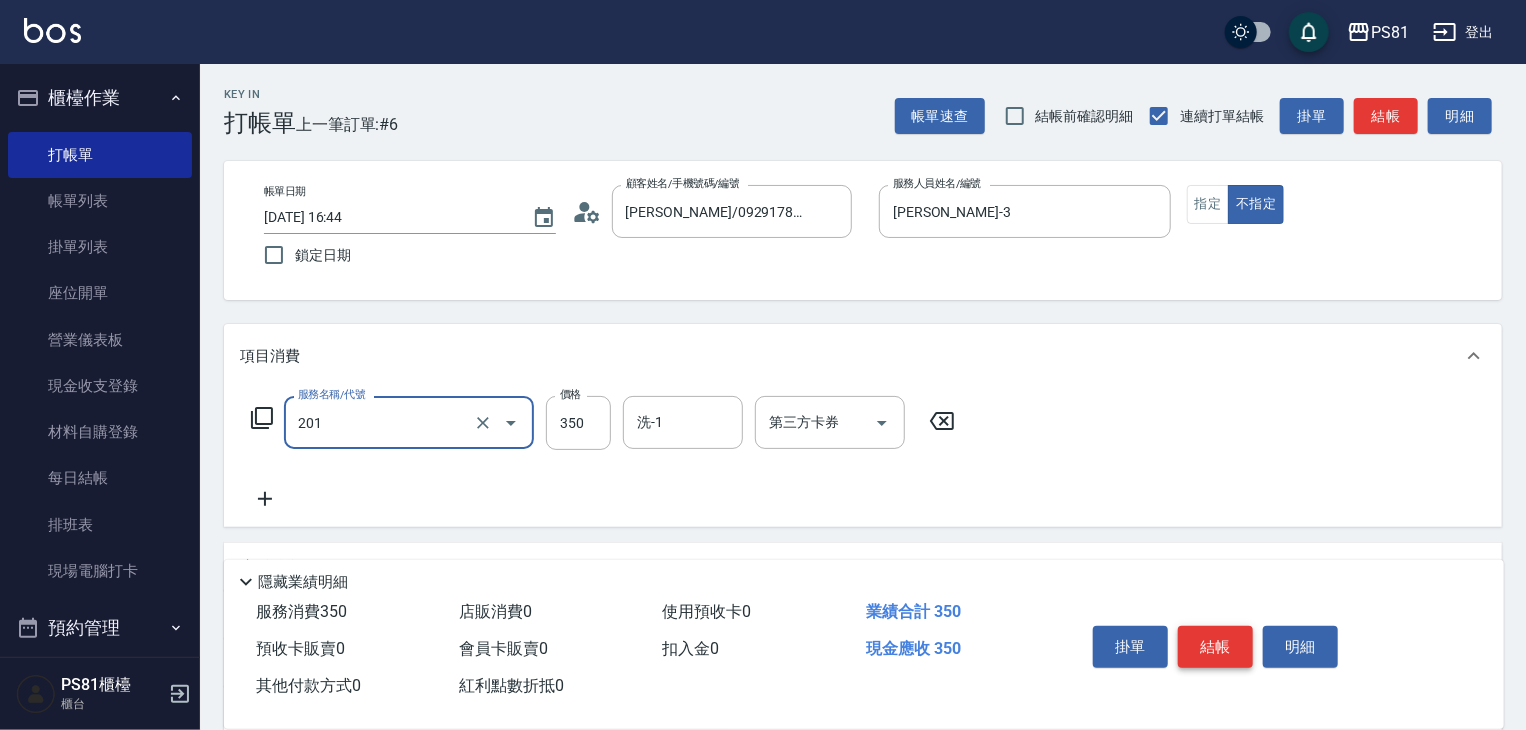 type on "洗剪350(201)" 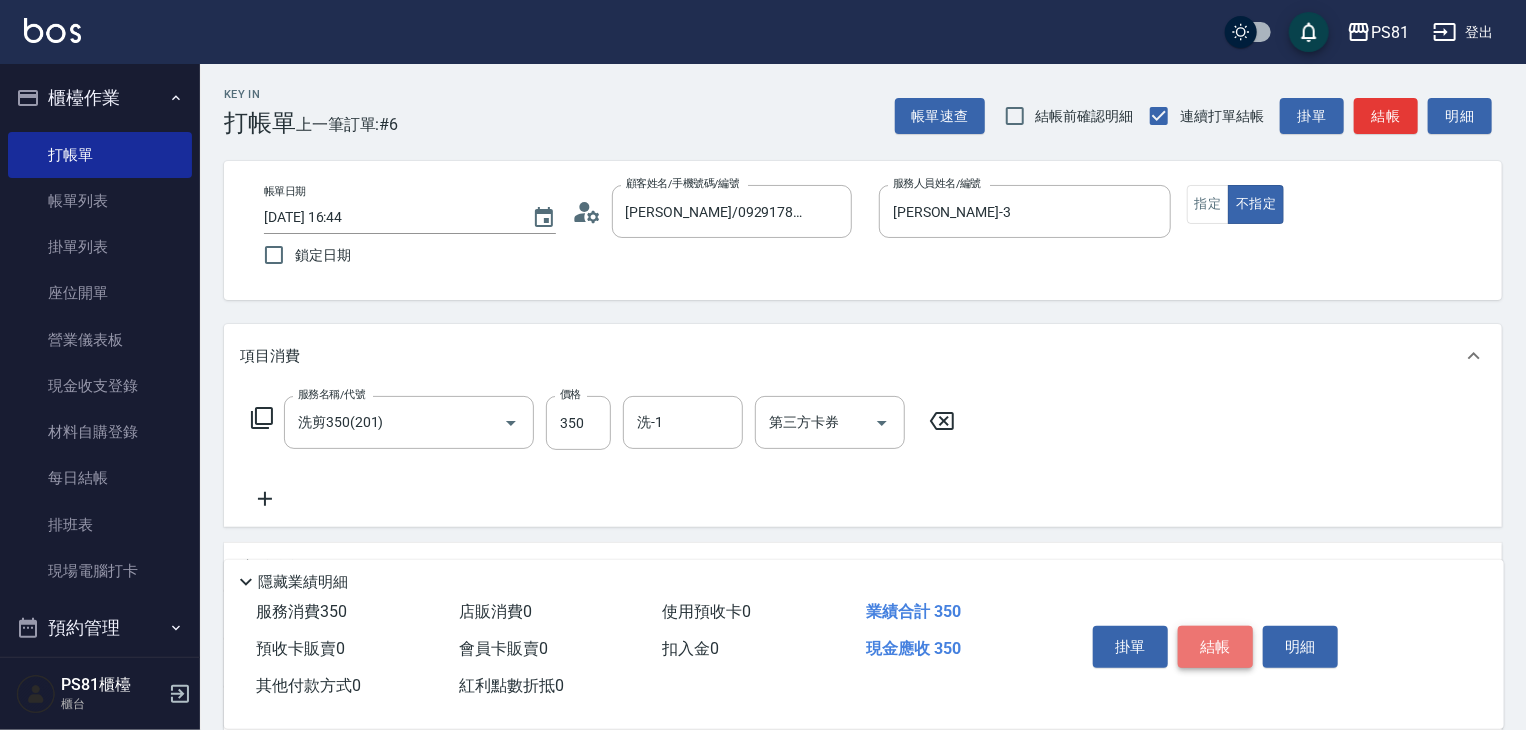 click on "結帳" at bounding box center [1215, 647] 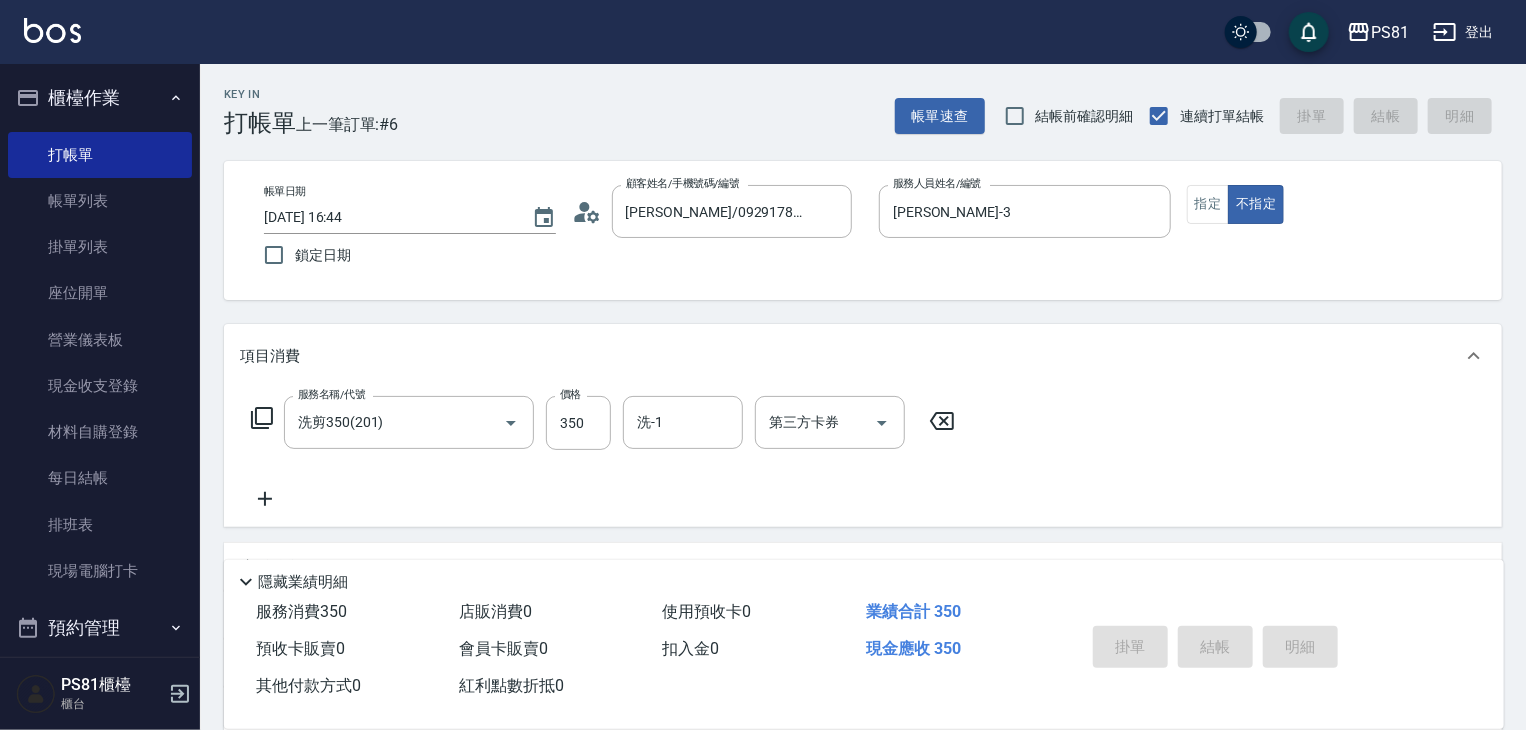 type on "[DATE] 16:45" 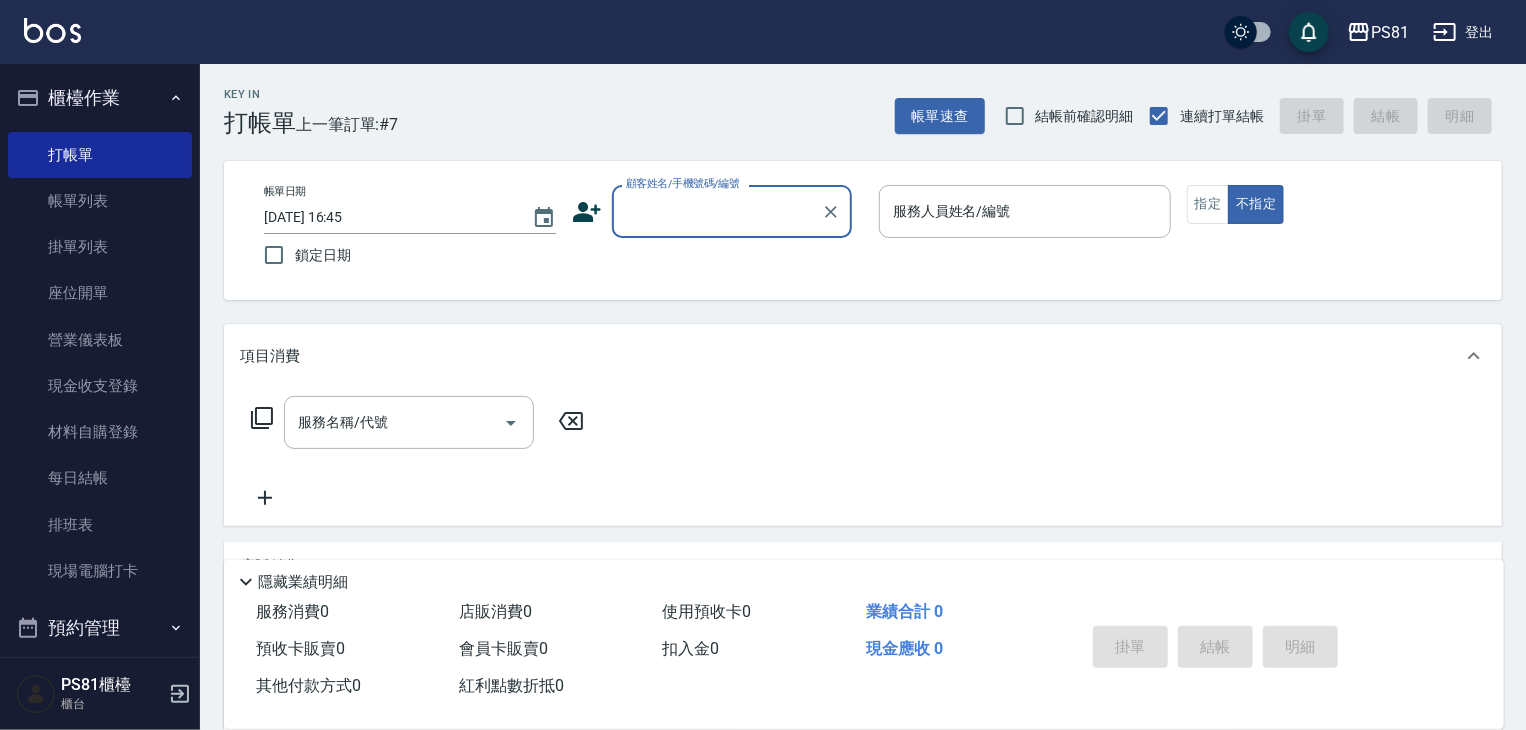 drag, startPoint x: 645, startPoint y: 182, endPoint x: 646, endPoint y: 198, distance: 16.03122 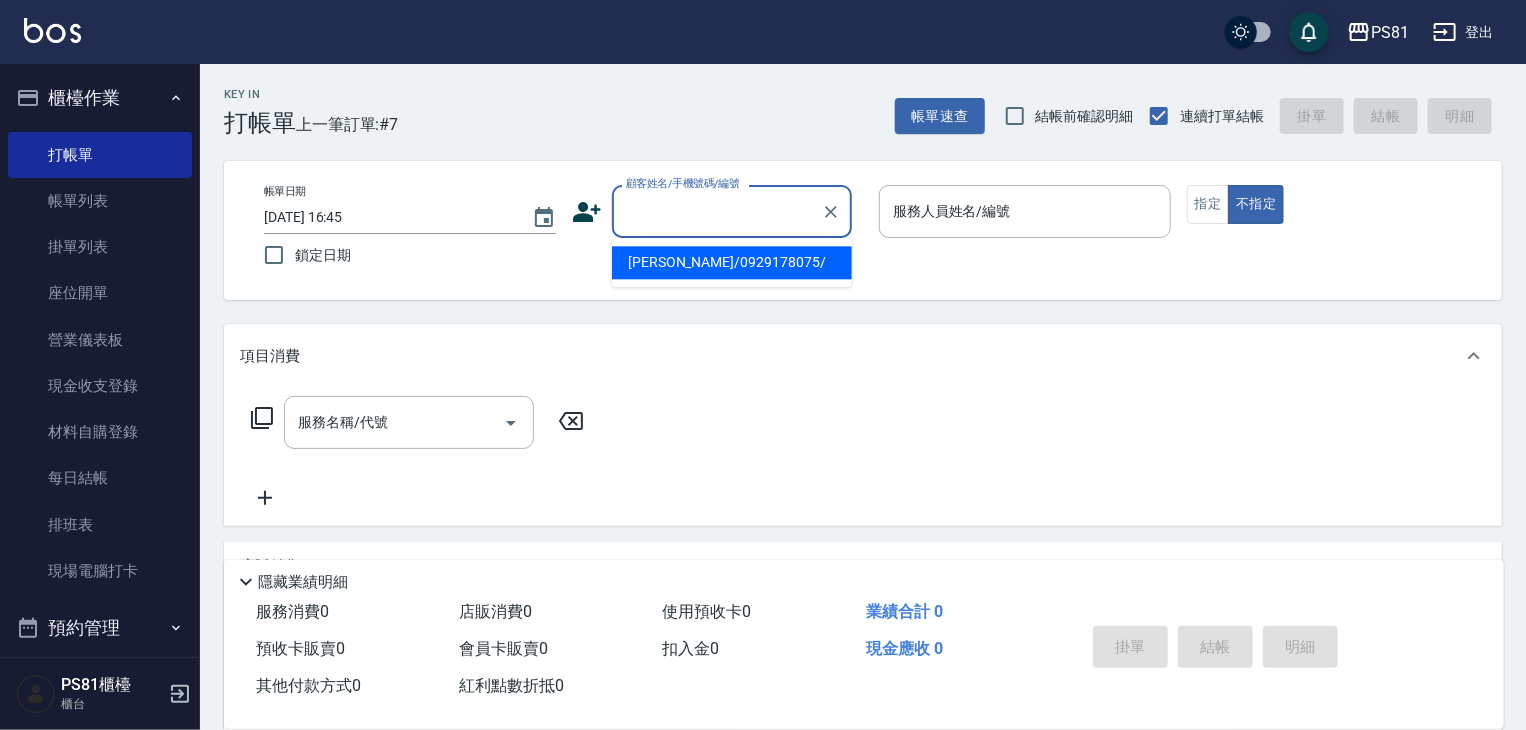 type on "9" 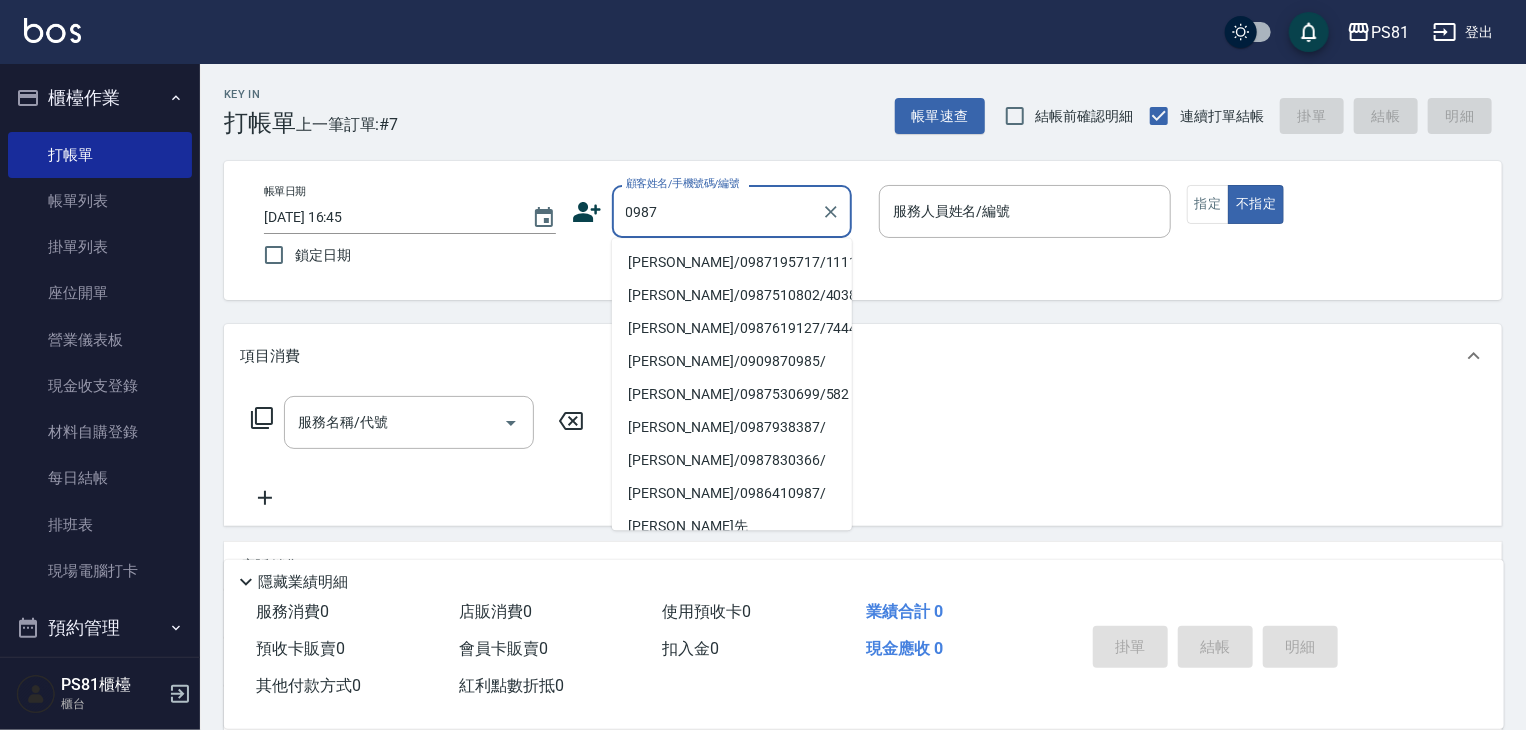 drag, startPoint x: 688, startPoint y: 269, endPoint x: 858, endPoint y: 195, distance: 185.40765 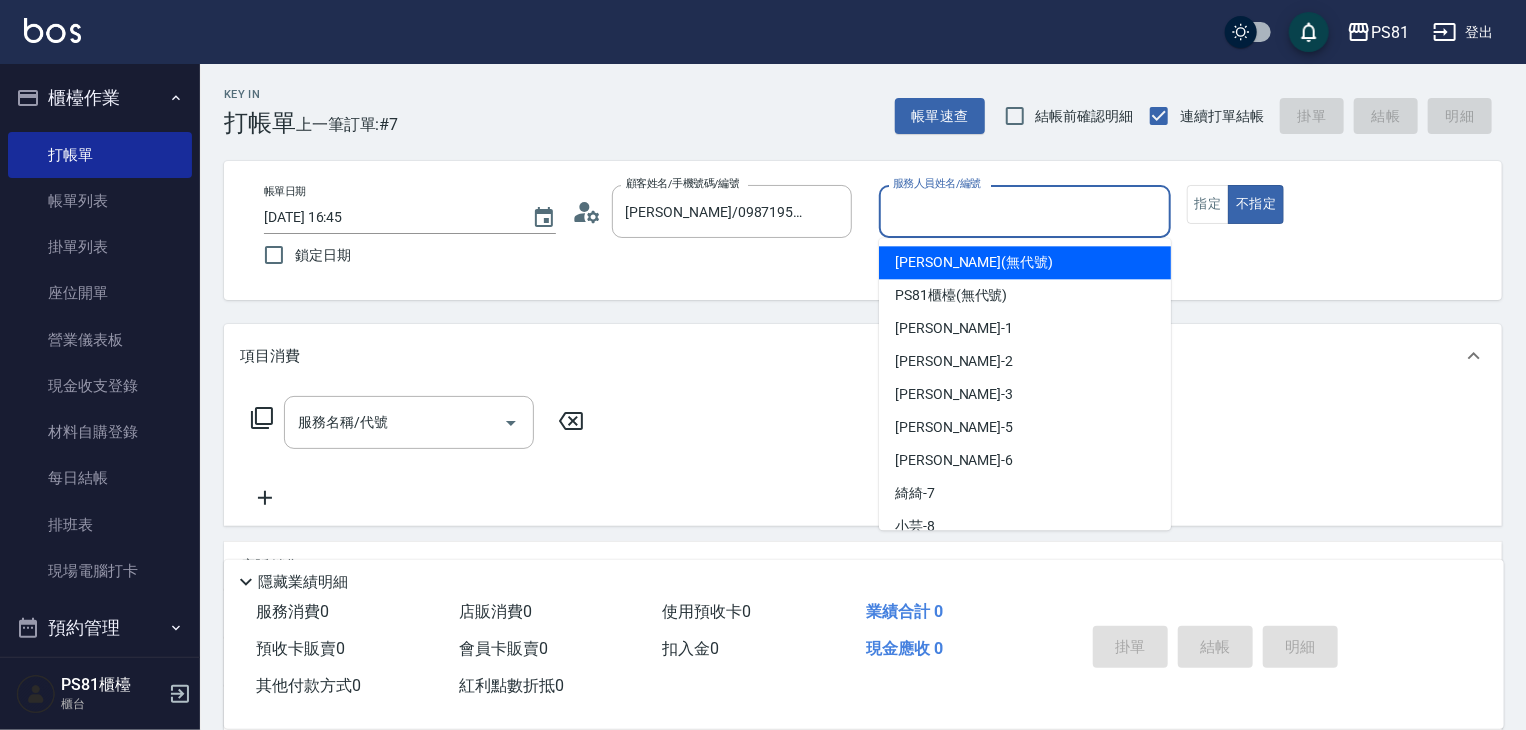 click on "服務人員姓名/編號" at bounding box center (1025, 211) 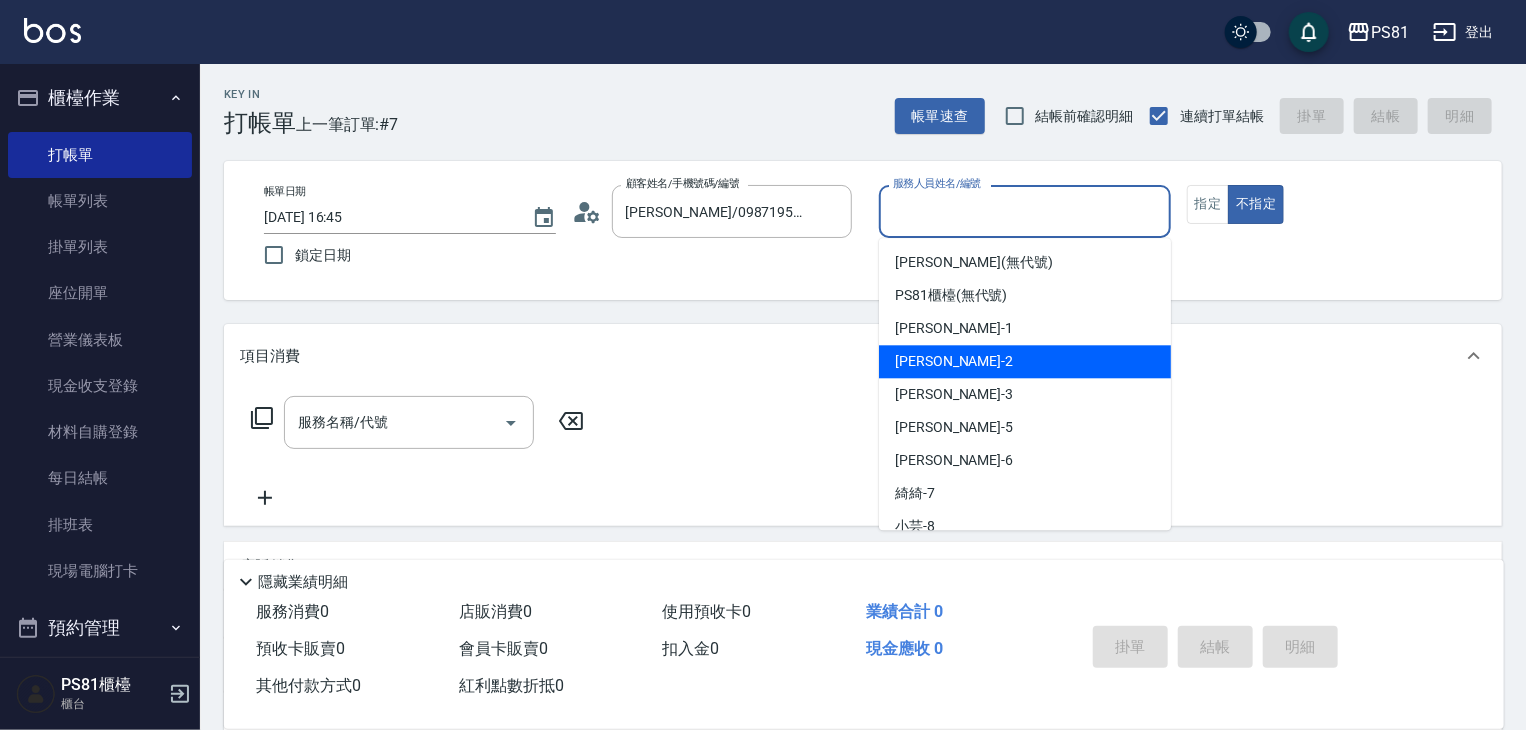 click on "[DEMOGRAPHIC_DATA] -2" at bounding box center (1025, 361) 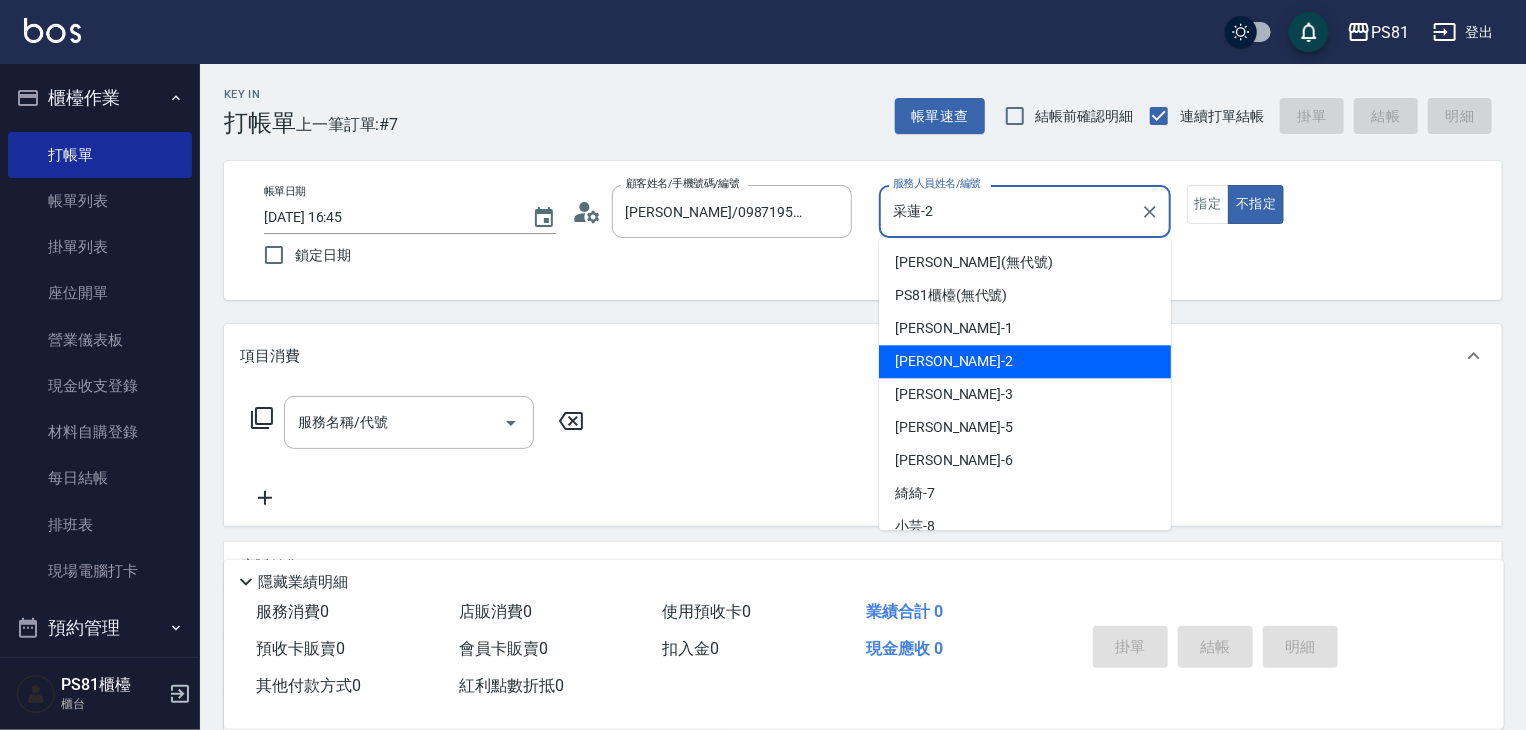 drag, startPoint x: 946, startPoint y: 221, endPoint x: 878, endPoint y: 240, distance: 70.60453 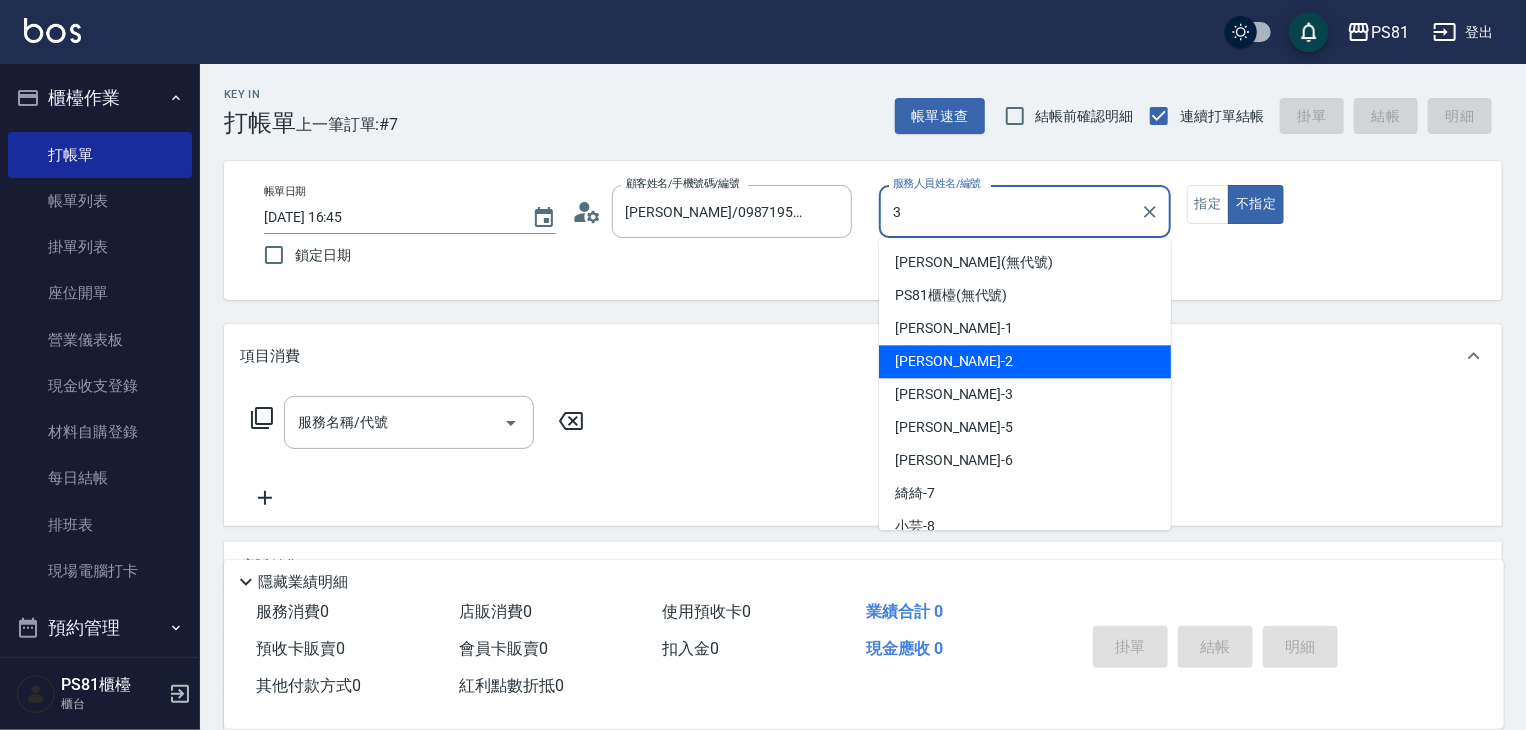 type on "[PERSON_NAME]-3" 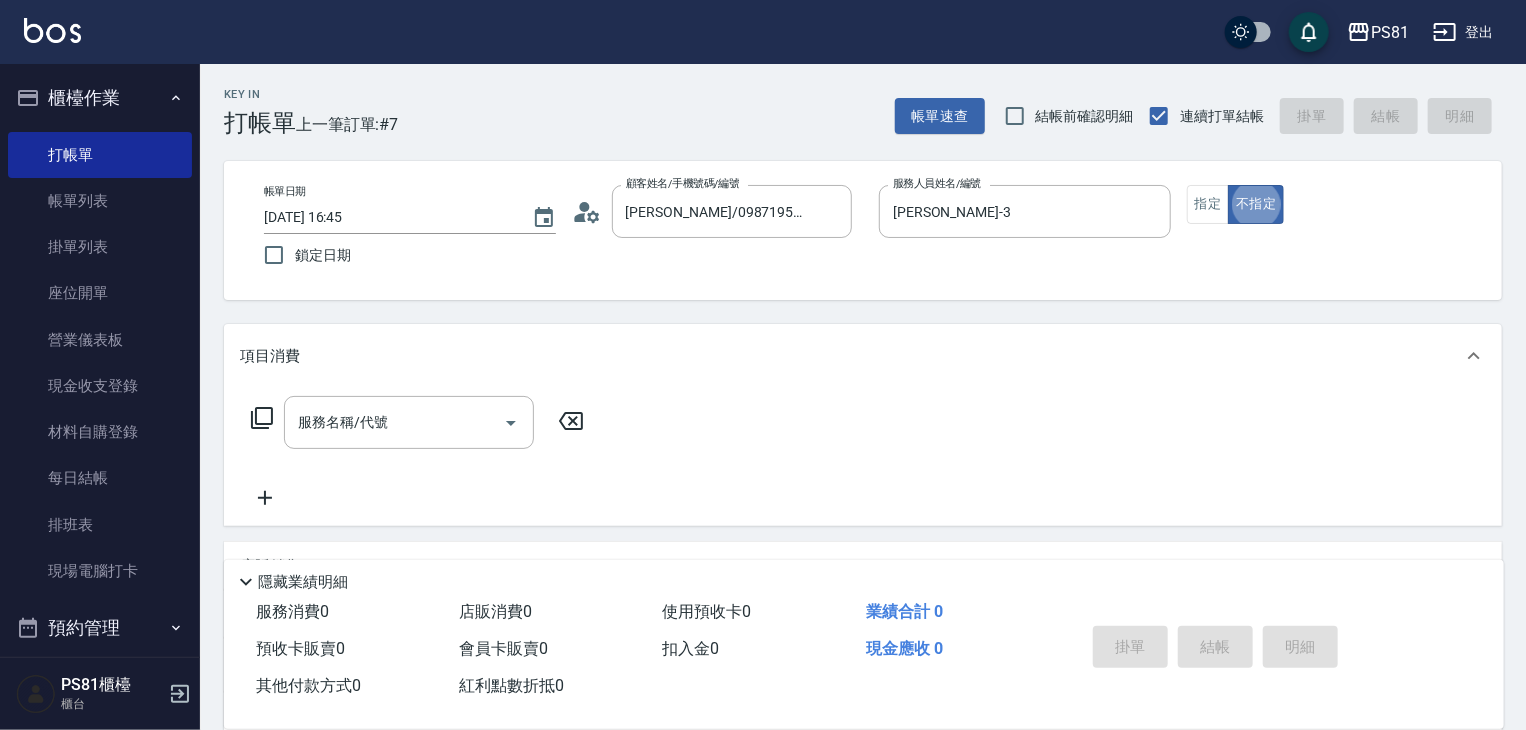 type on "false" 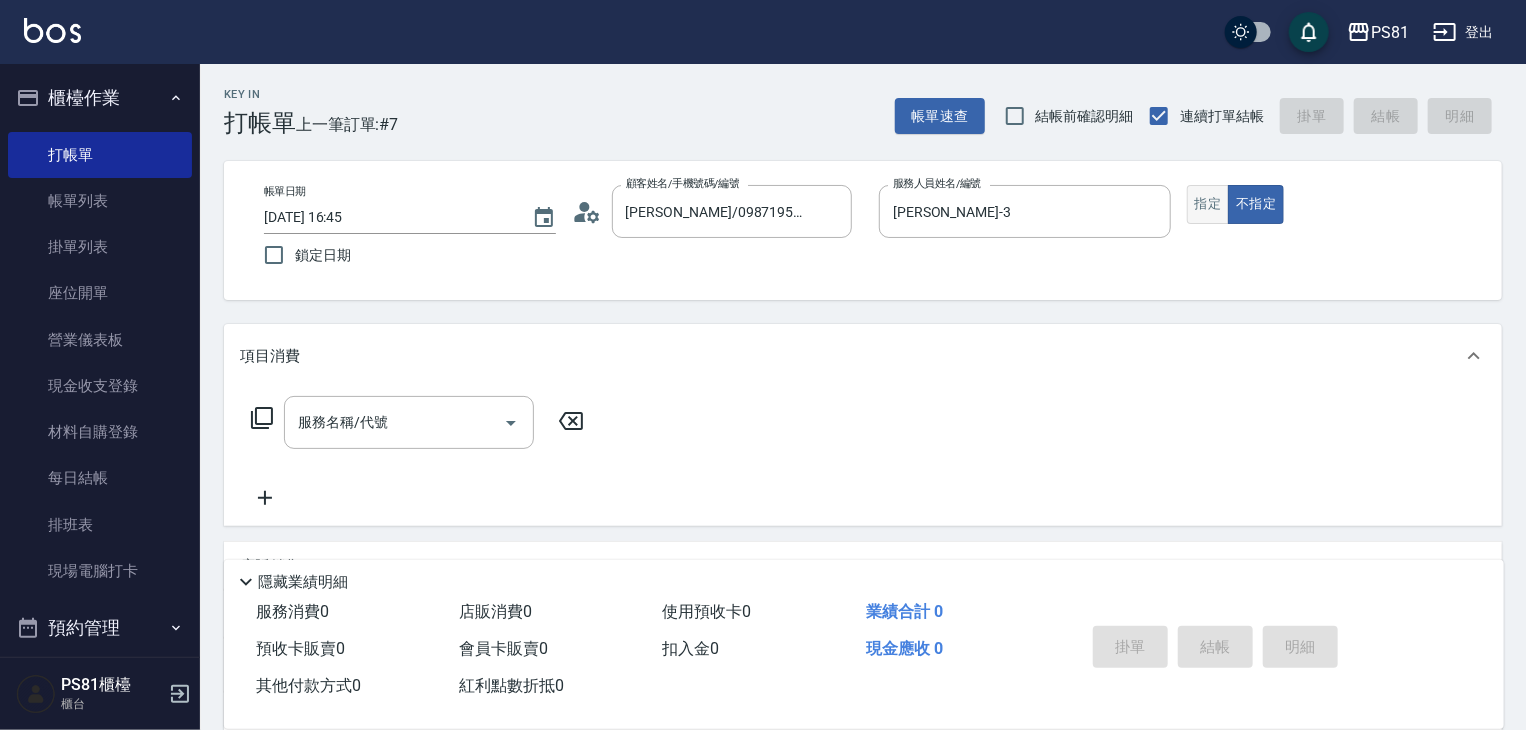 click on "帳單日期 [DATE] 16:45 鎖定日期 顧客姓名/手機號碼/編號 [PERSON_NAME]/0987195717/111111 顧客姓名/手機號碼/編號 服務人員姓名/編號 [PERSON_NAME]-3 服務人員姓名/編號 指定 不指定" at bounding box center [863, 230] 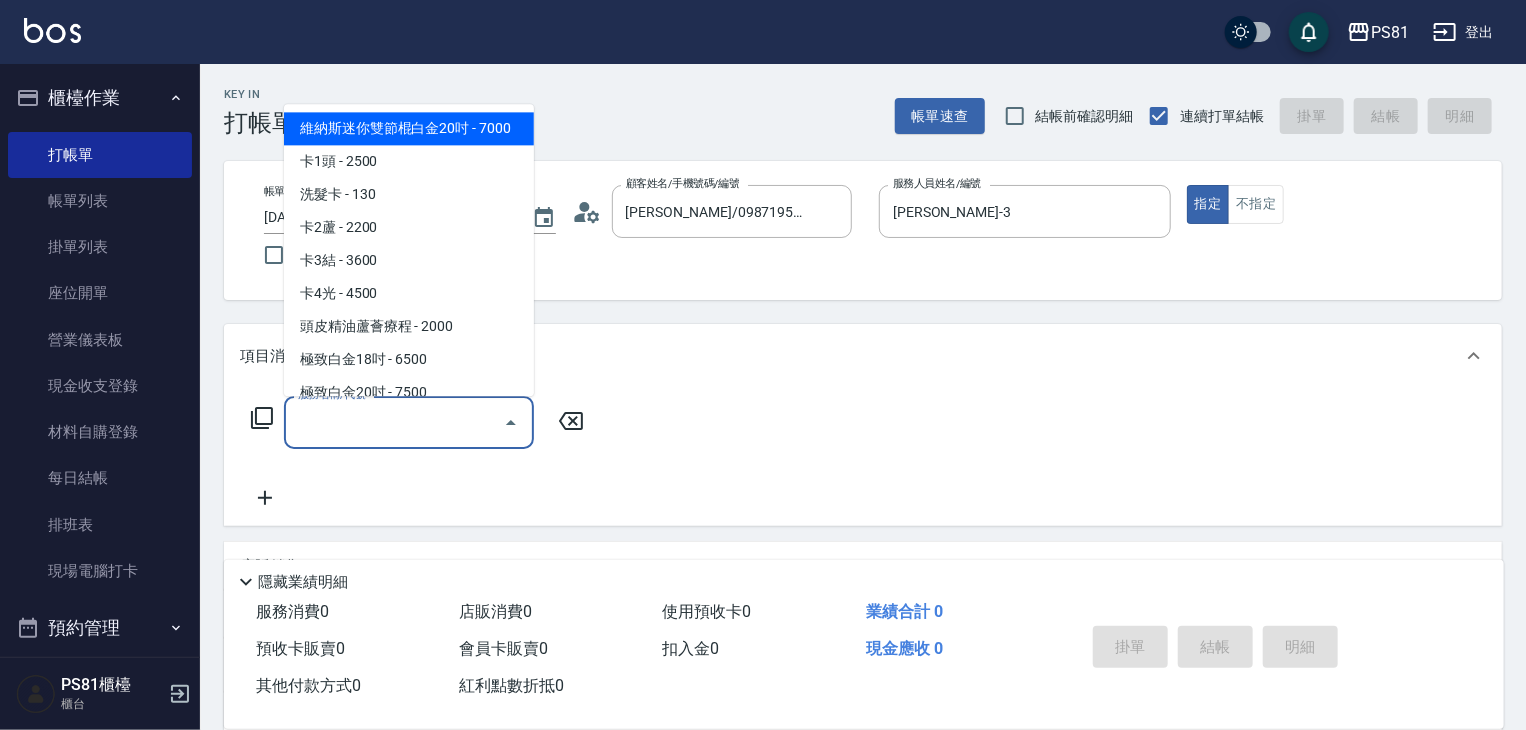 click on "服務名稱/代號" at bounding box center [394, 422] 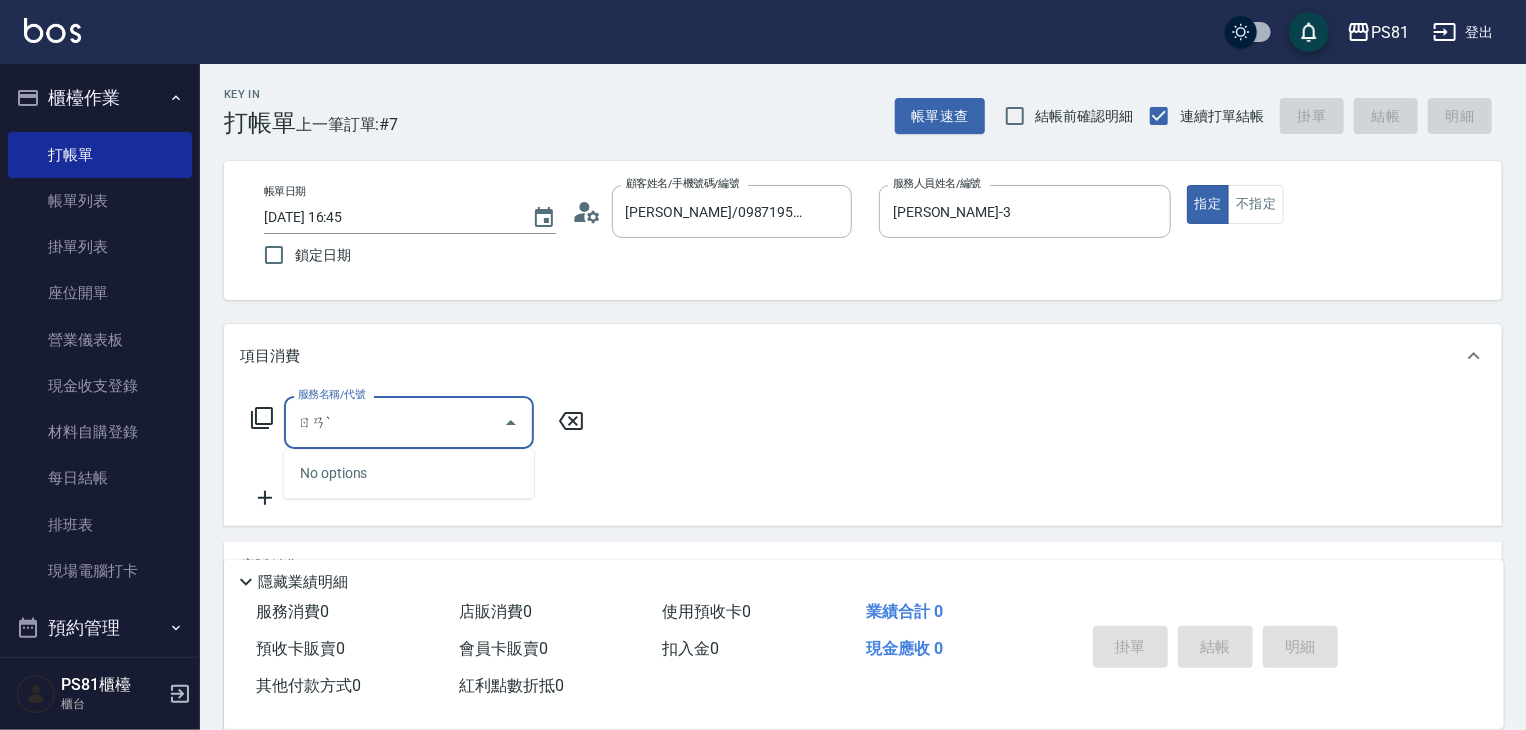 type on "ㄖ" 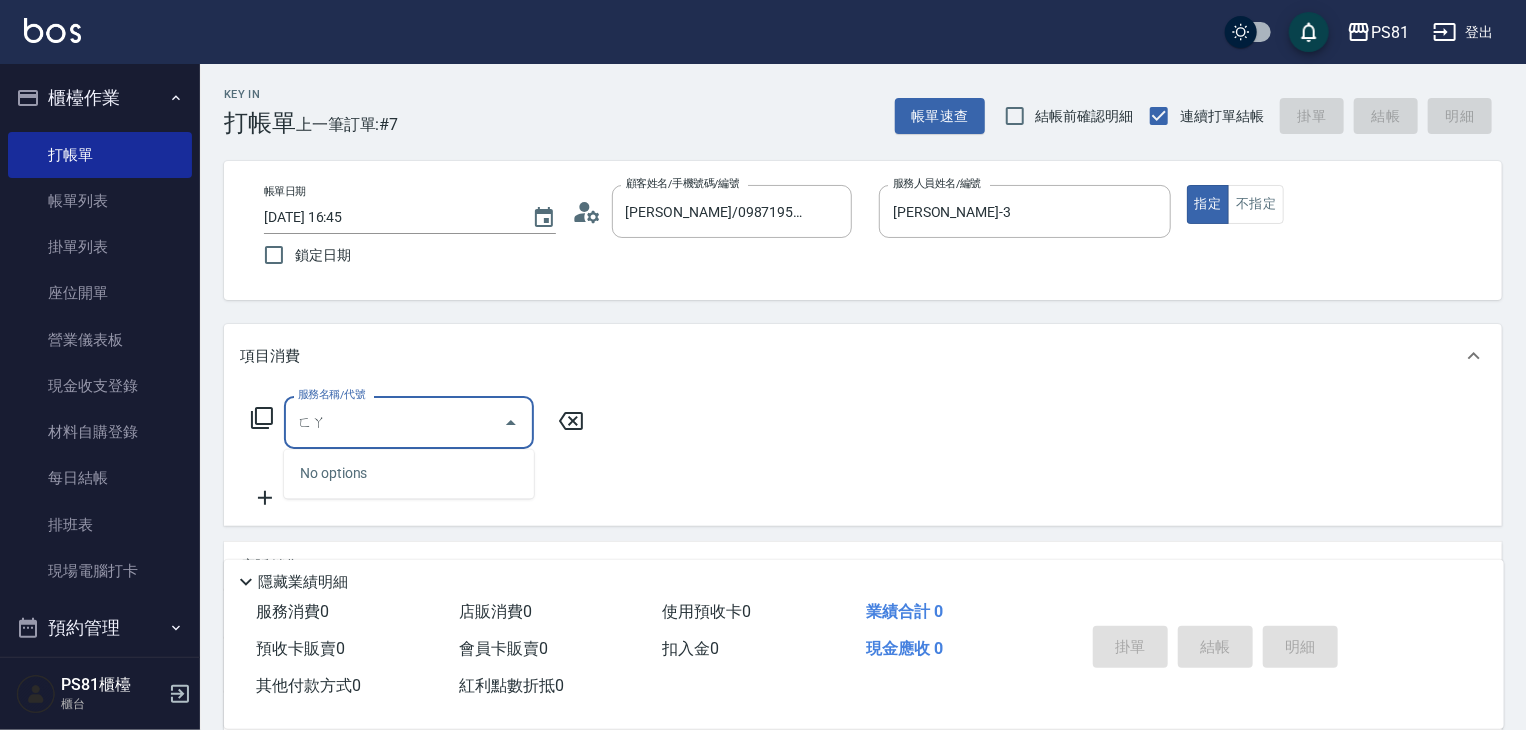 type on "法" 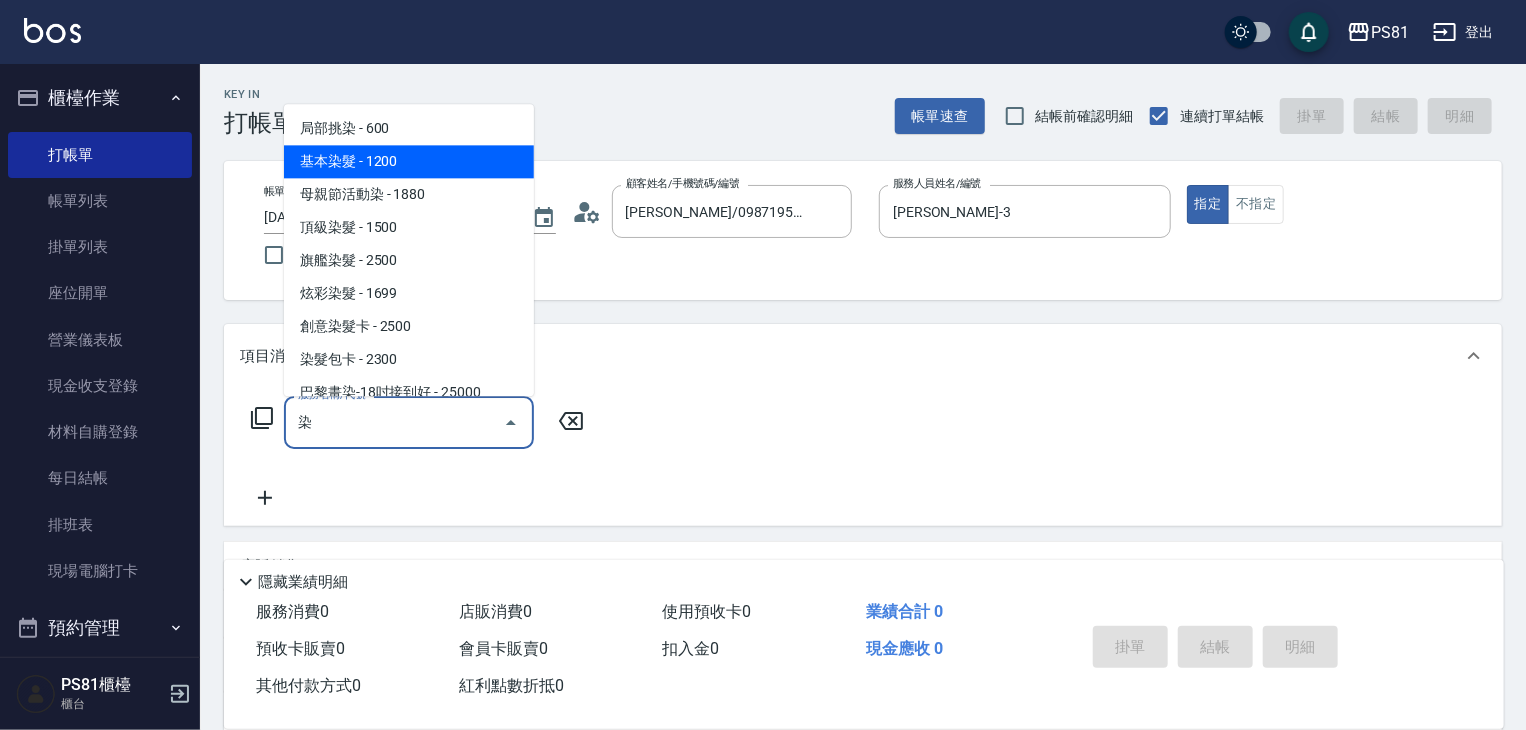 click on "基本染髮 - 1200" at bounding box center (409, 161) 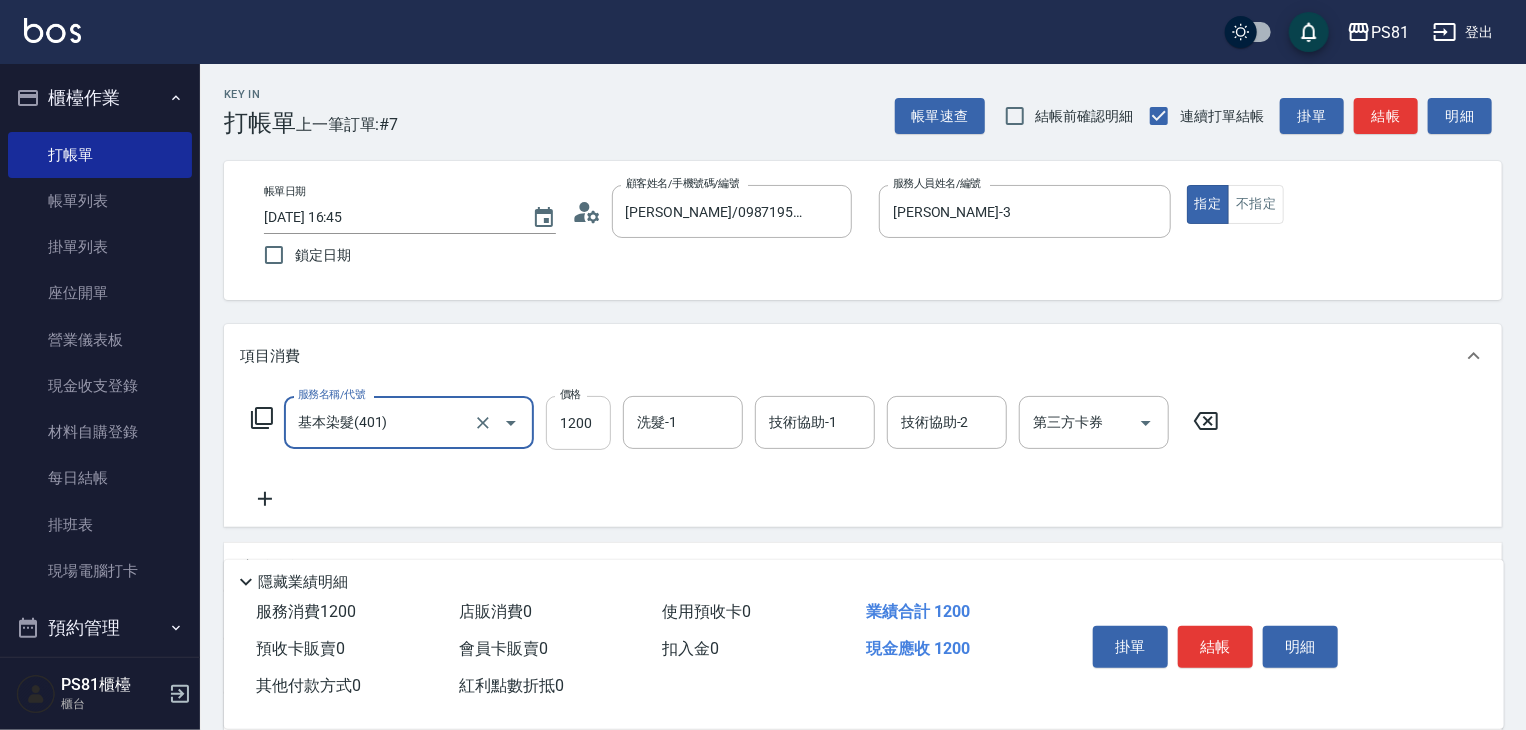 type on "基本染髮(401)" 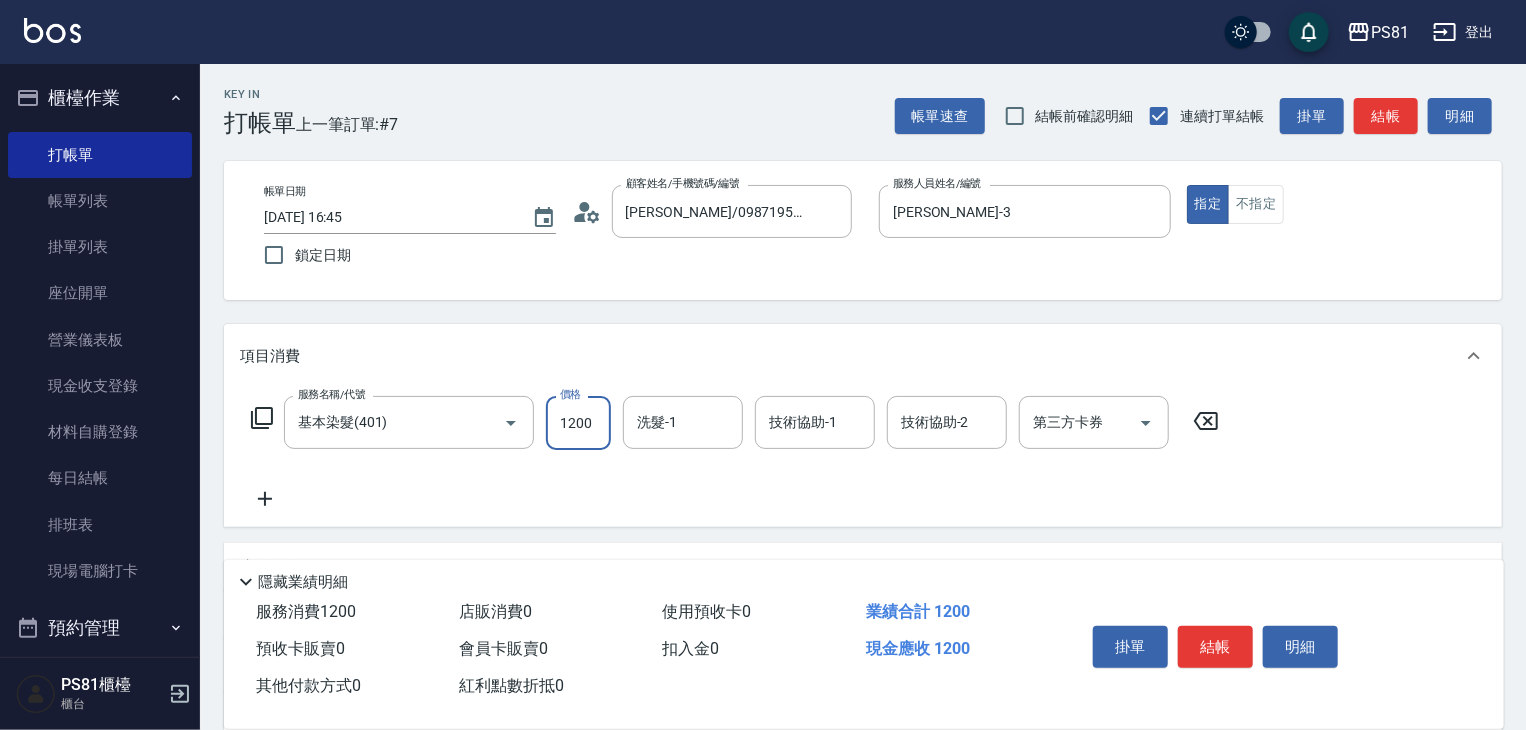 click on "1200" at bounding box center (578, 423) 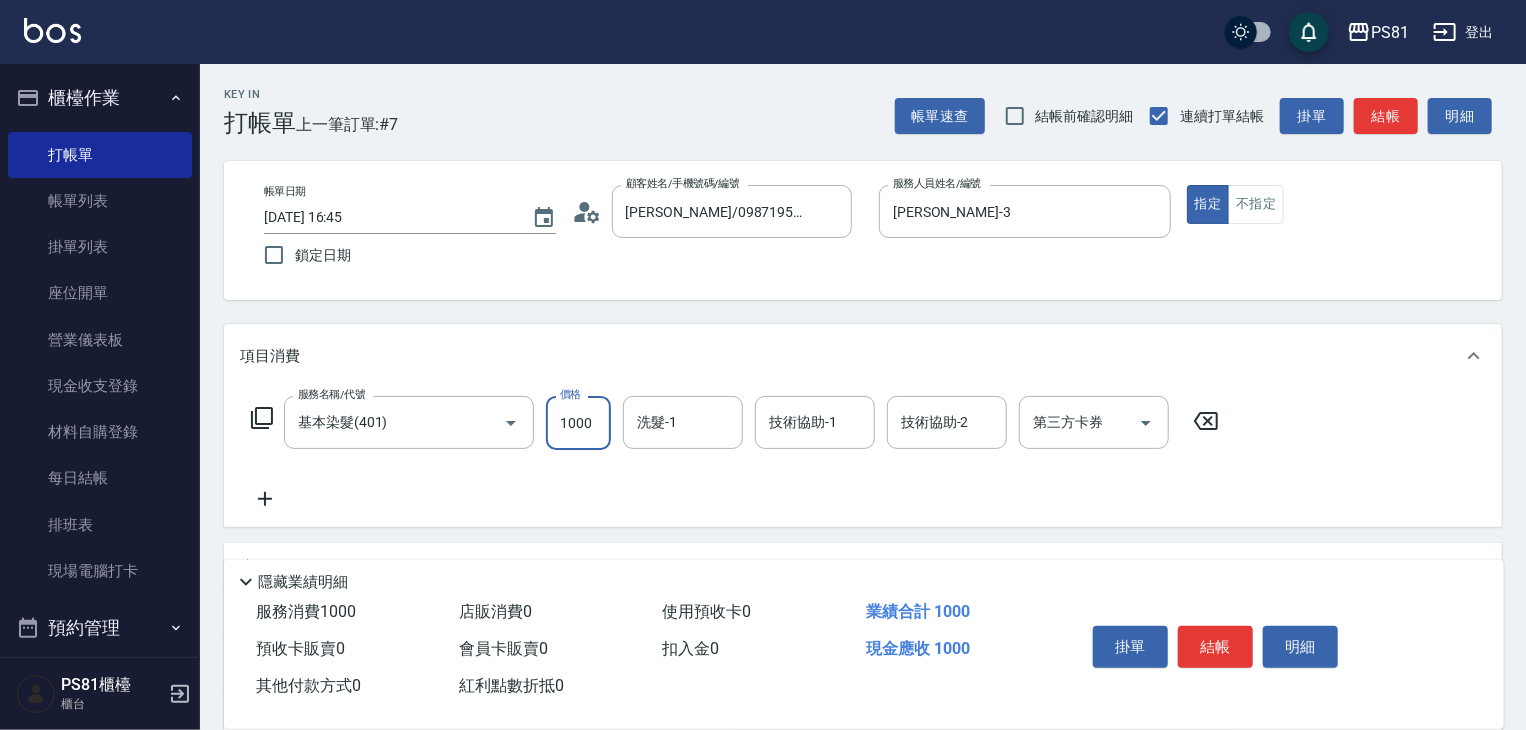 type on "1000" 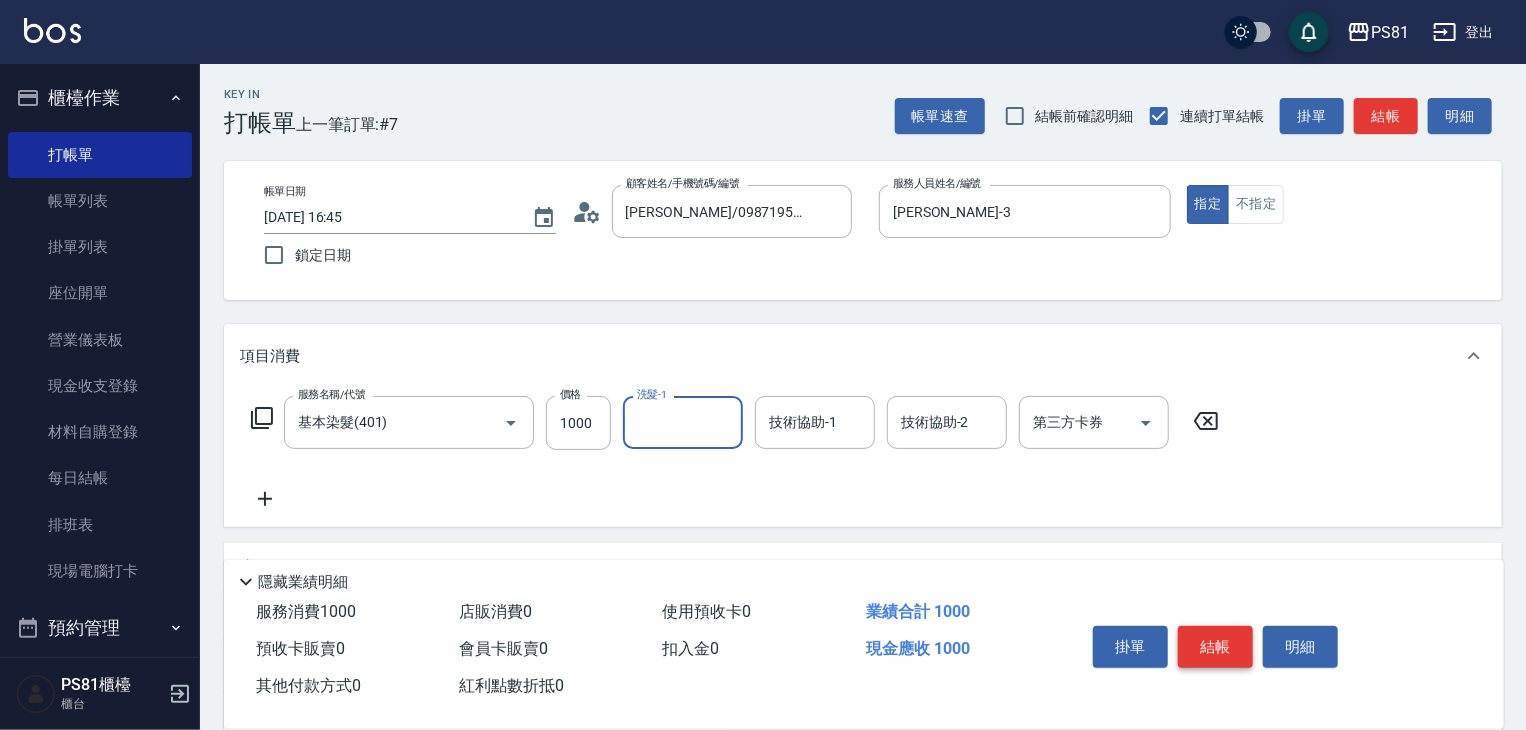 click on "結帳" at bounding box center (1215, 647) 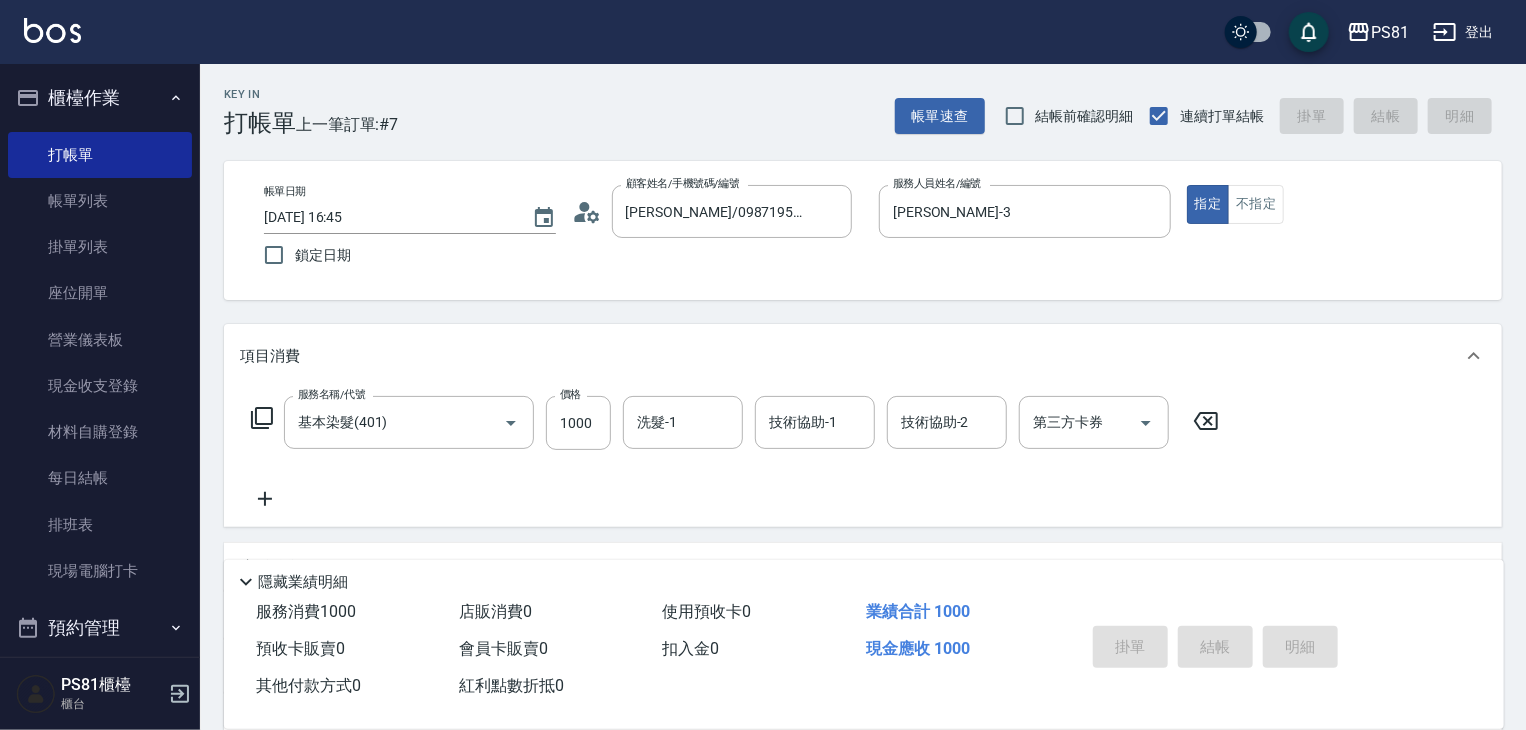 type 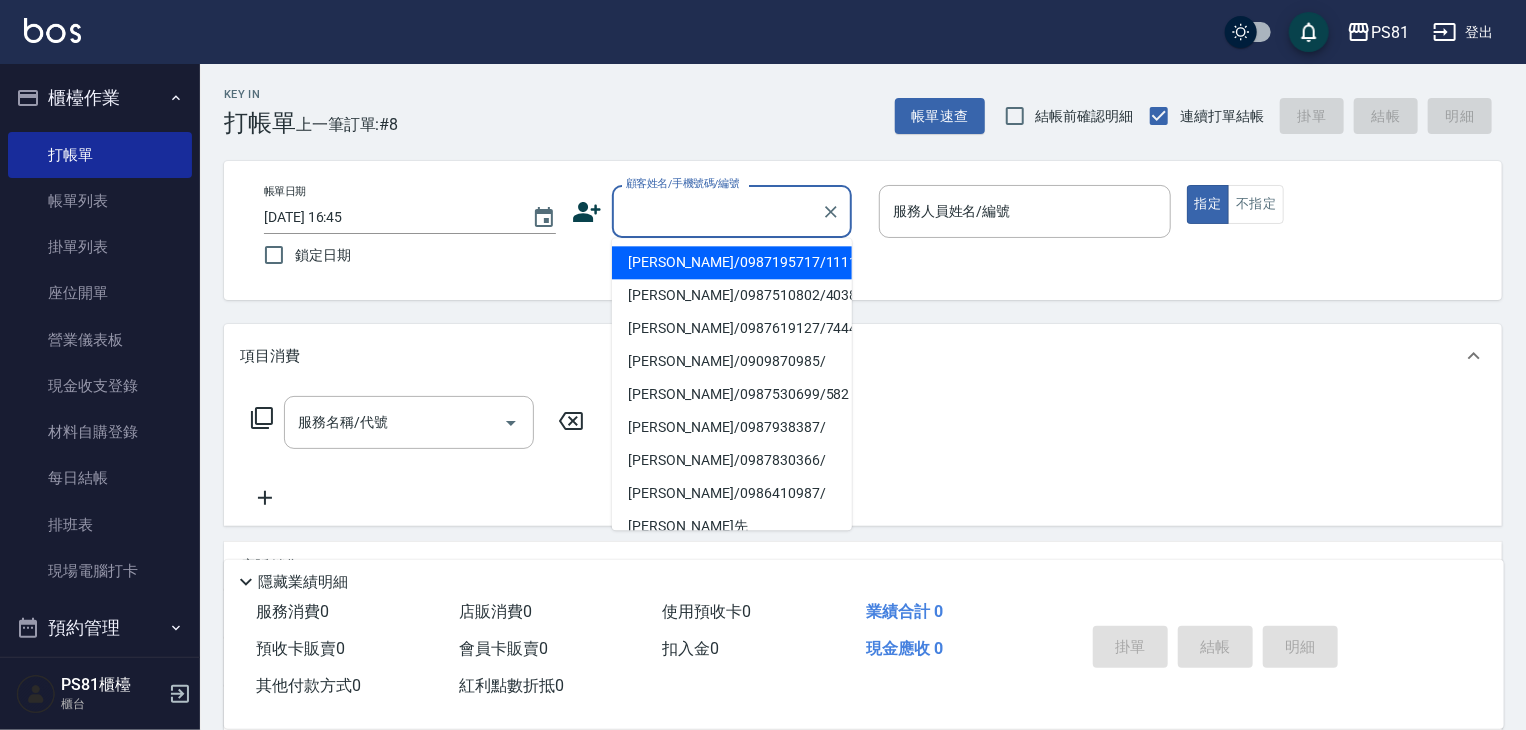drag, startPoint x: 652, startPoint y: 207, endPoint x: 688, endPoint y: 259, distance: 63.245552 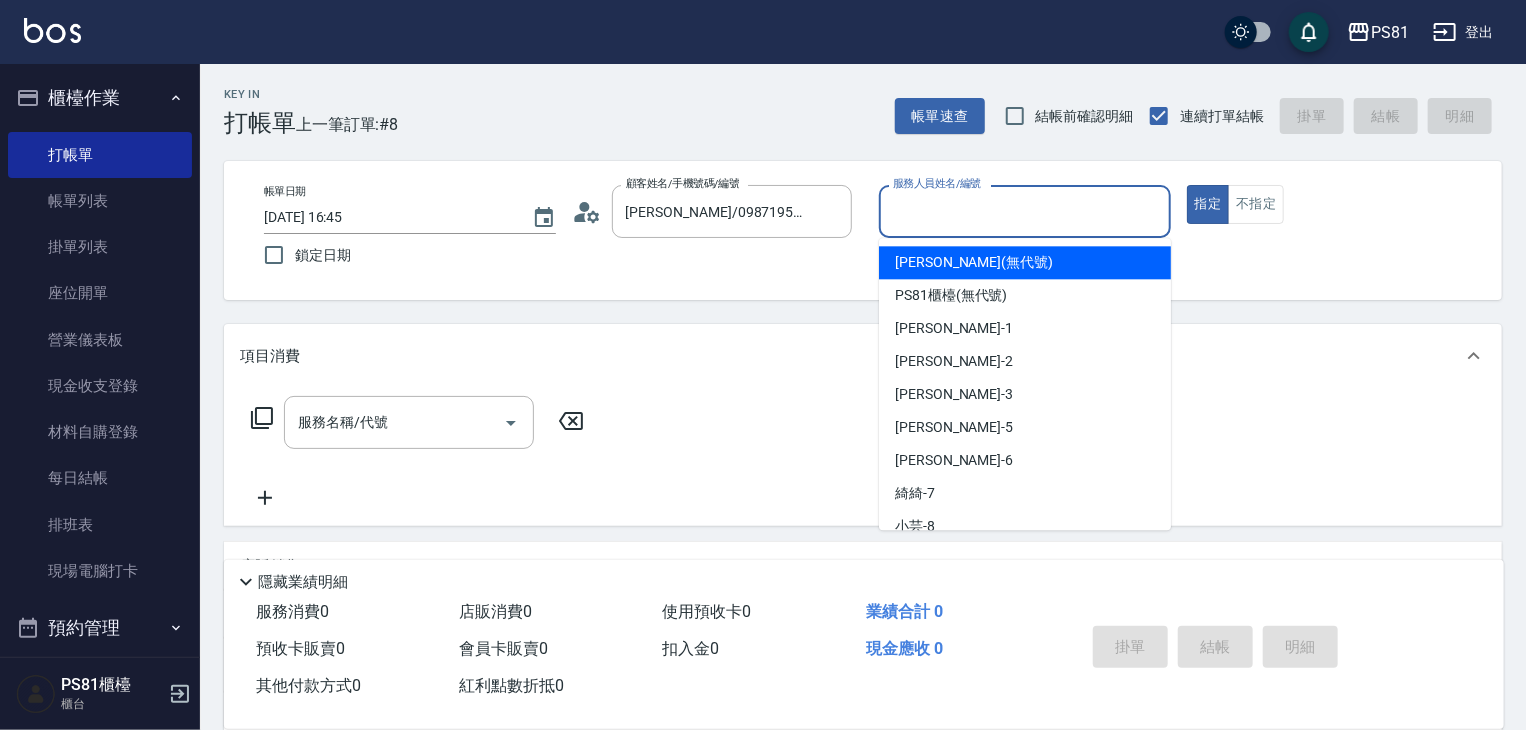 drag, startPoint x: 1033, startPoint y: 212, endPoint x: 1016, endPoint y: 259, distance: 49.979996 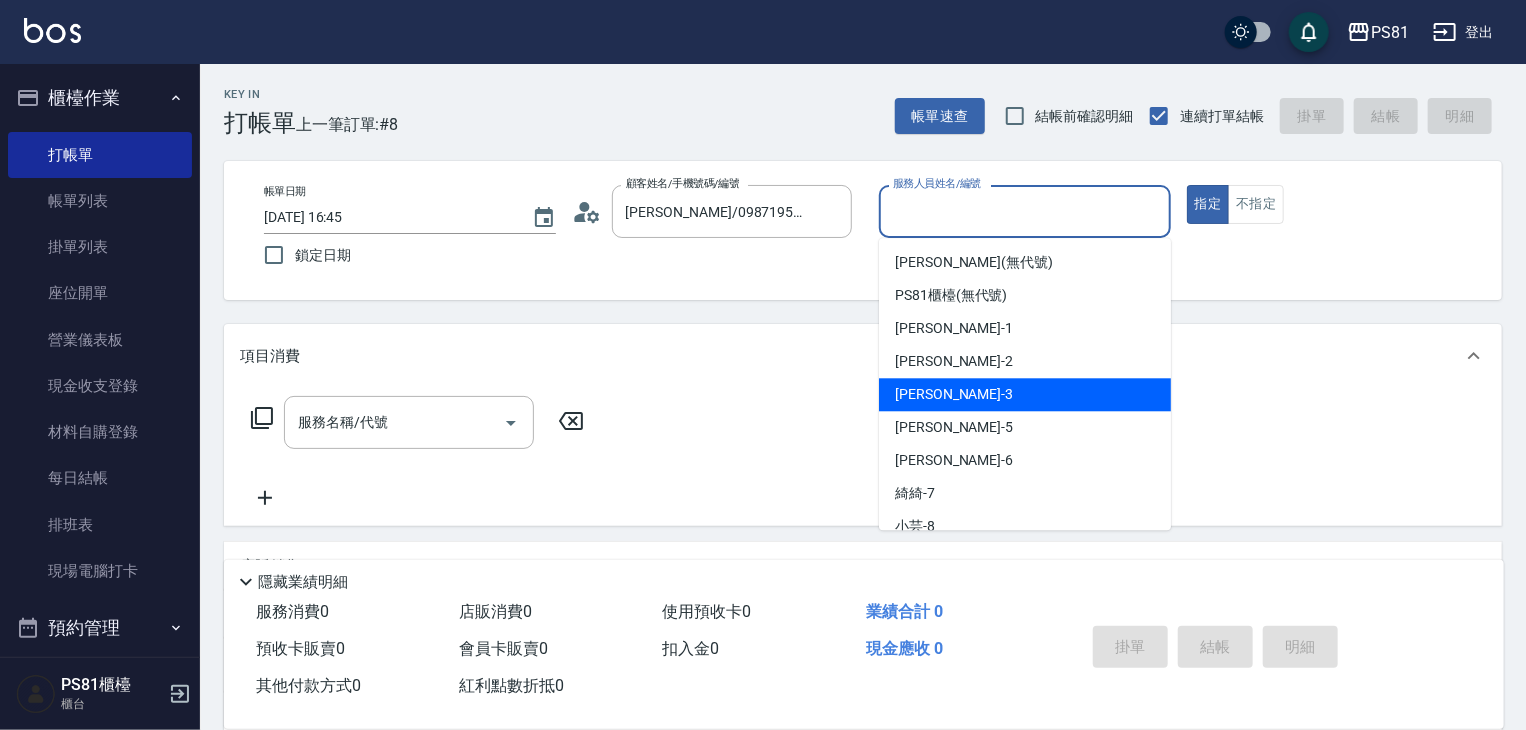 drag, startPoint x: 949, startPoint y: 394, endPoint x: 924, endPoint y: 401, distance: 25.96151 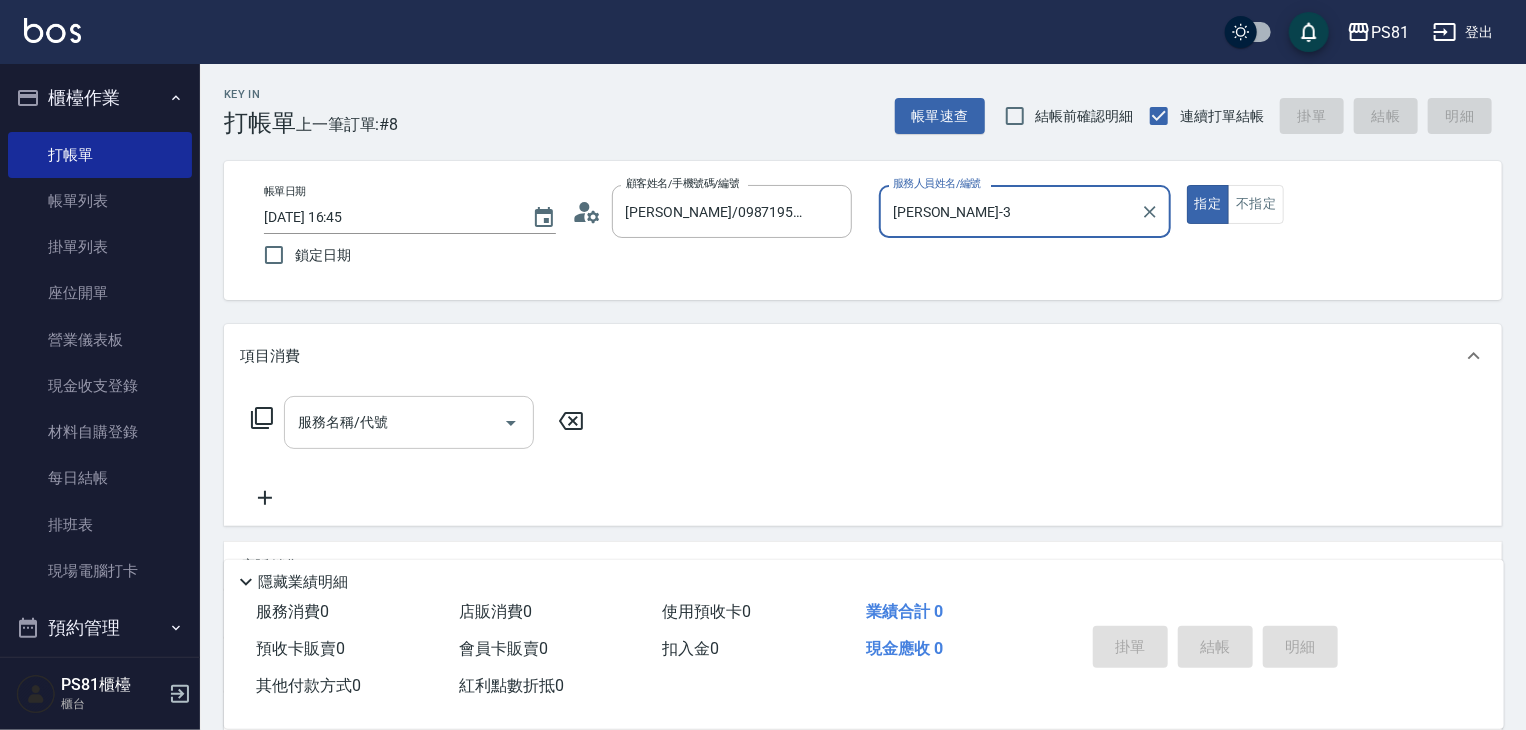 click on "服務名稱/代號" at bounding box center (394, 422) 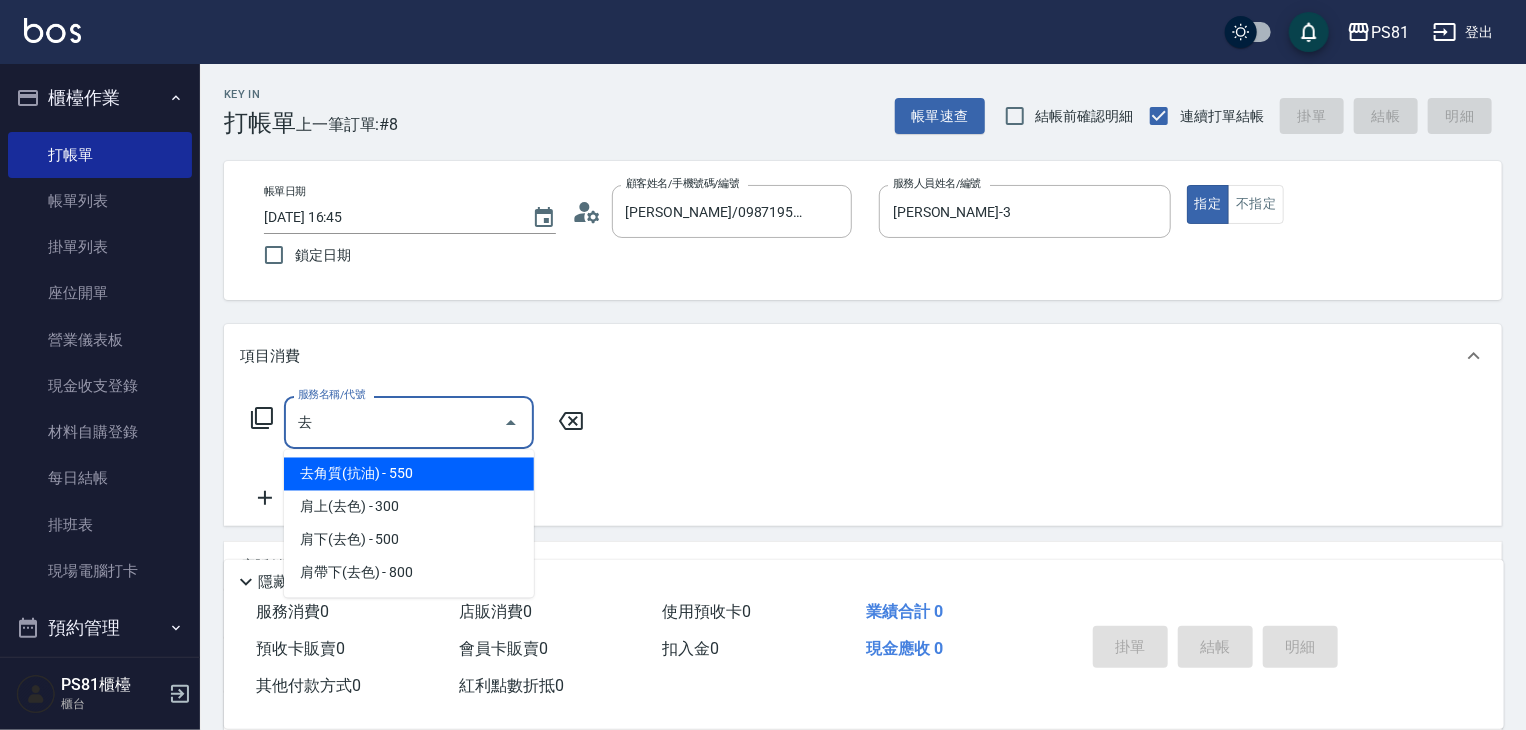drag, startPoint x: 347, startPoint y: 481, endPoint x: 552, endPoint y: 513, distance: 207.48253 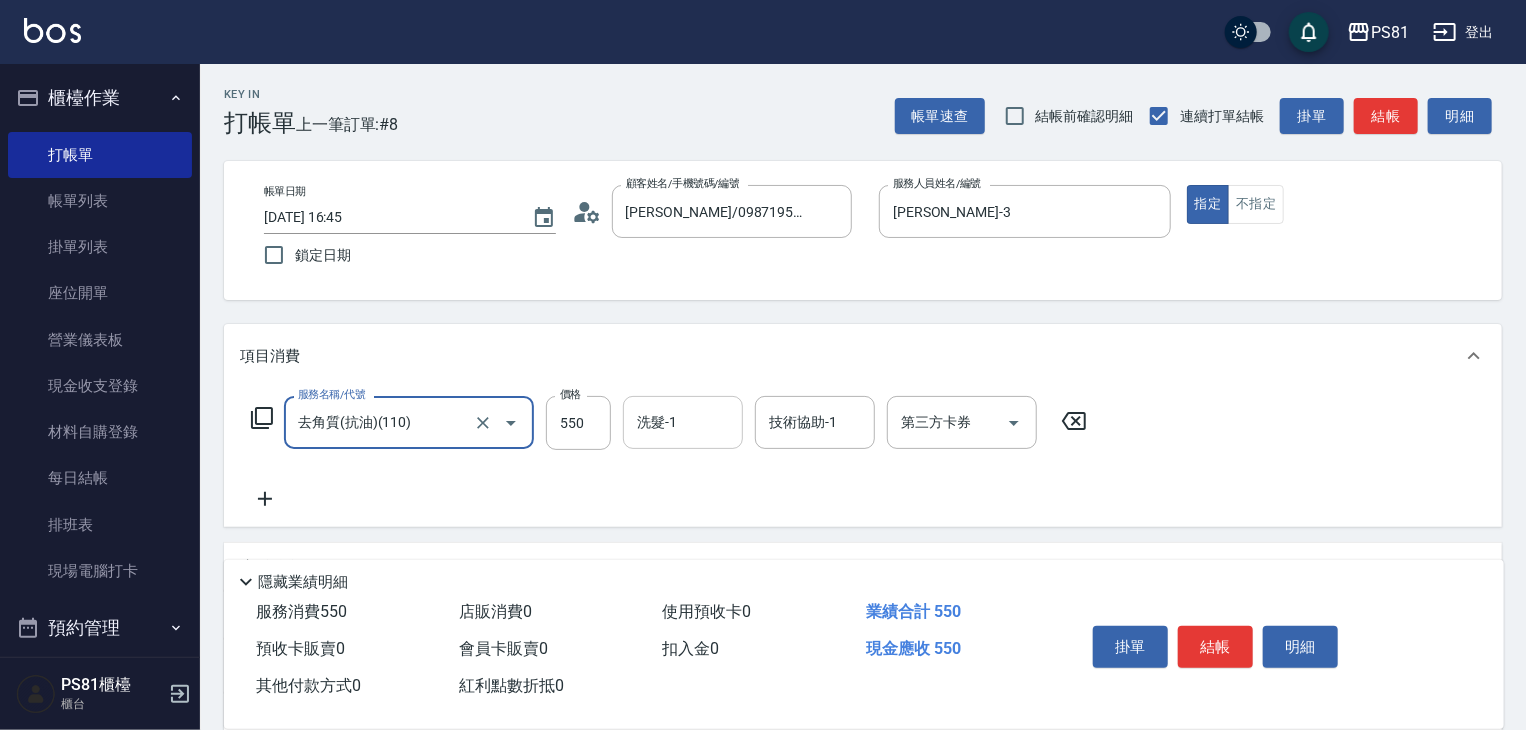 type on "去角質(抗油)(110)" 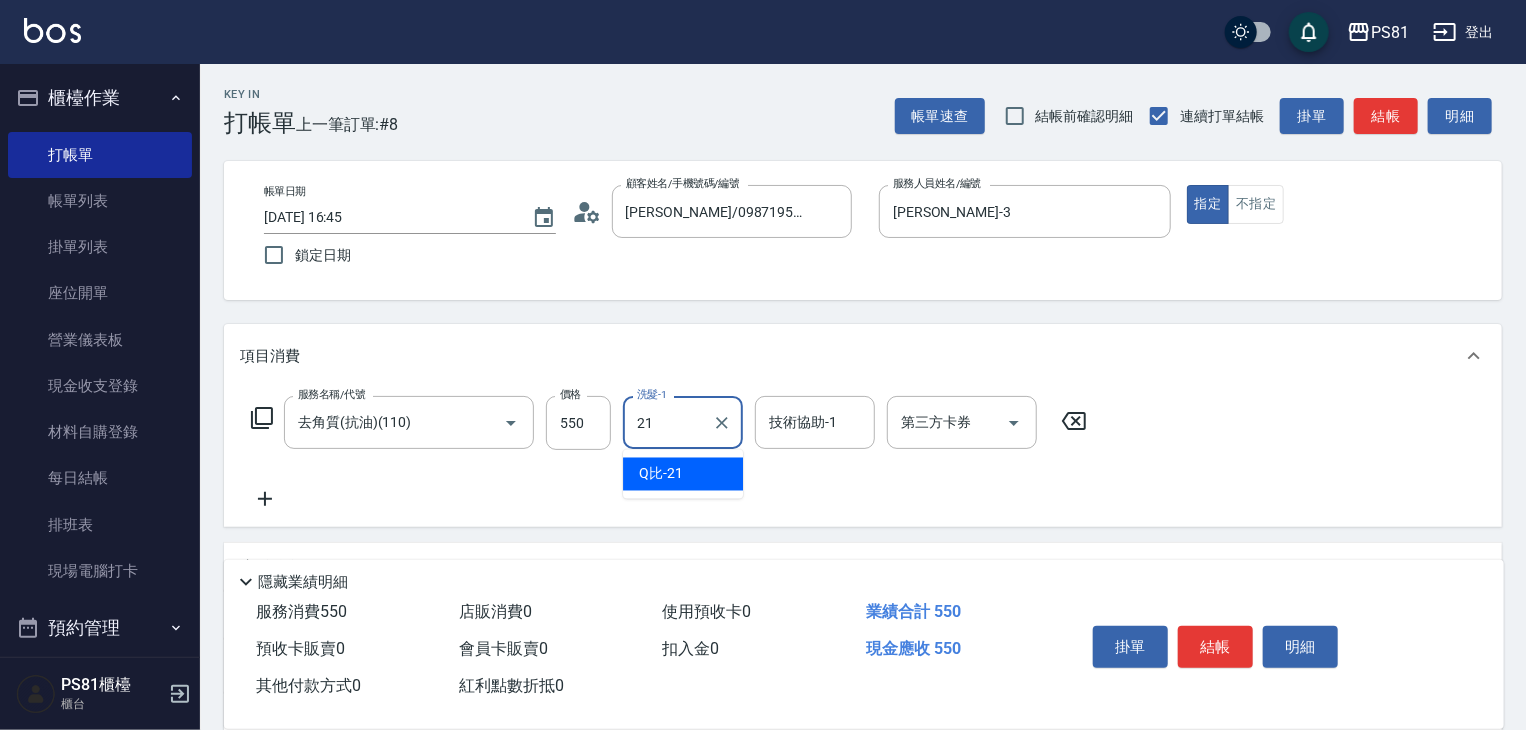 type on "2" 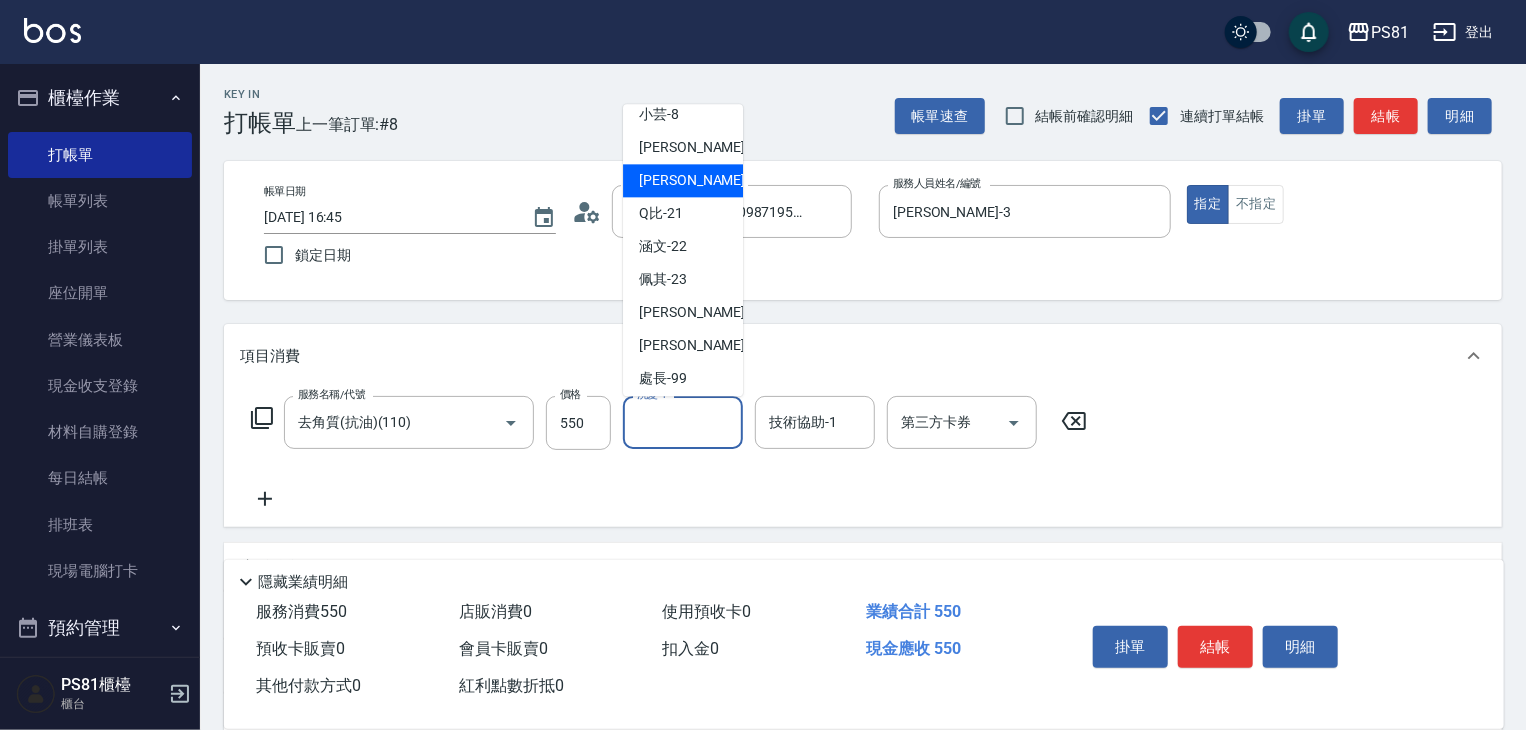 scroll, scrollTop: 327, scrollLeft: 0, axis: vertical 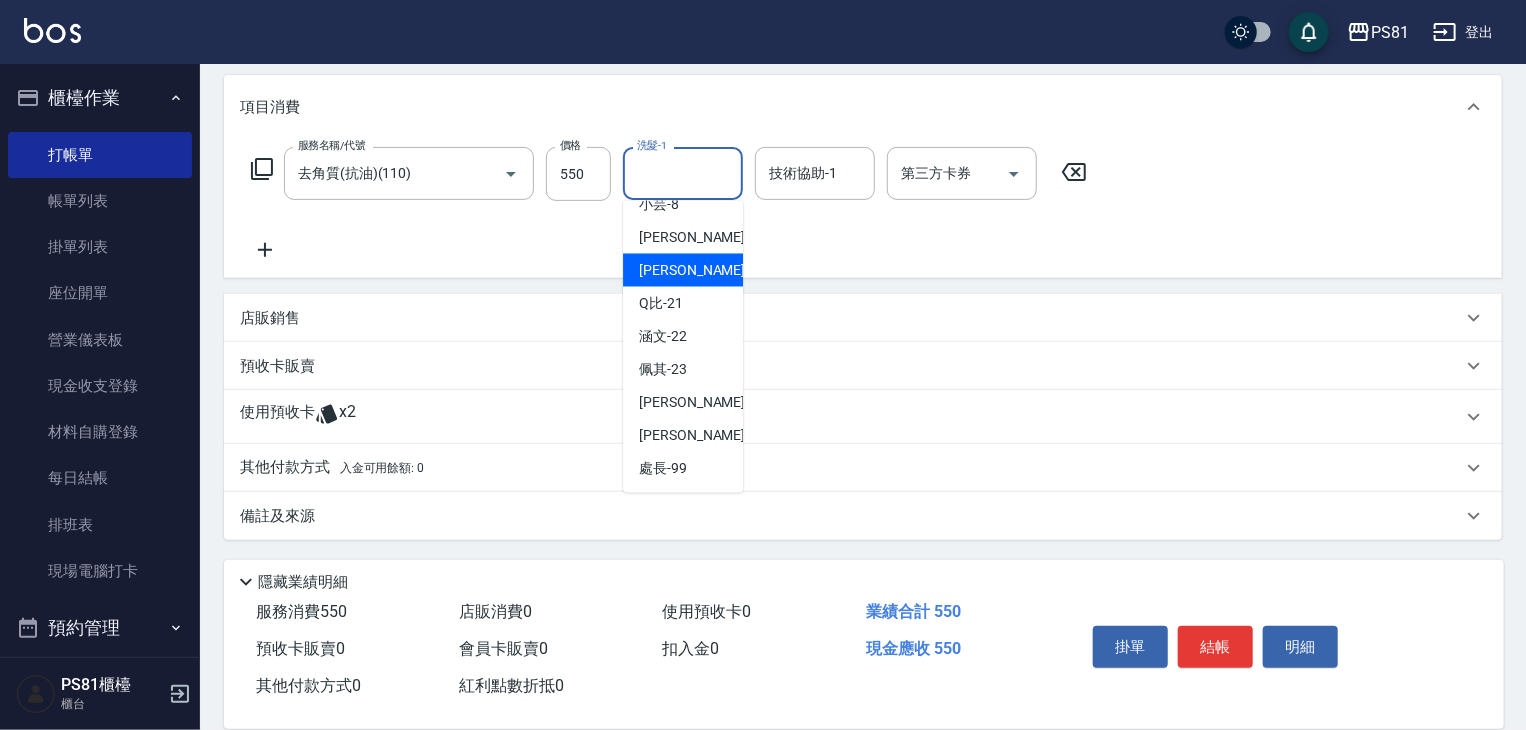 click on "洗髮-1" at bounding box center (683, 173) 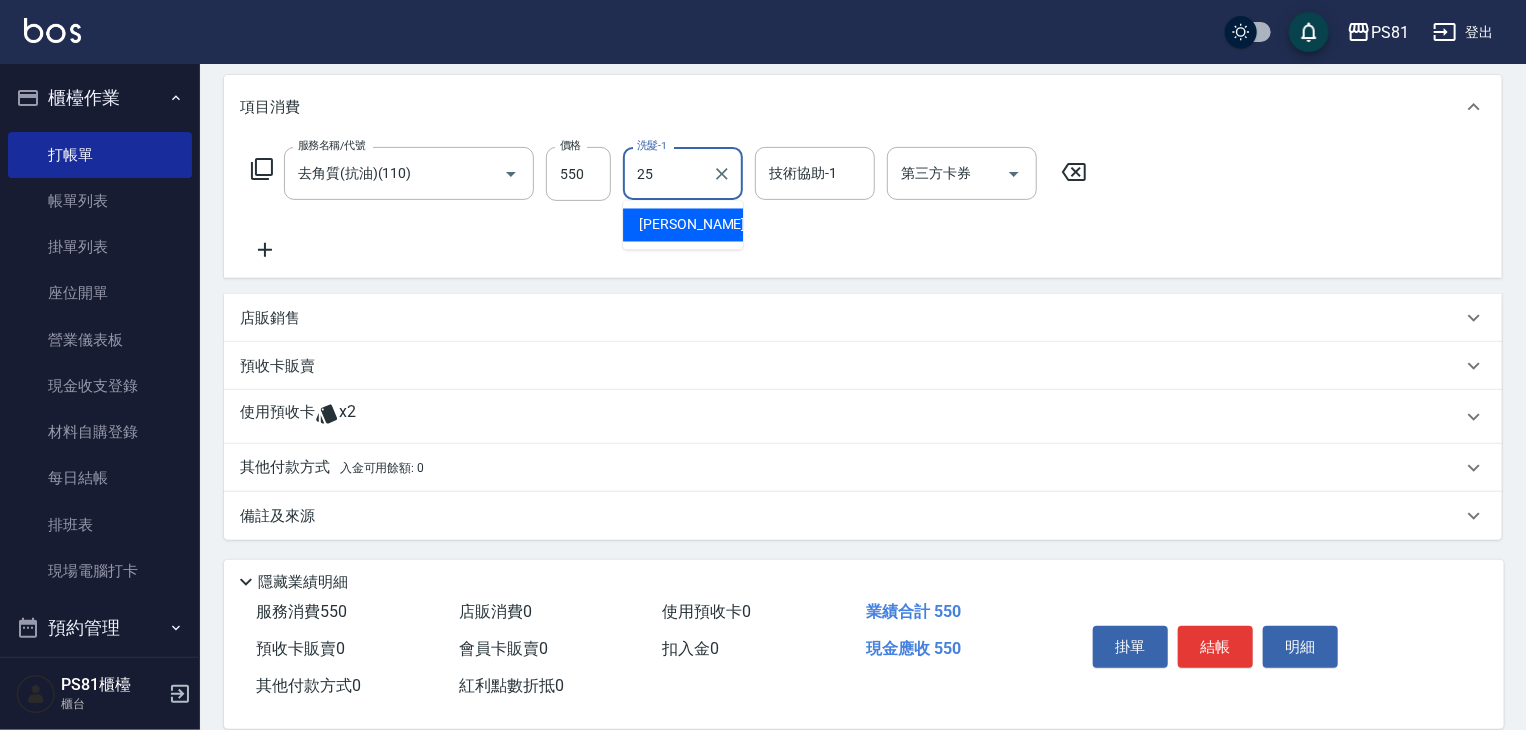type on "[PERSON_NAME]-25" 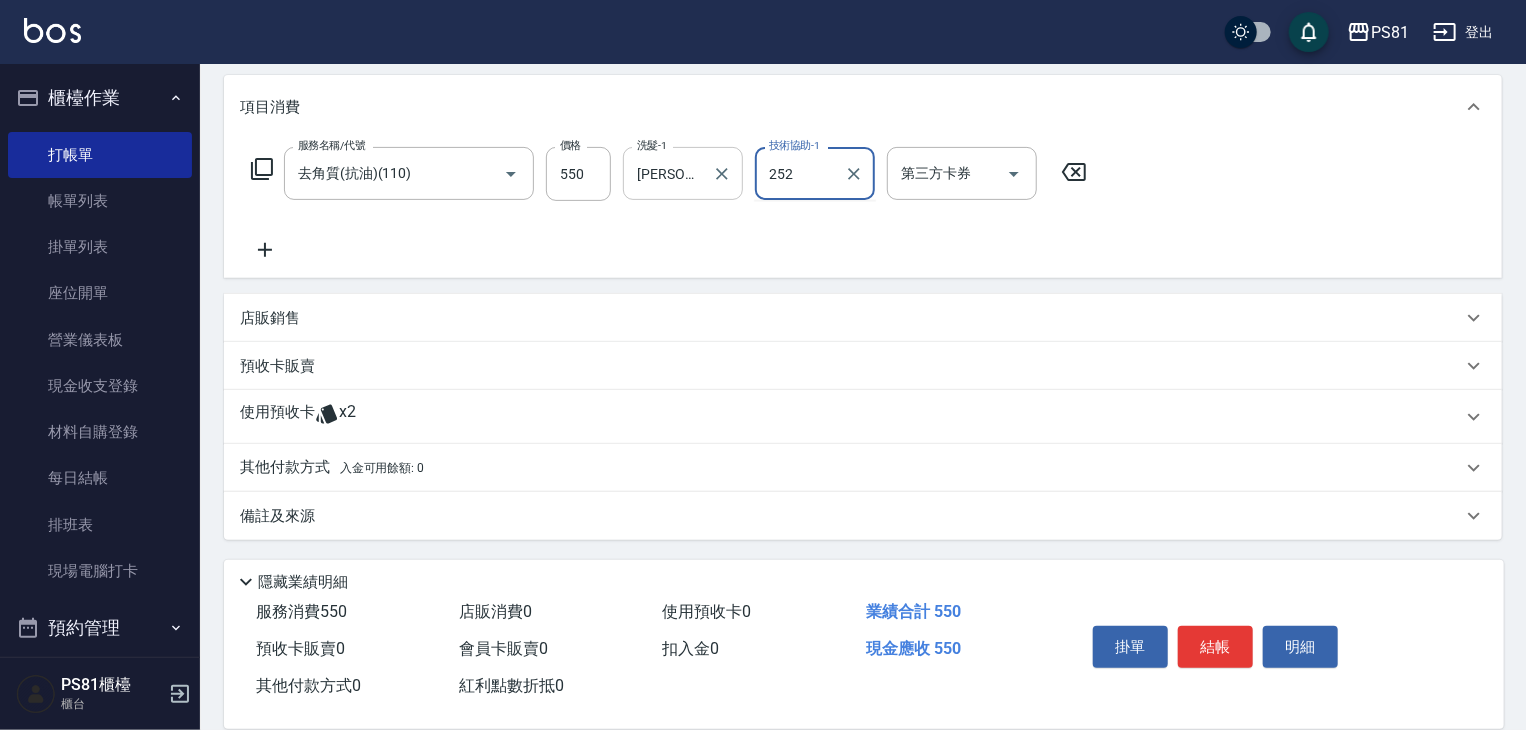 type on "252" 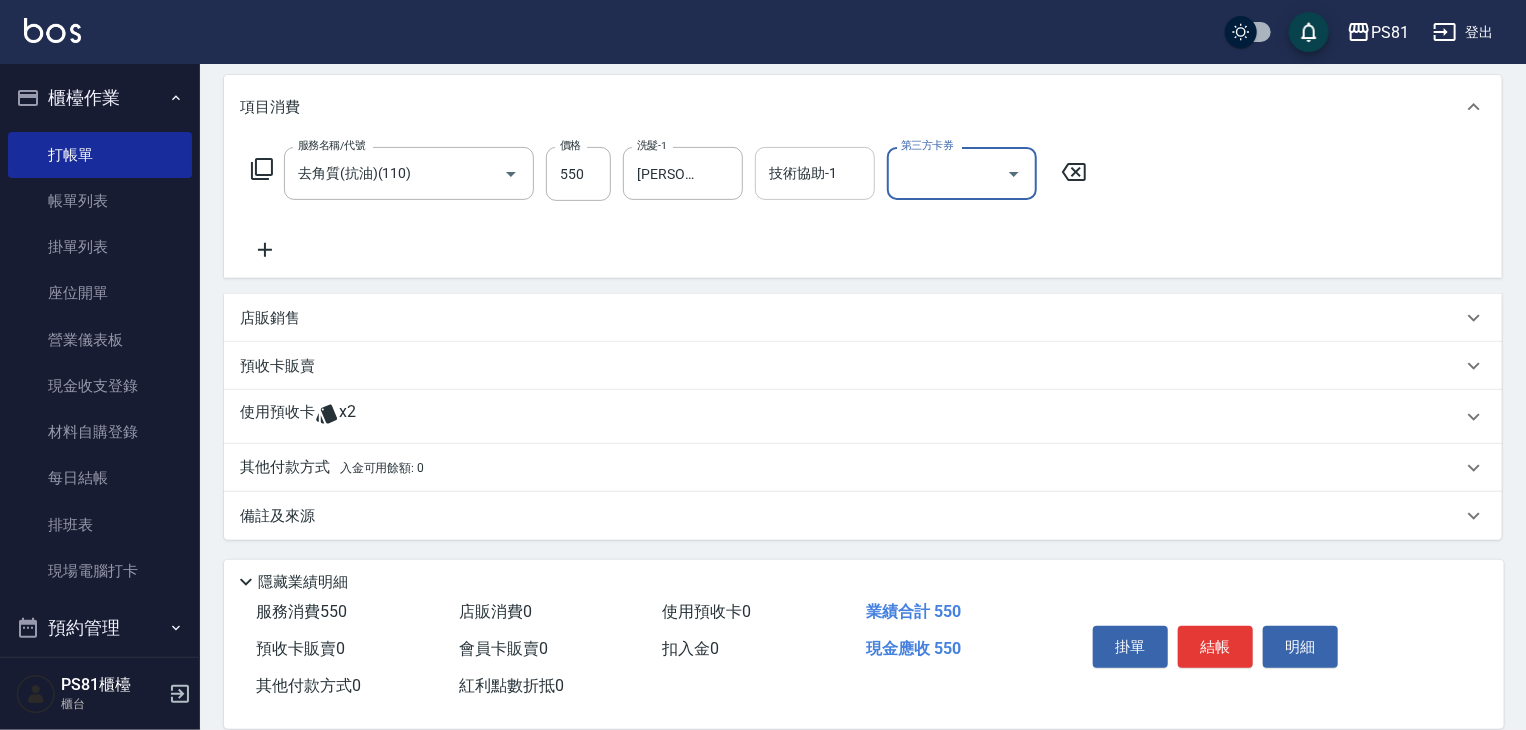 click on "技術協助-1" at bounding box center (815, 173) 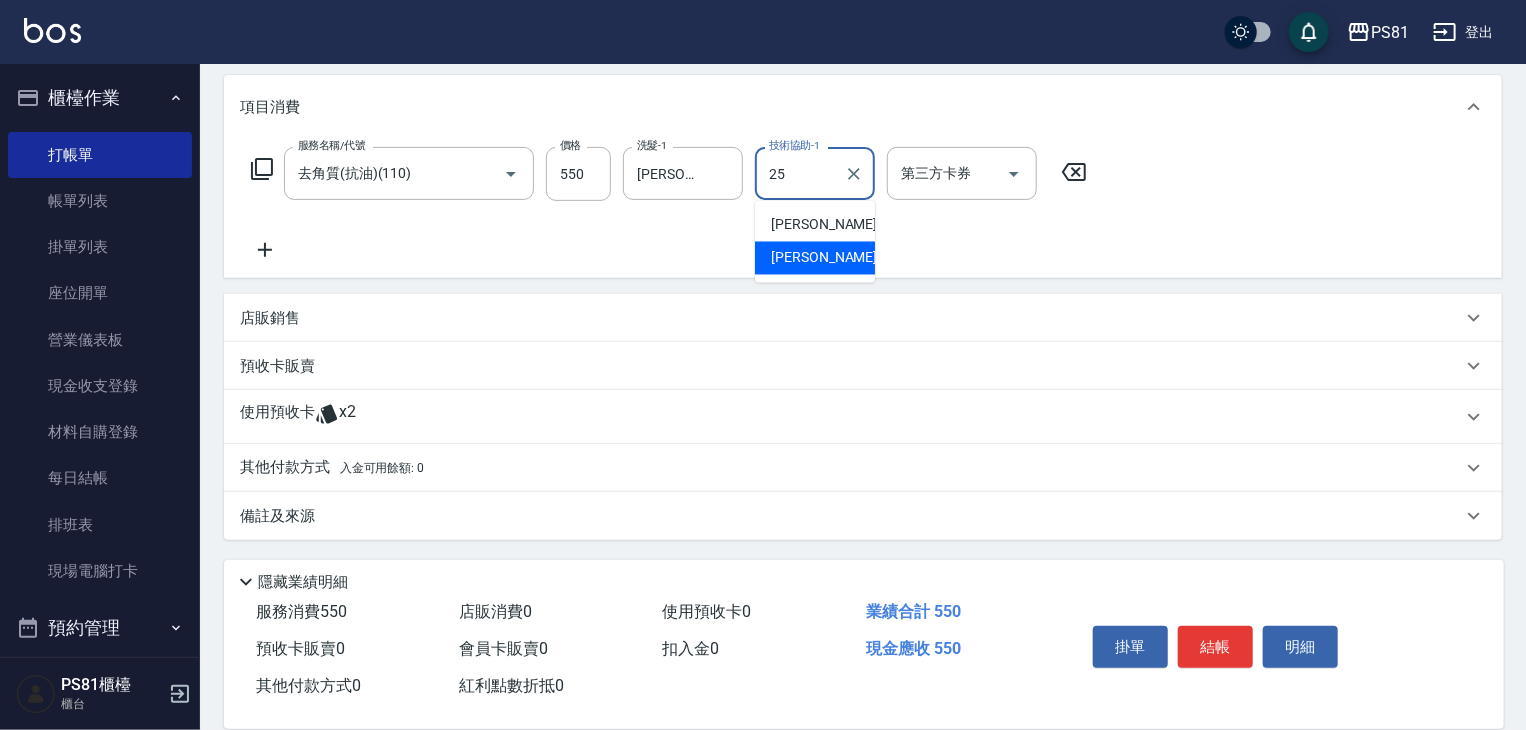 type on "[PERSON_NAME]-25" 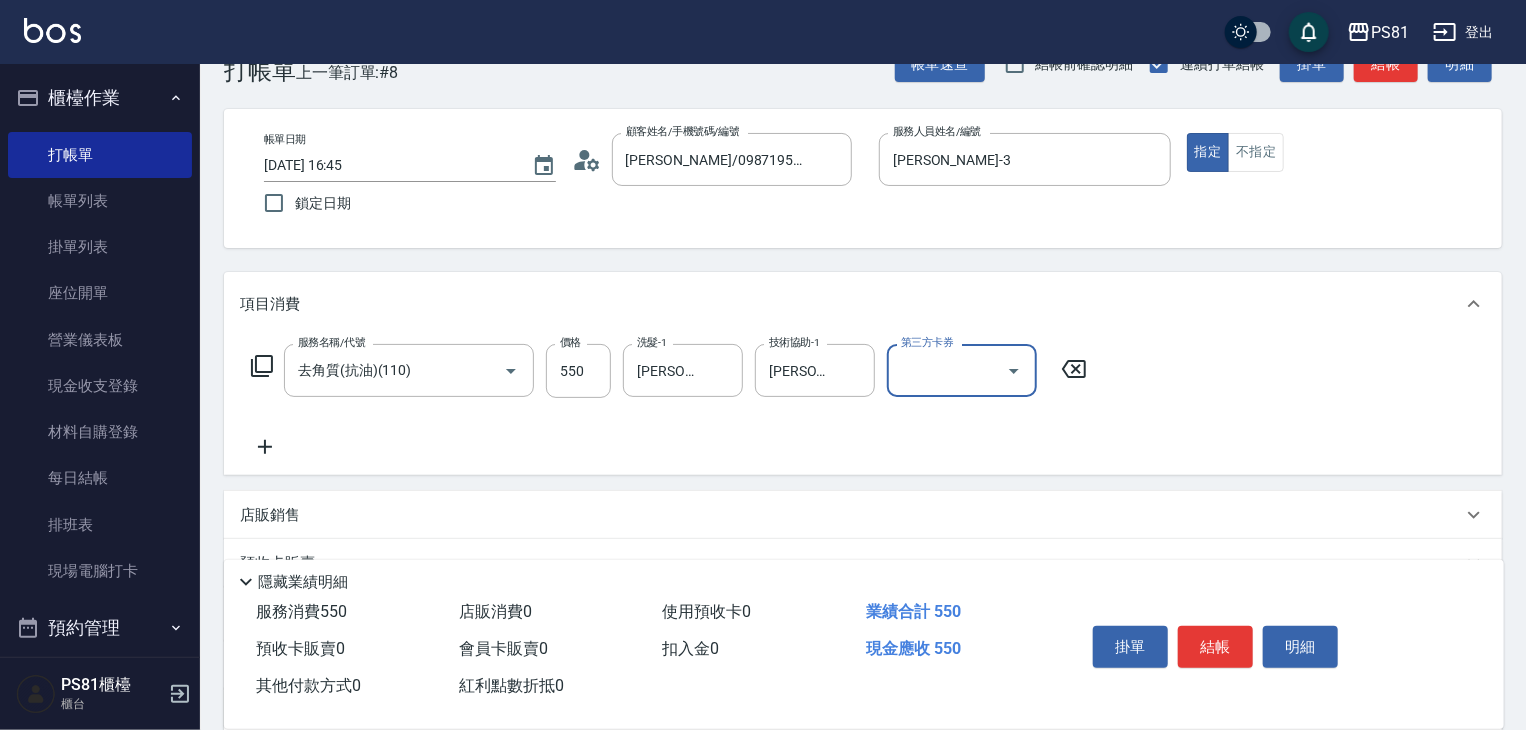 scroll, scrollTop: 100, scrollLeft: 0, axis: vertical 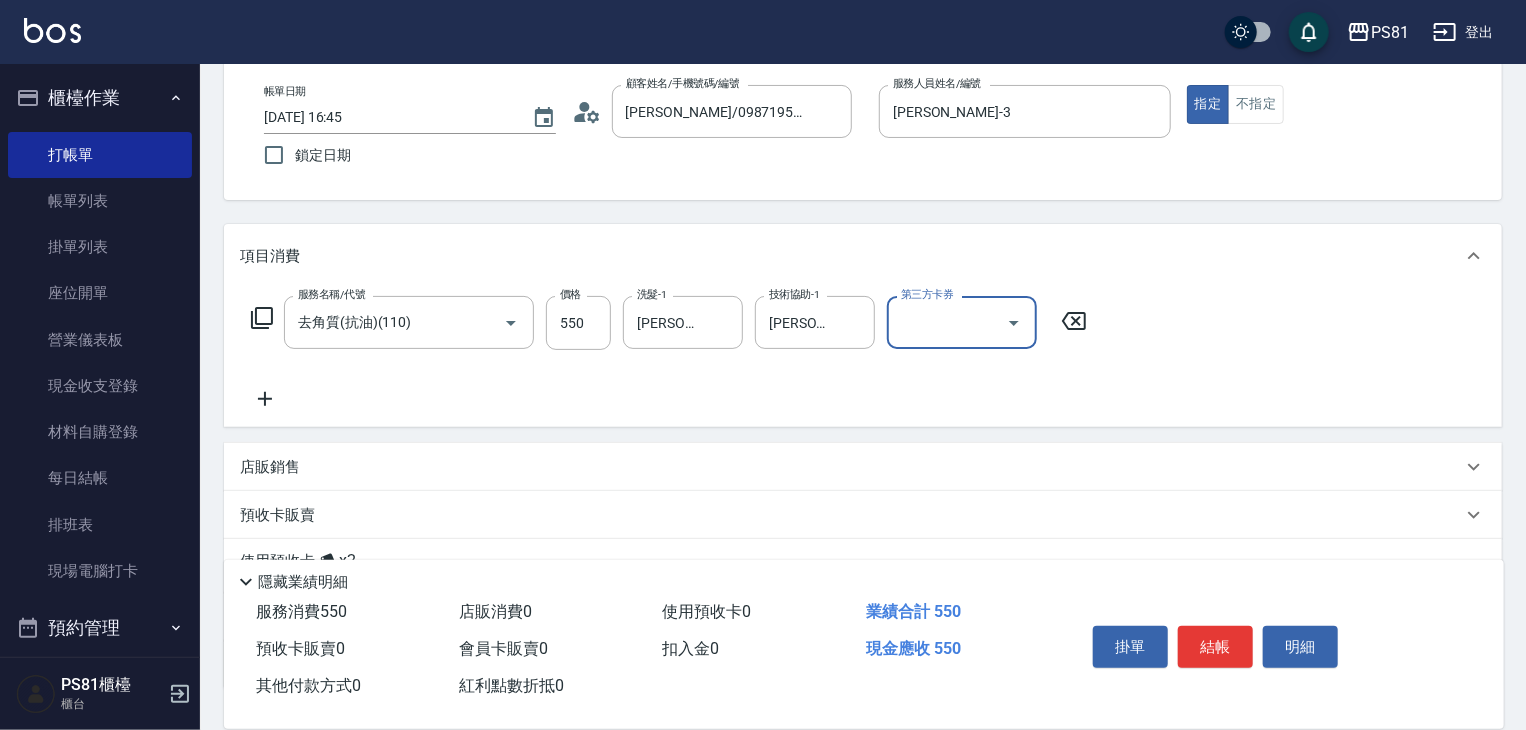 click 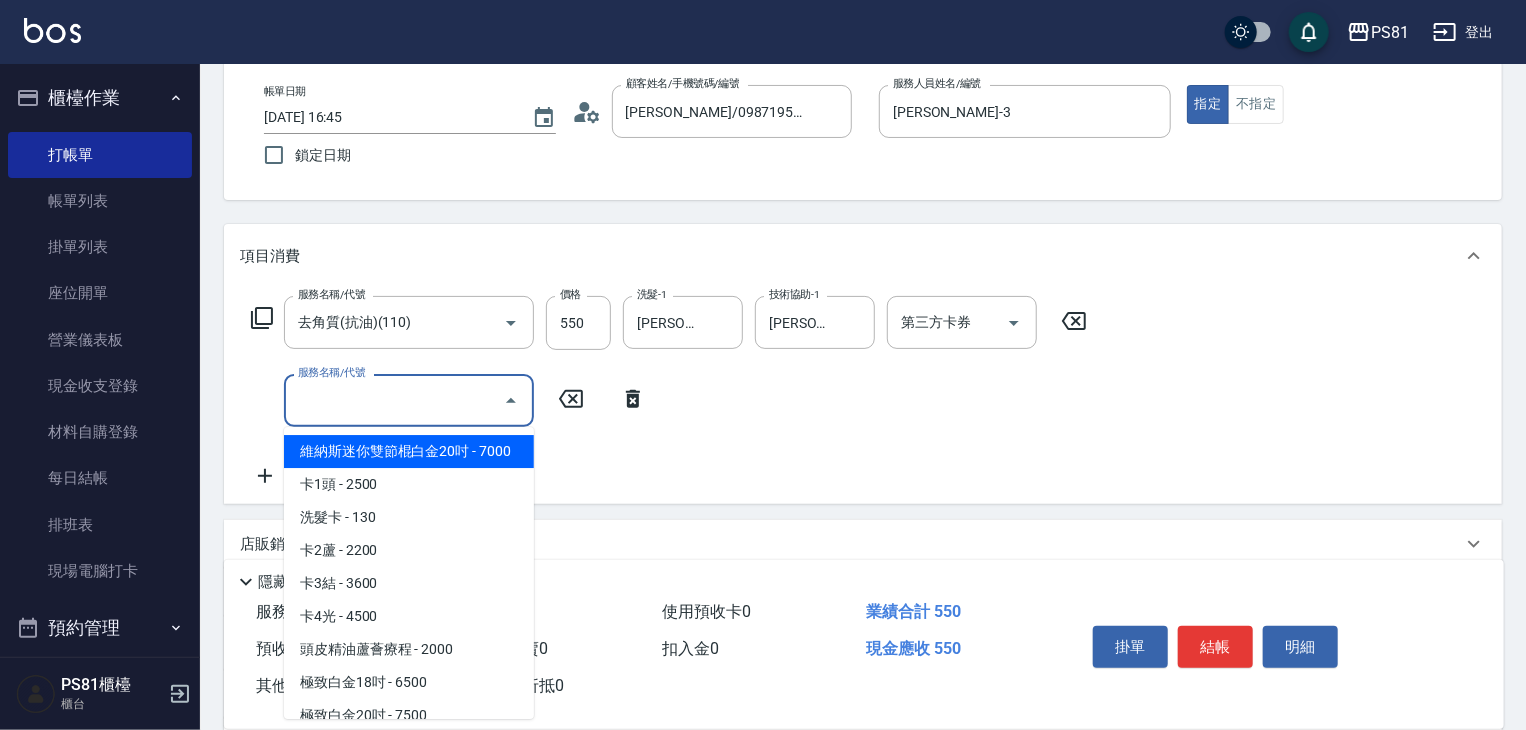 click on "服務名稱/代號" at bounding box center [394, 400] 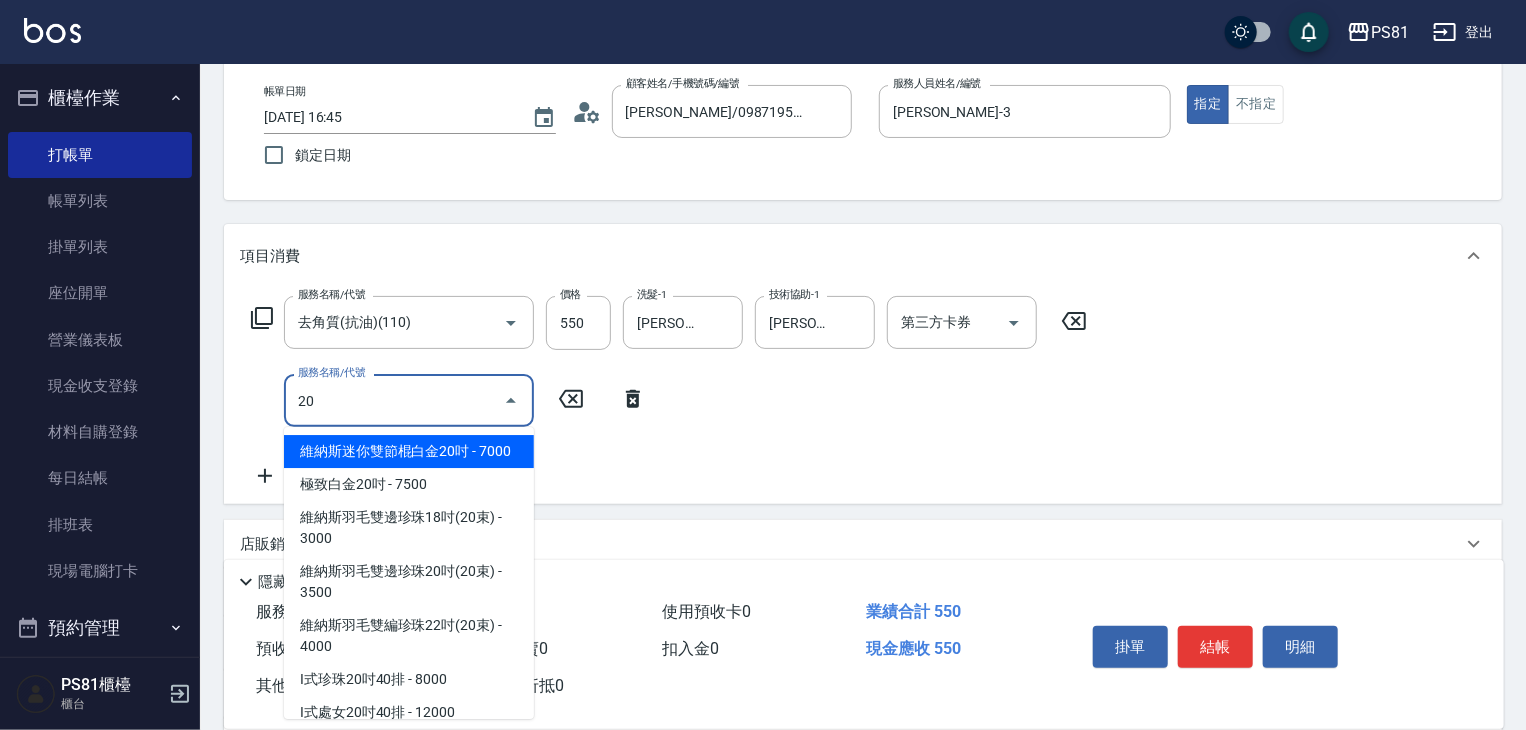 type on "維納斯迷你雙節棍白金20吋" 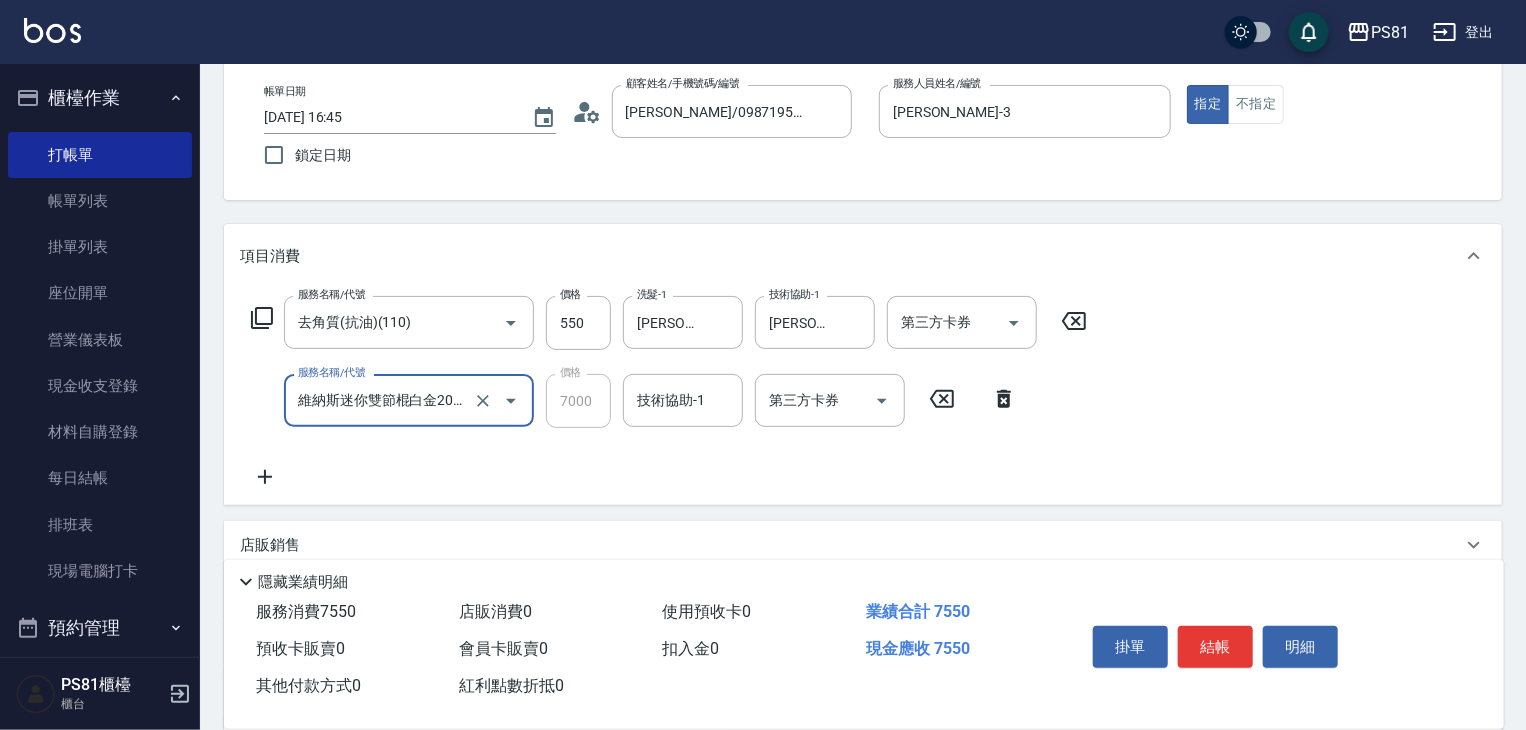 drag, startPoint x: 486, startPoint y: 405, endPoint x: 464, endPoint y: 408, distance: 22.203604 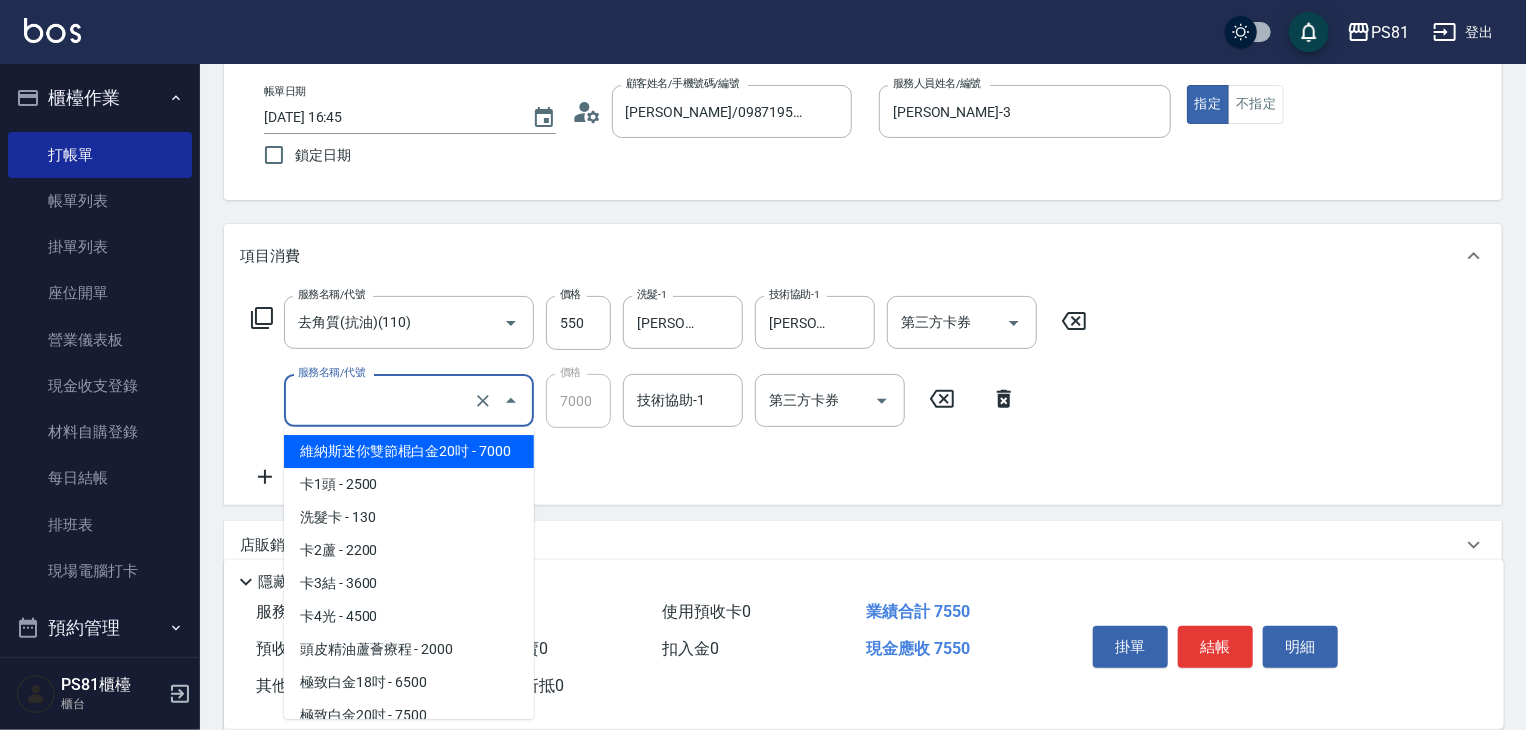 click on "服務名稱/代號" at bounding box center [381, 400] 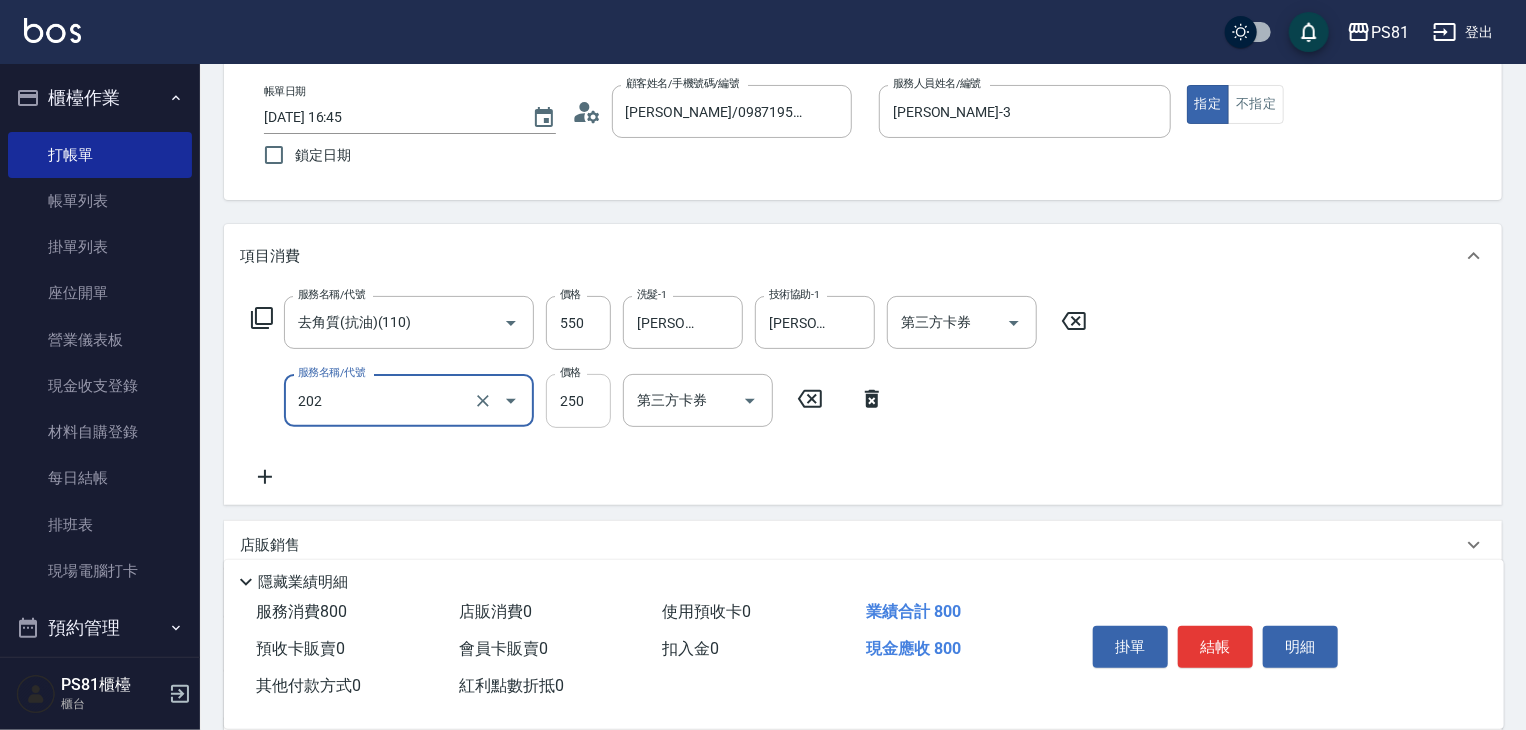 type on "單剪250(202)" 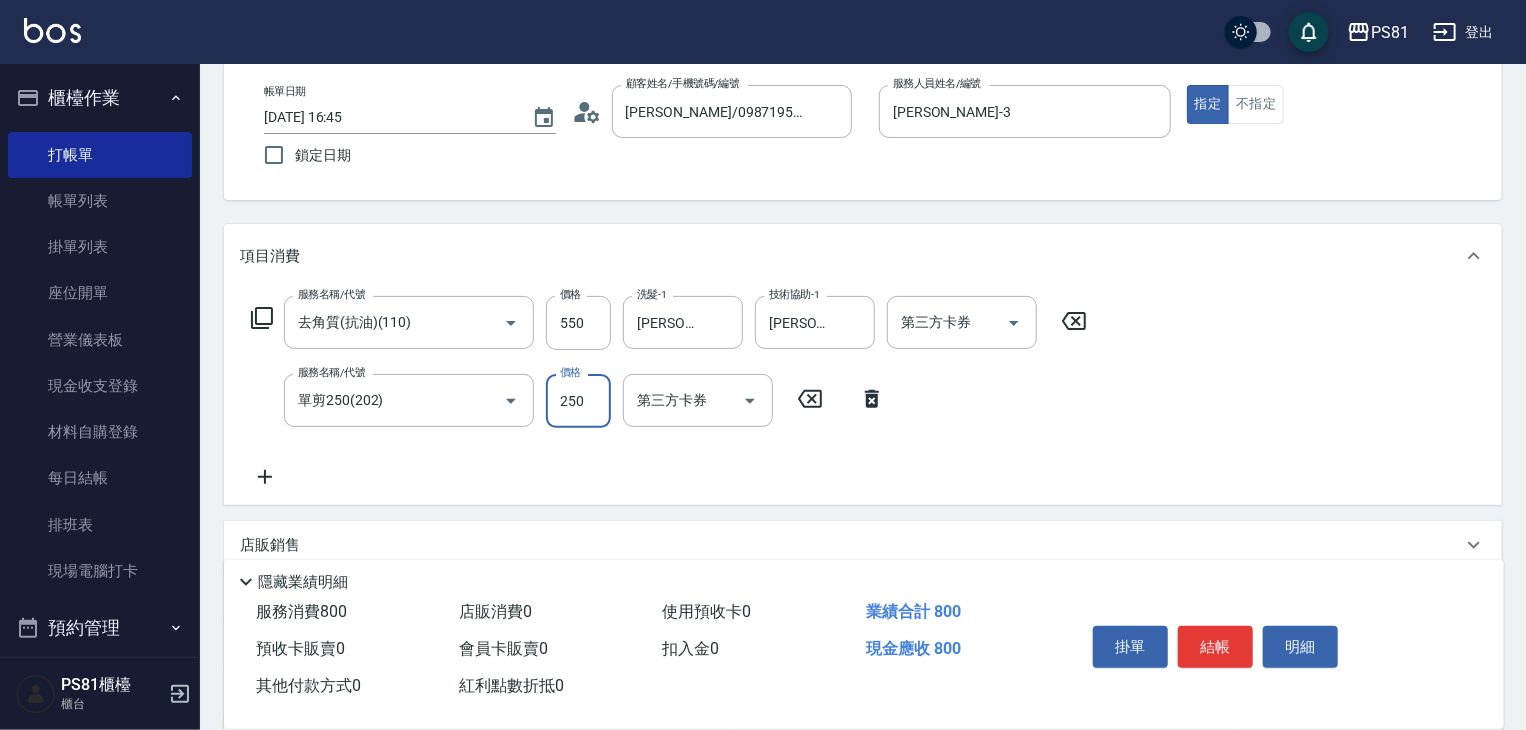 click on "250" at bounding box center [578, 401] 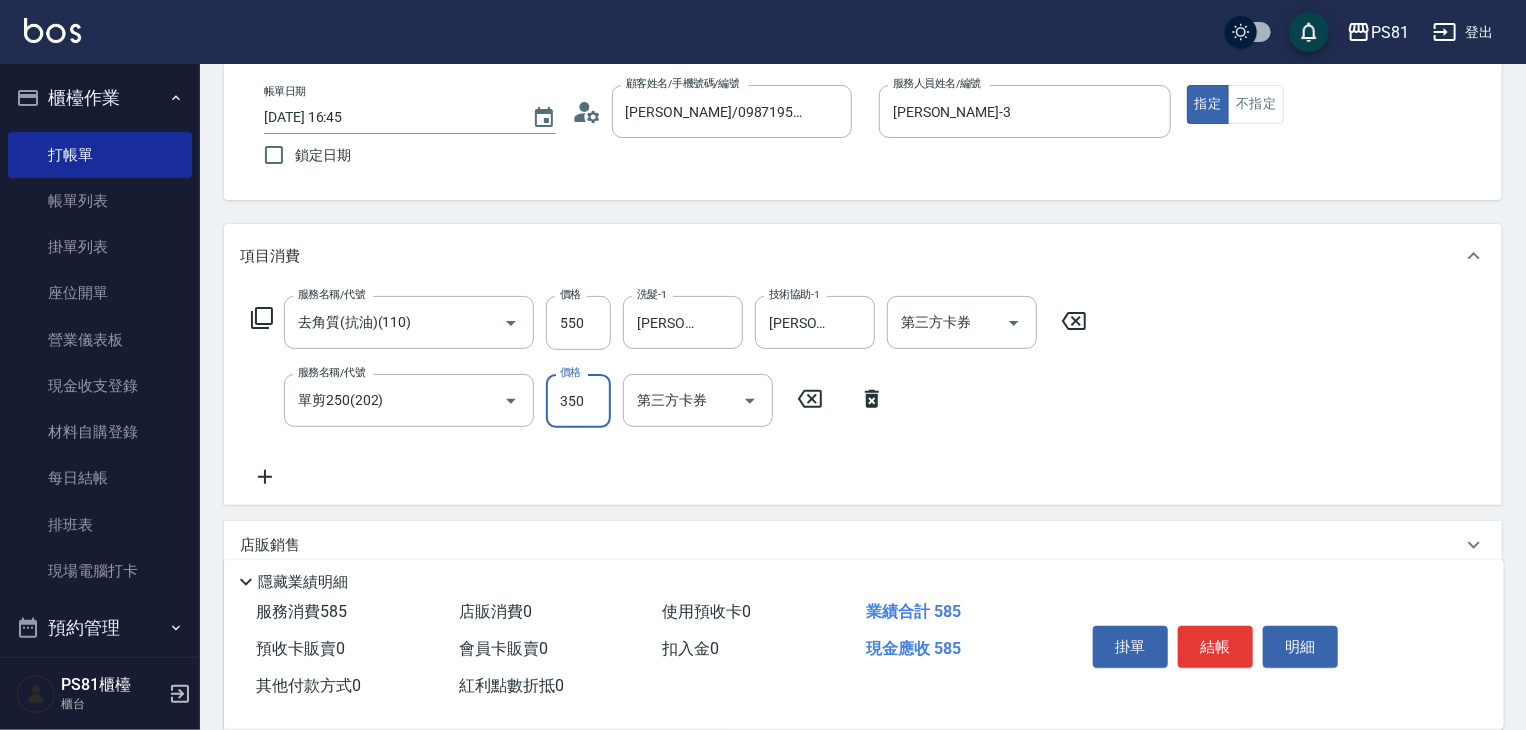 type on "350" 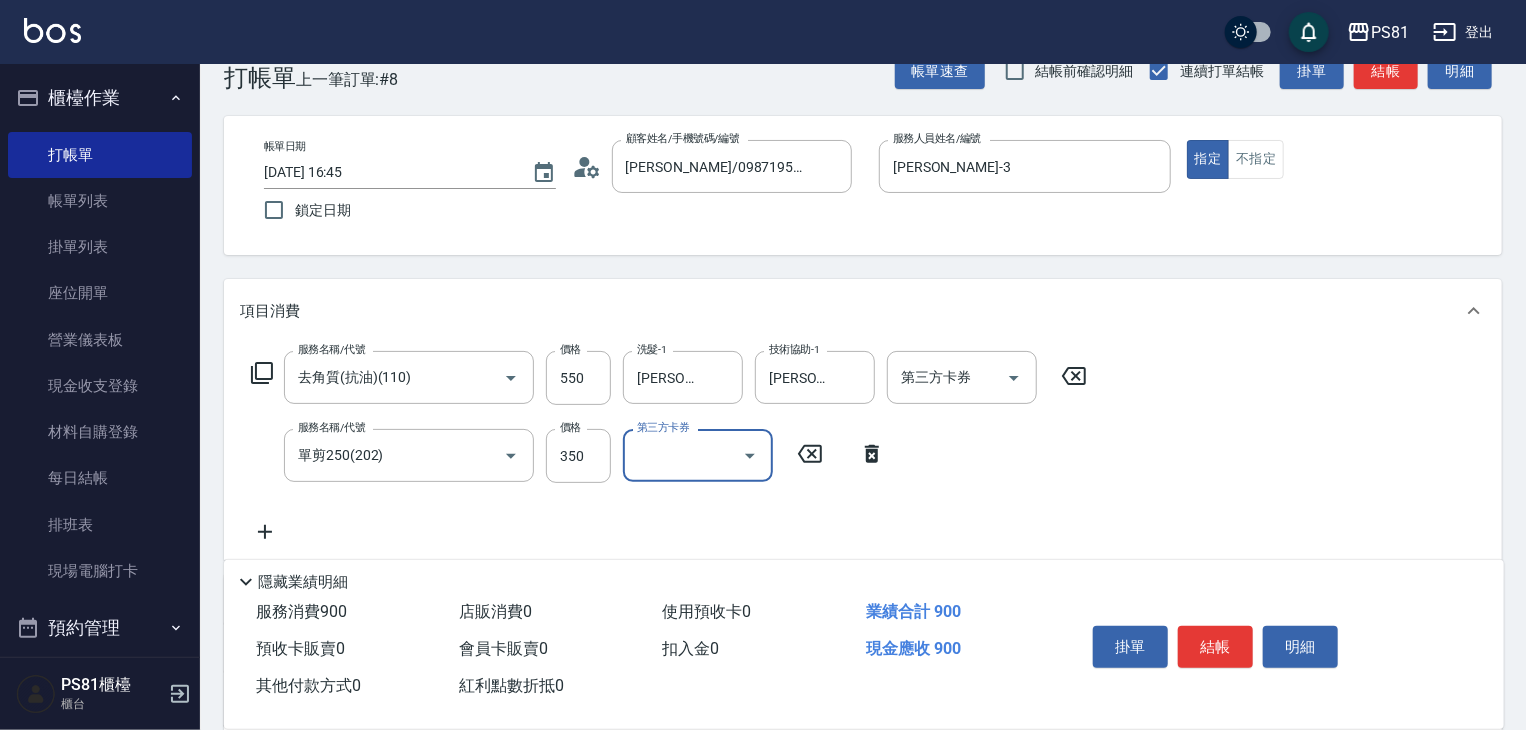 scroll, scrollTop: 0, scrollLeft: 0, axis: both 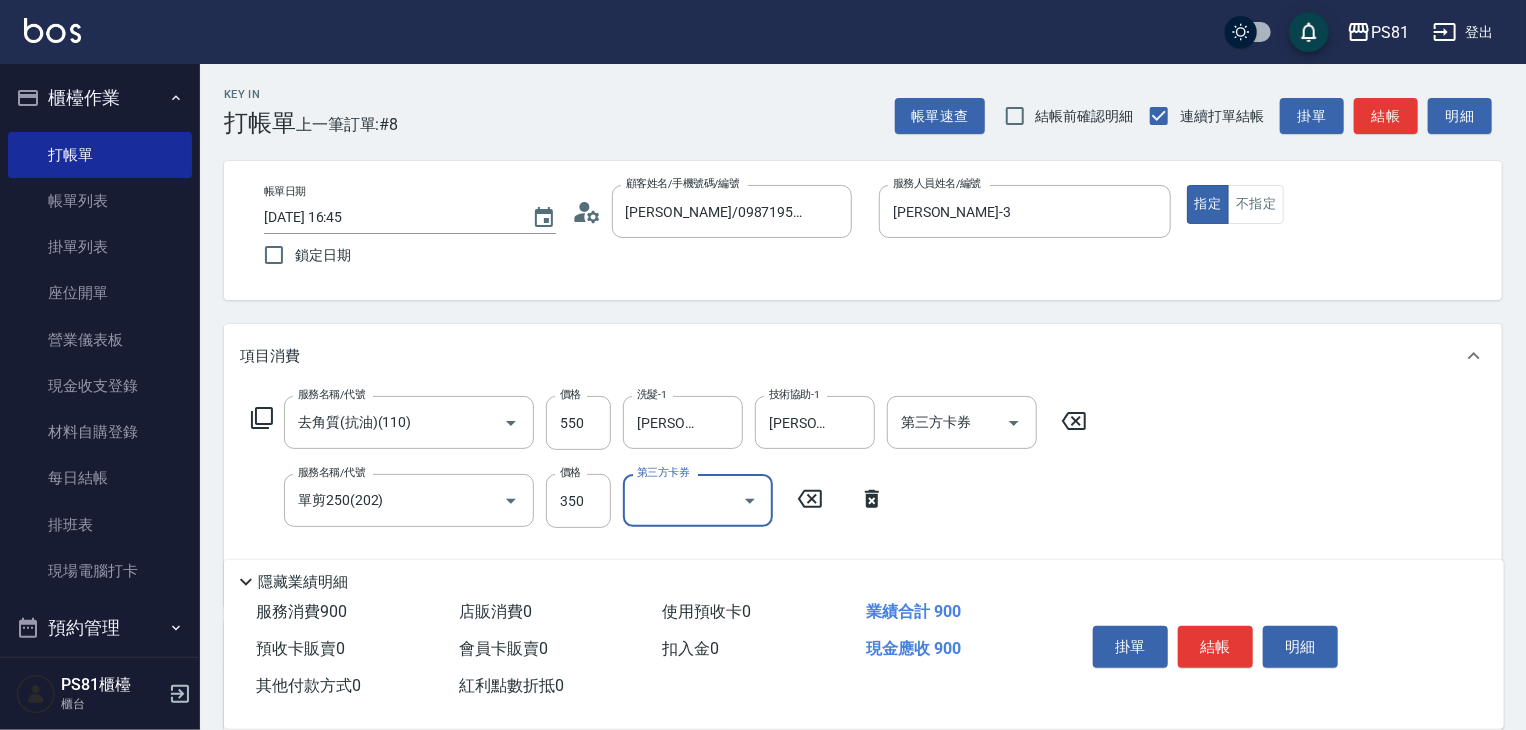 click on "結帳" at bounding box center [1215, 647] 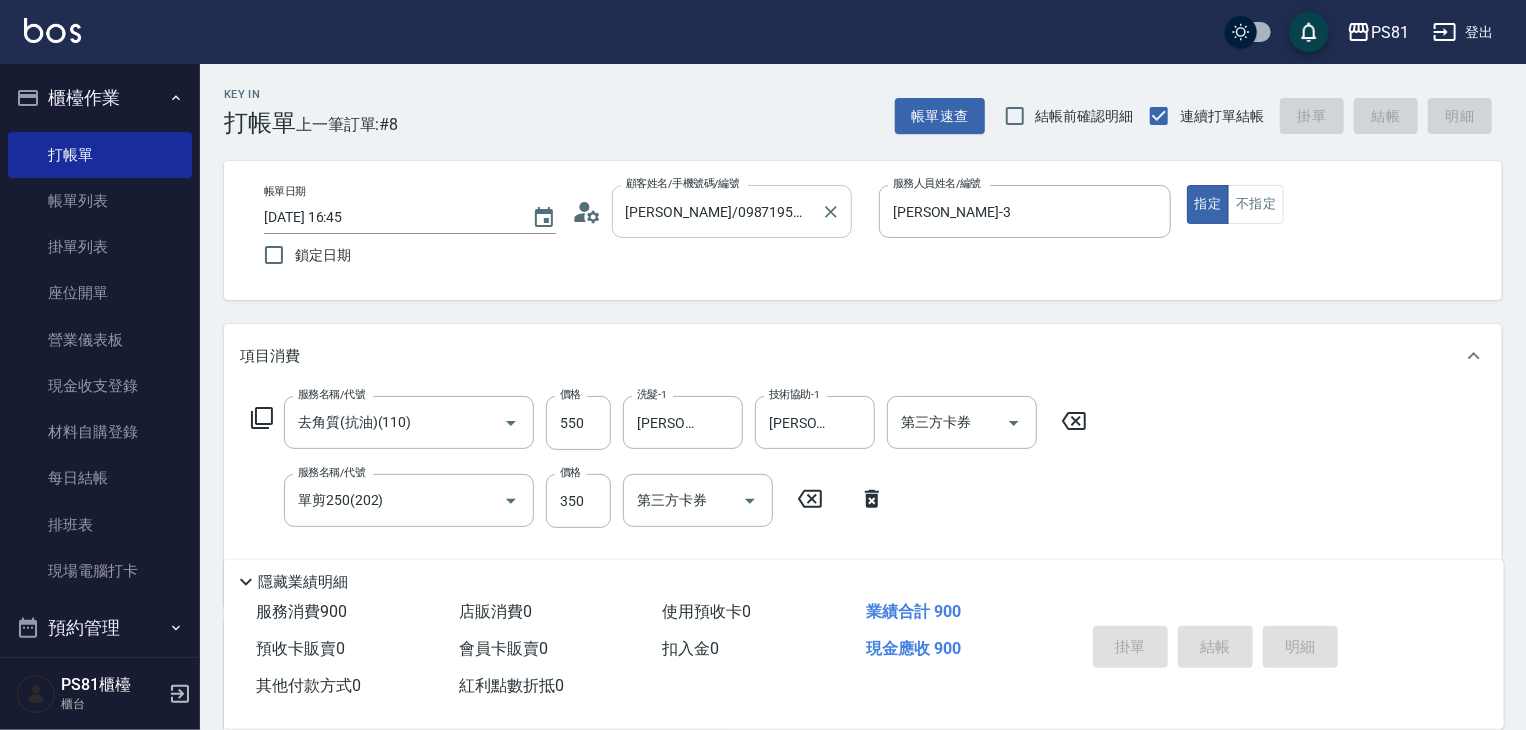 type on "[DATE] 16:46" 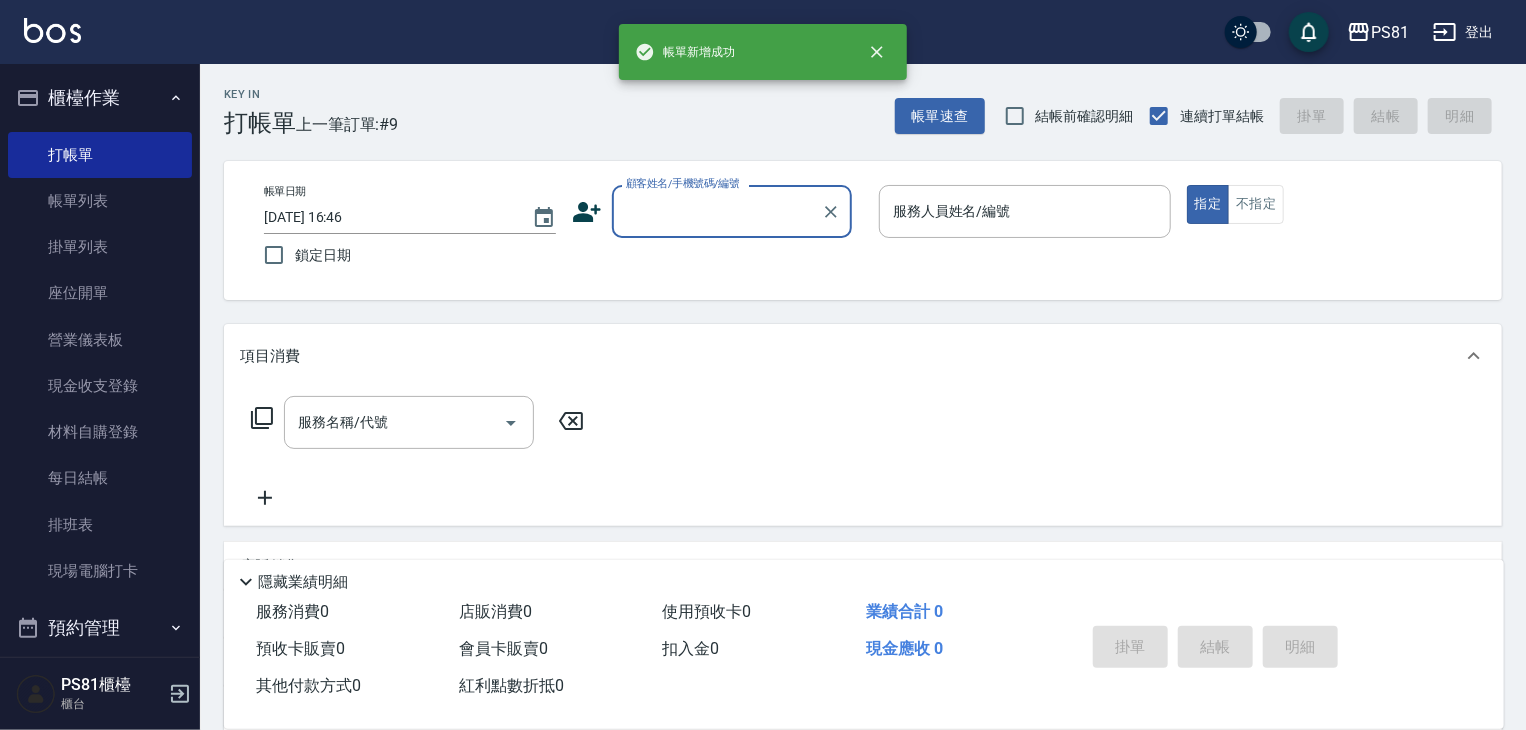 click on "顧客姓名/手機號碼/編號" at bounding box center (717, 211) 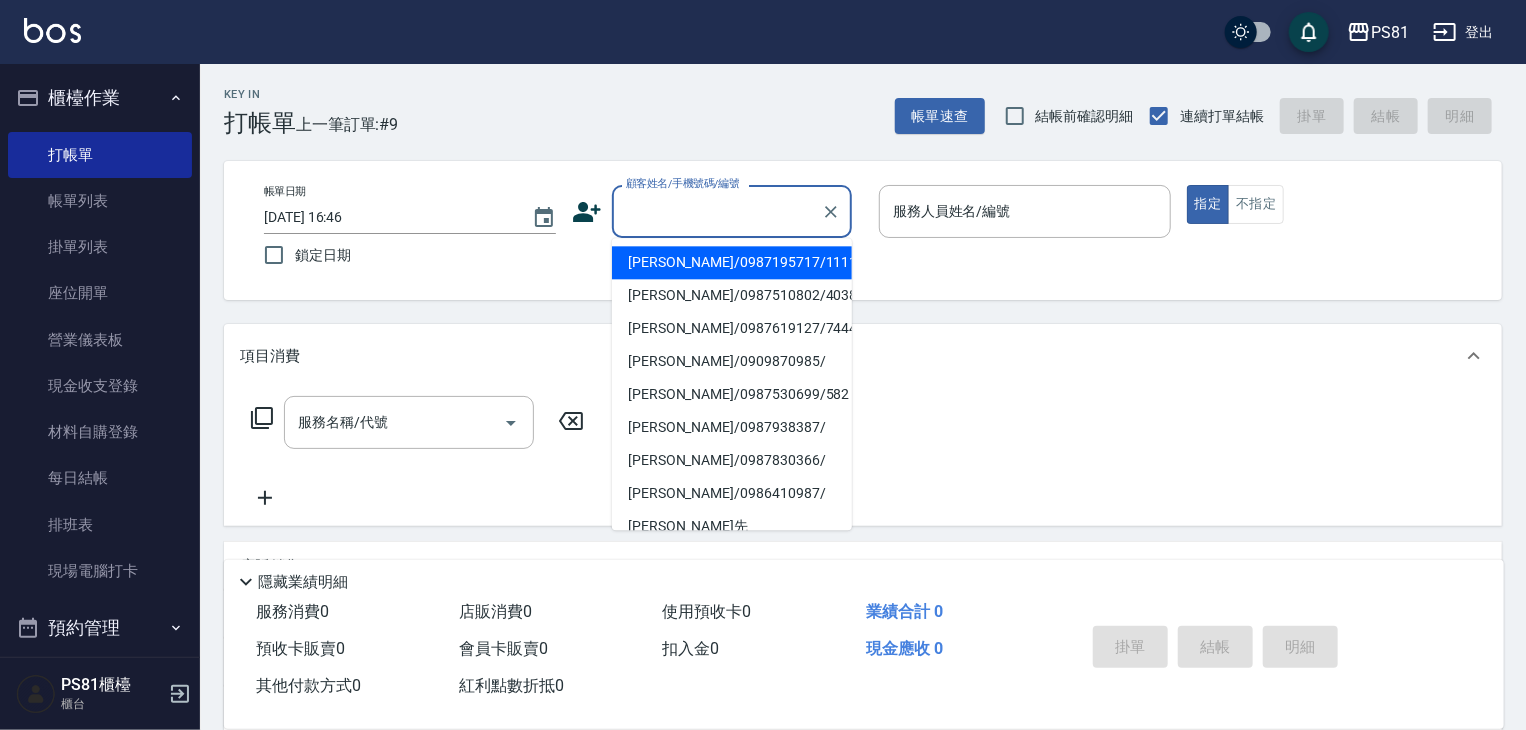 drag, startPoint x: 688, startPoint y: 266, endPoint x: 1006, endPoint y: 201, distance: 324.5751 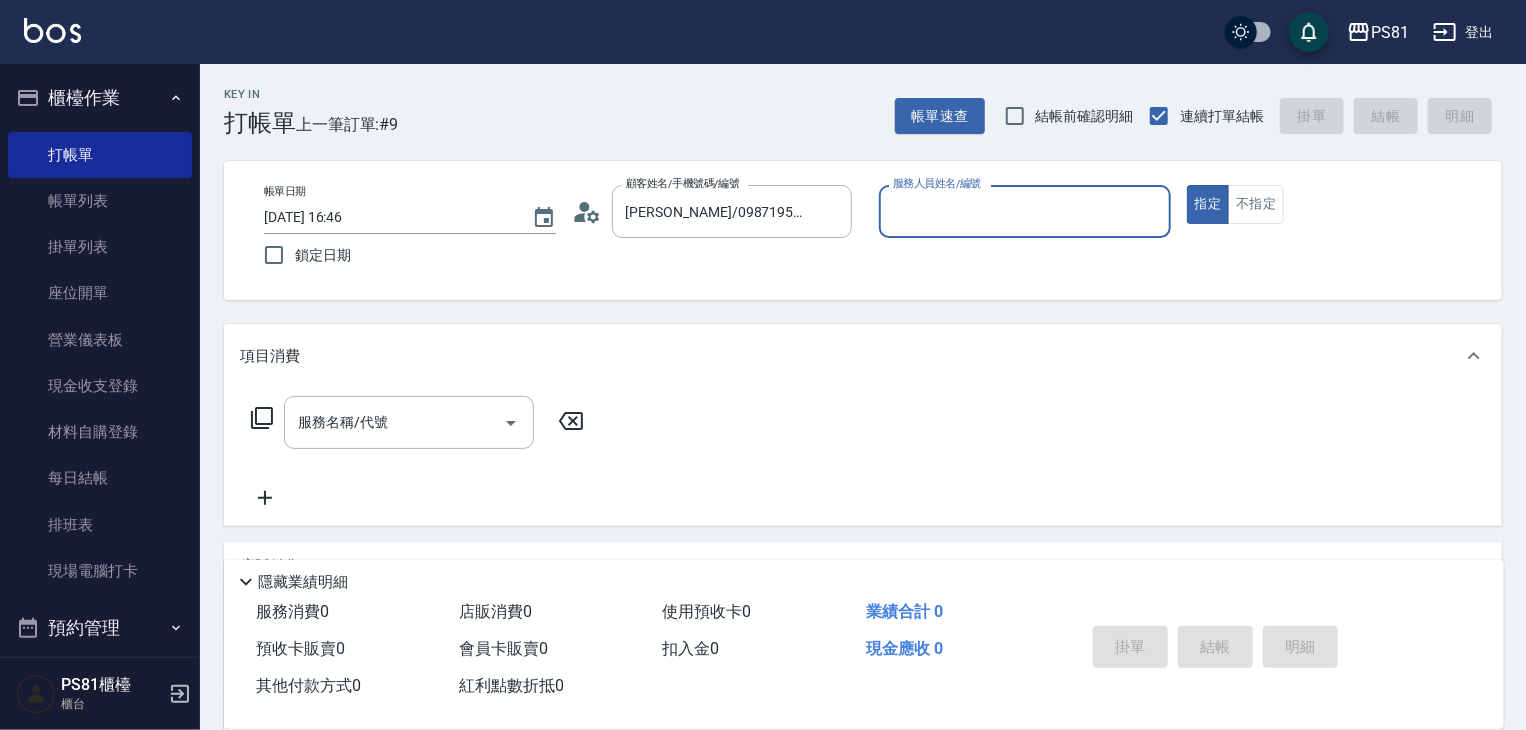 drag, startPoint x: 980, startPoint y: 176, endPoint x: 972, endPoint y: 209, distance: 33.955853 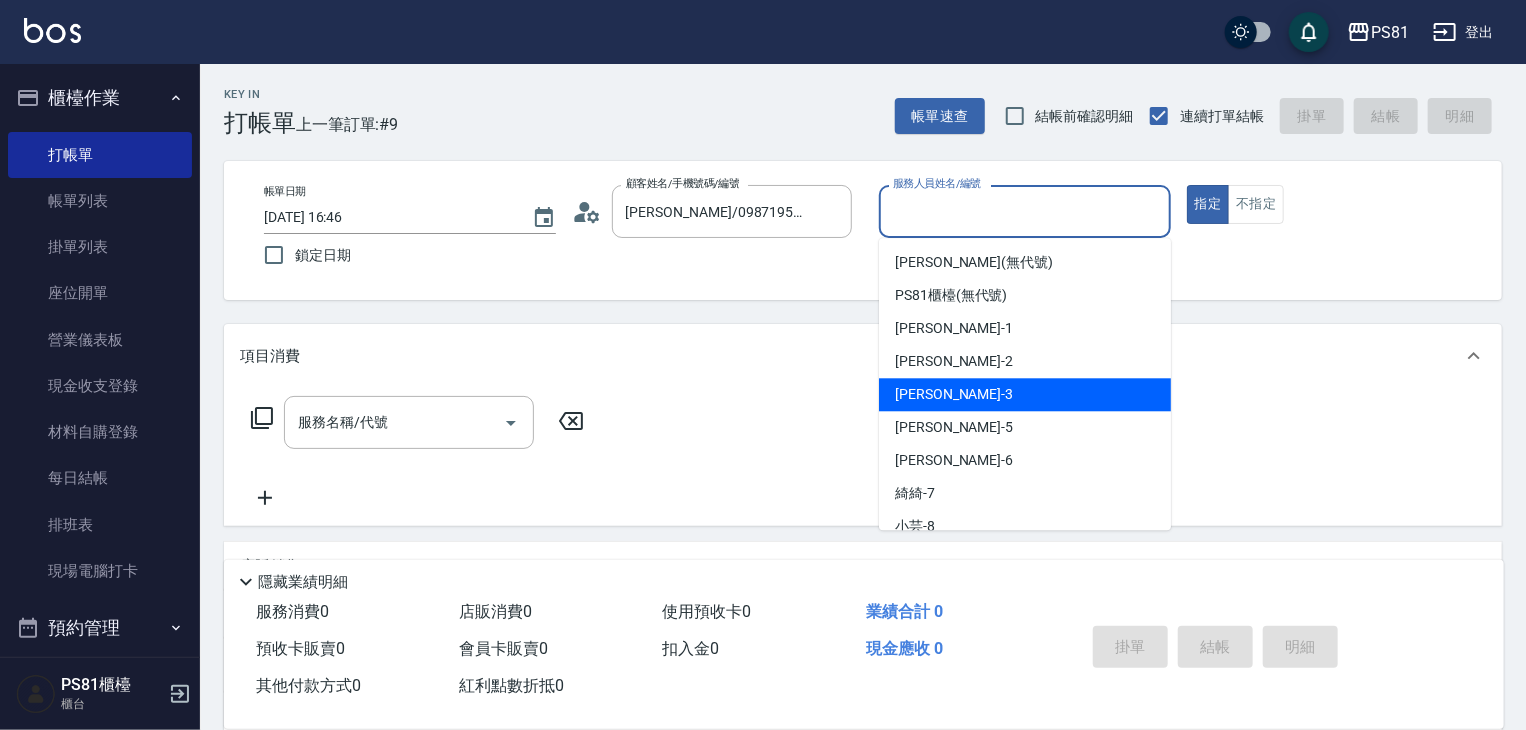drag, startPoint x: 951, startPoint y: 384, endPoint x: 632, endPoint y: 359, distance: 319.97812 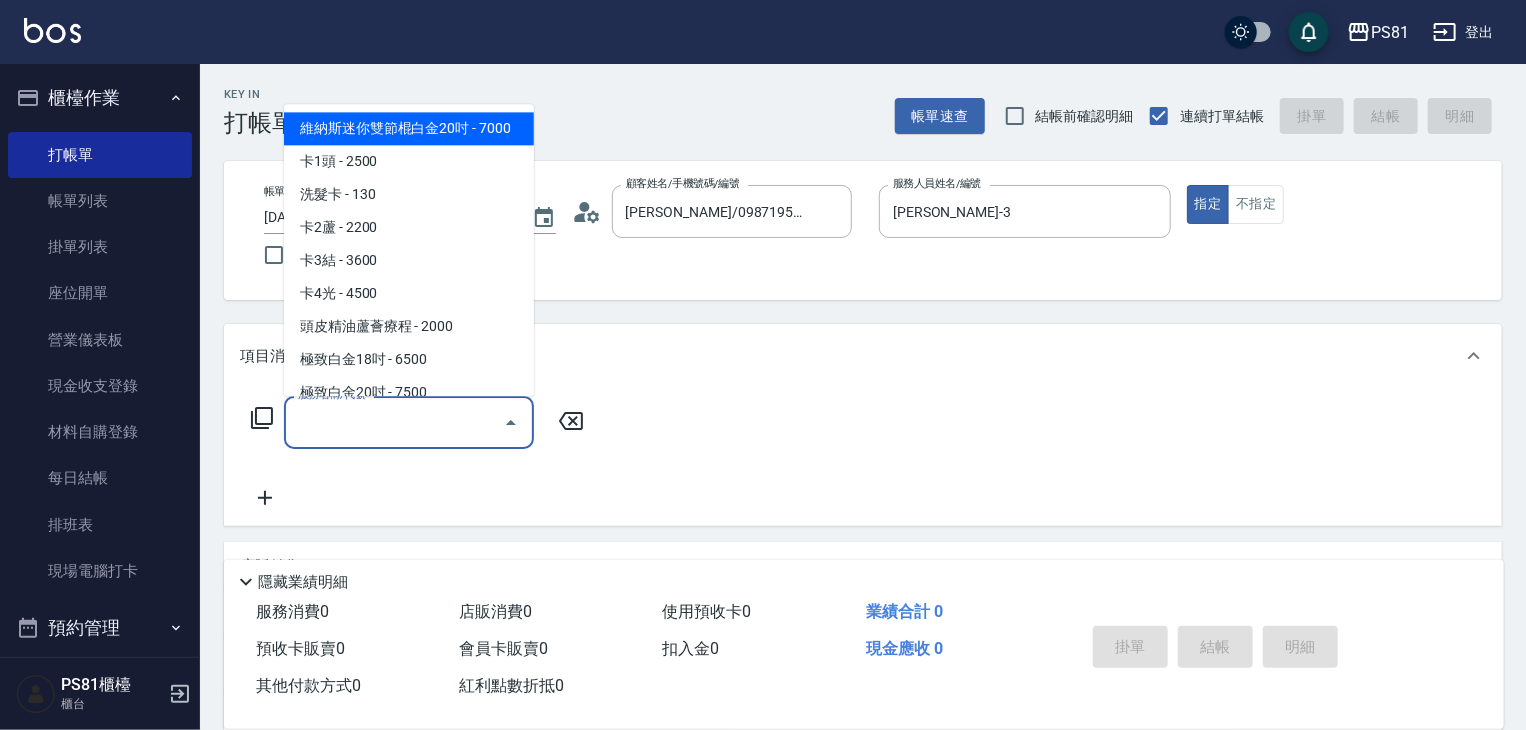 click on "服務名稱/代號 服務名稱/代號" at bounding box center (409, 422) 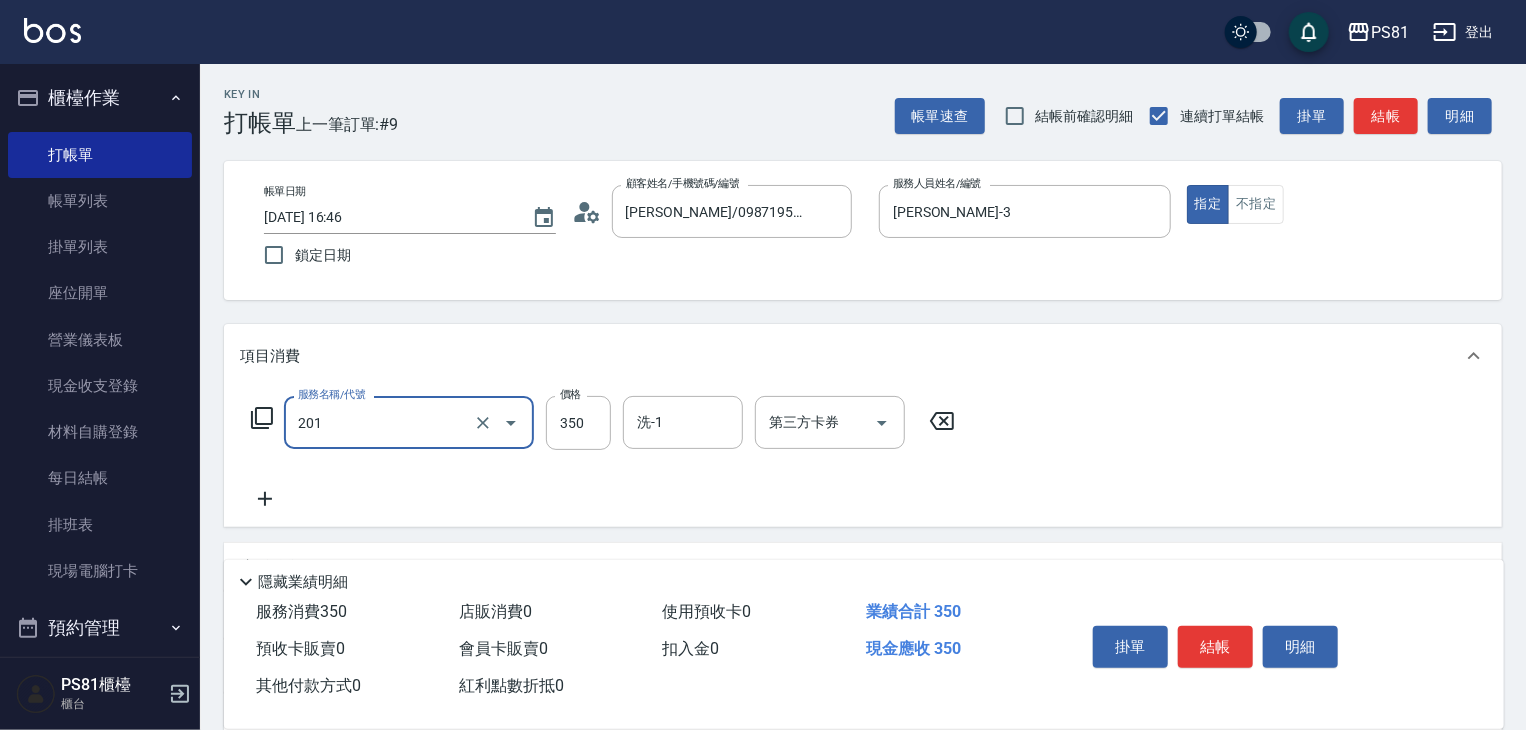 type on "洗剪350(201)" 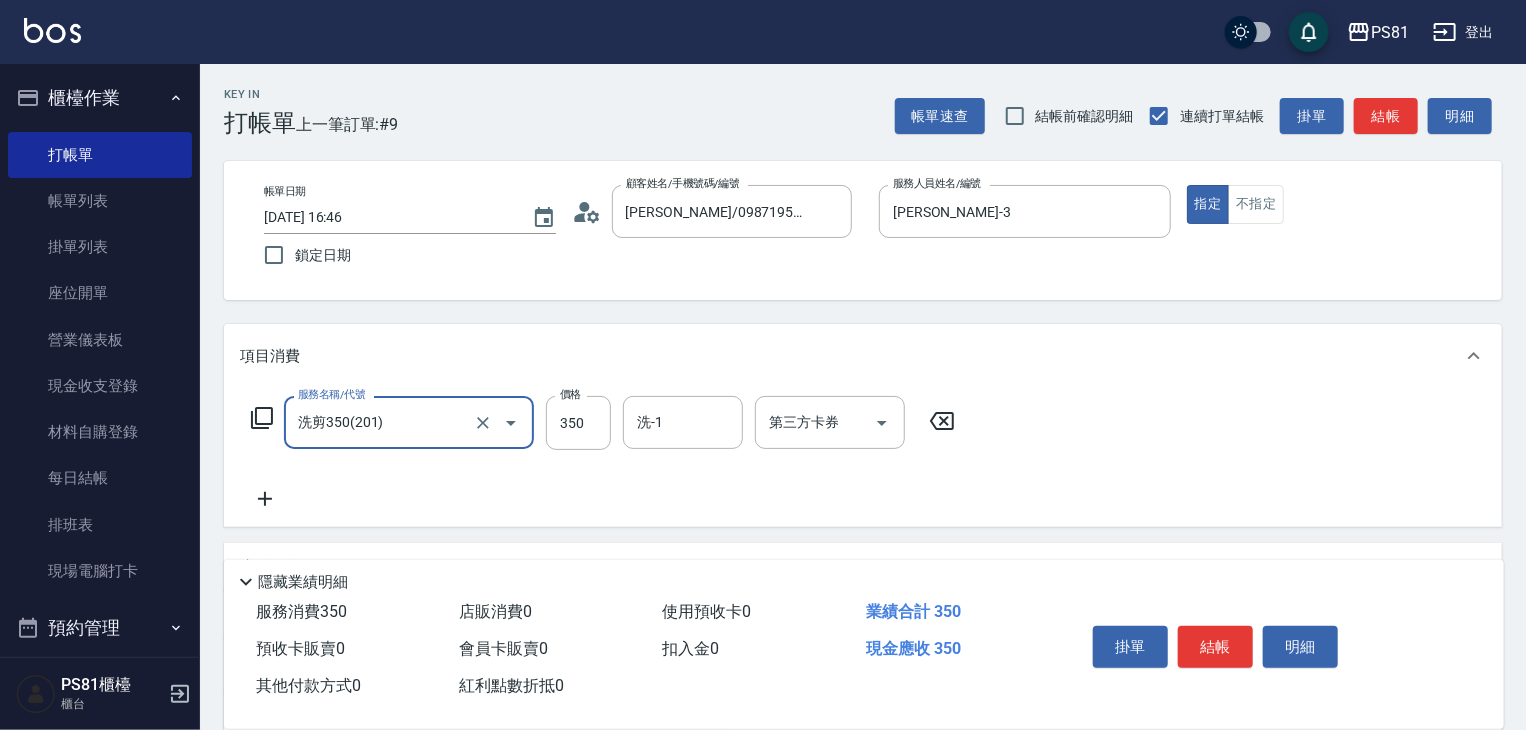 click 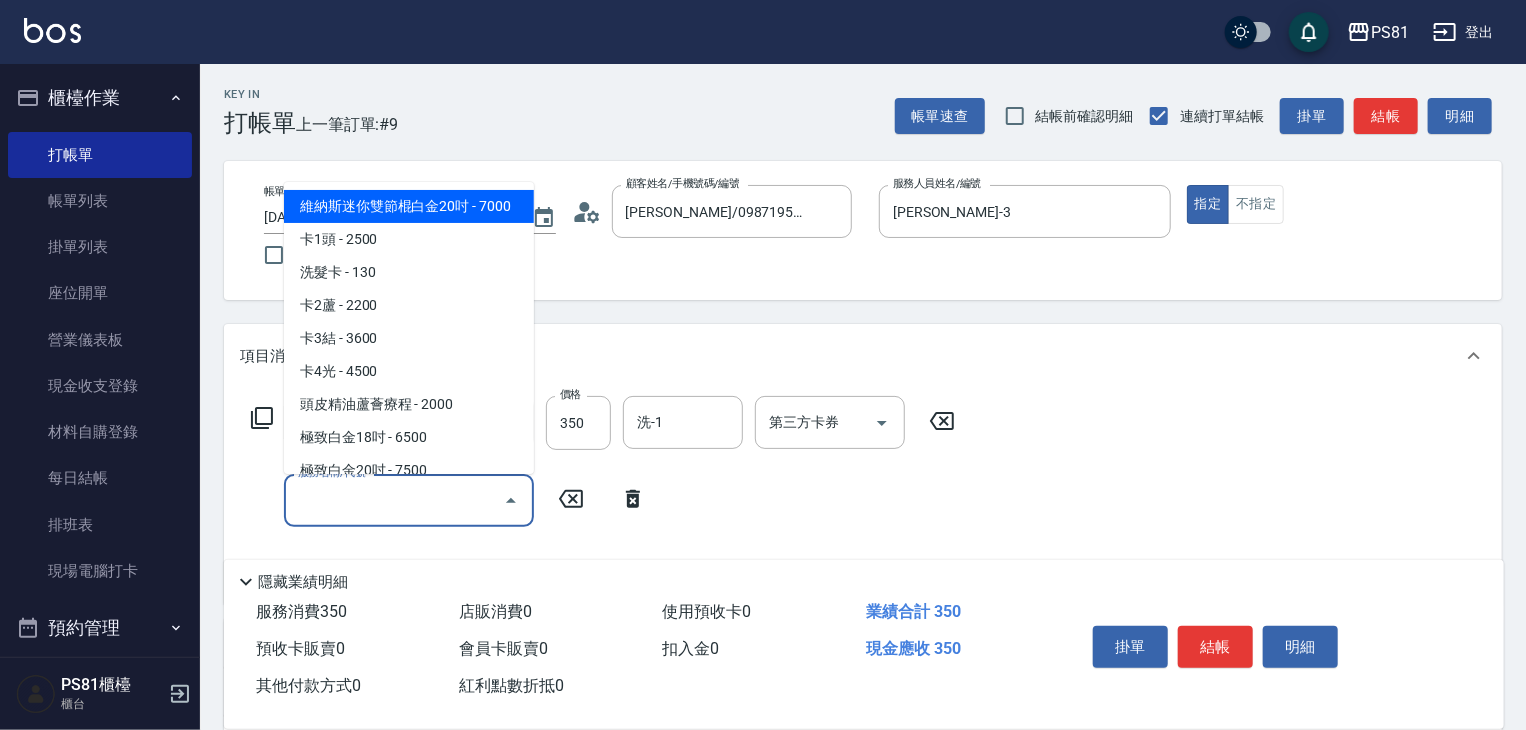 click on "服務名稱/代號" at bounding box center [394, 500] 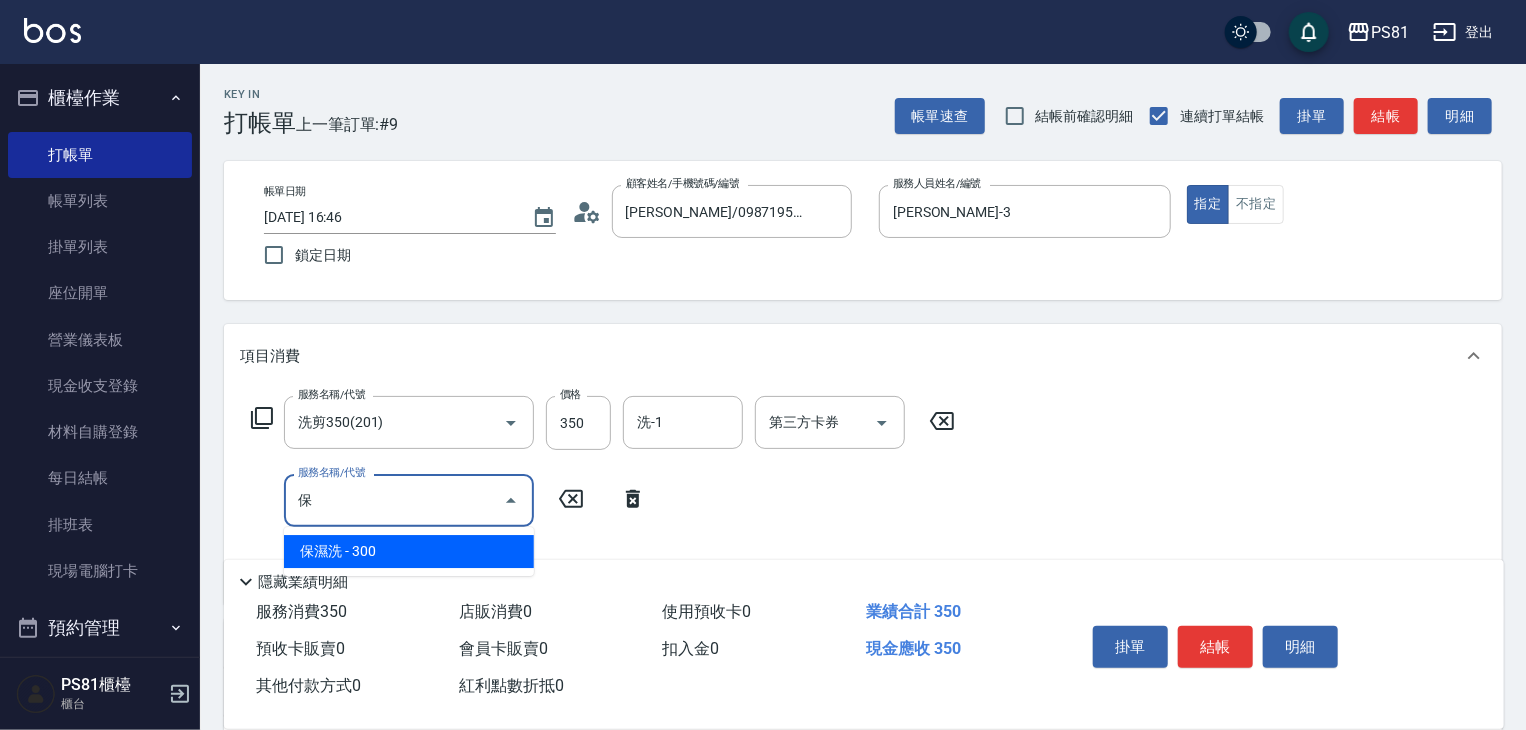 drag, startPoint x: 496, startPoint y: 549, endPoint x: 666, endPoint y: 453, distance: 195.2332 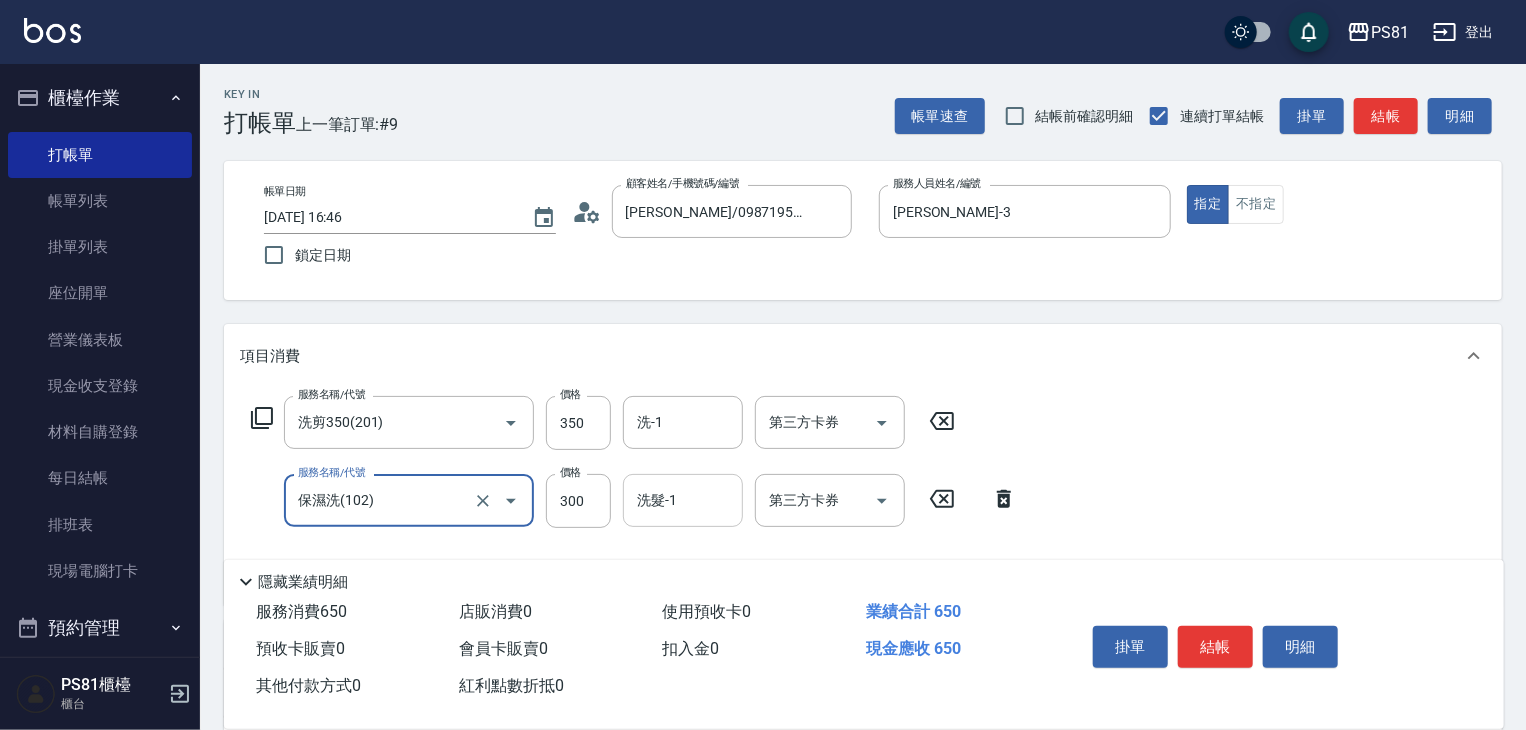 type on "保濕洗(102)" 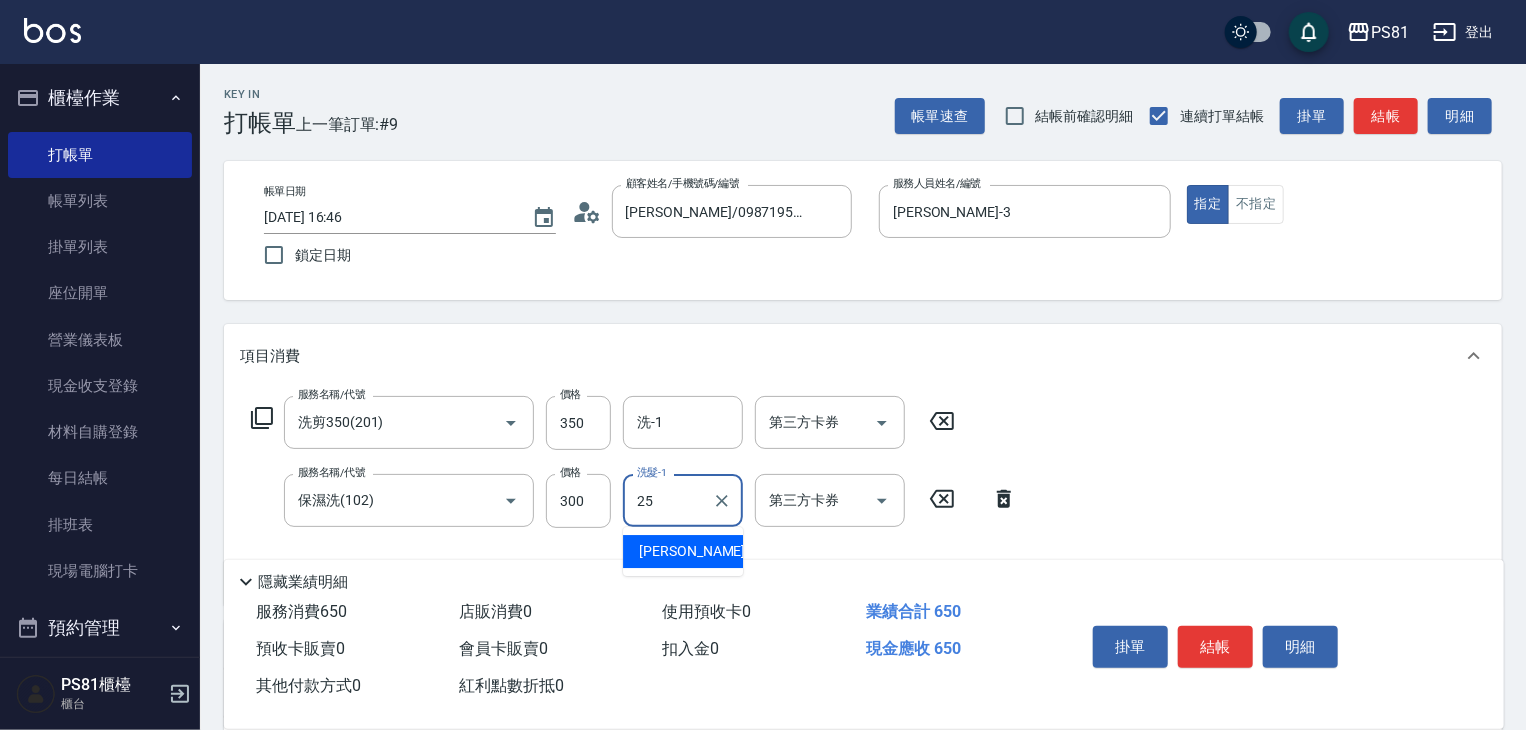 type on "[PERSON_NAME]-25" 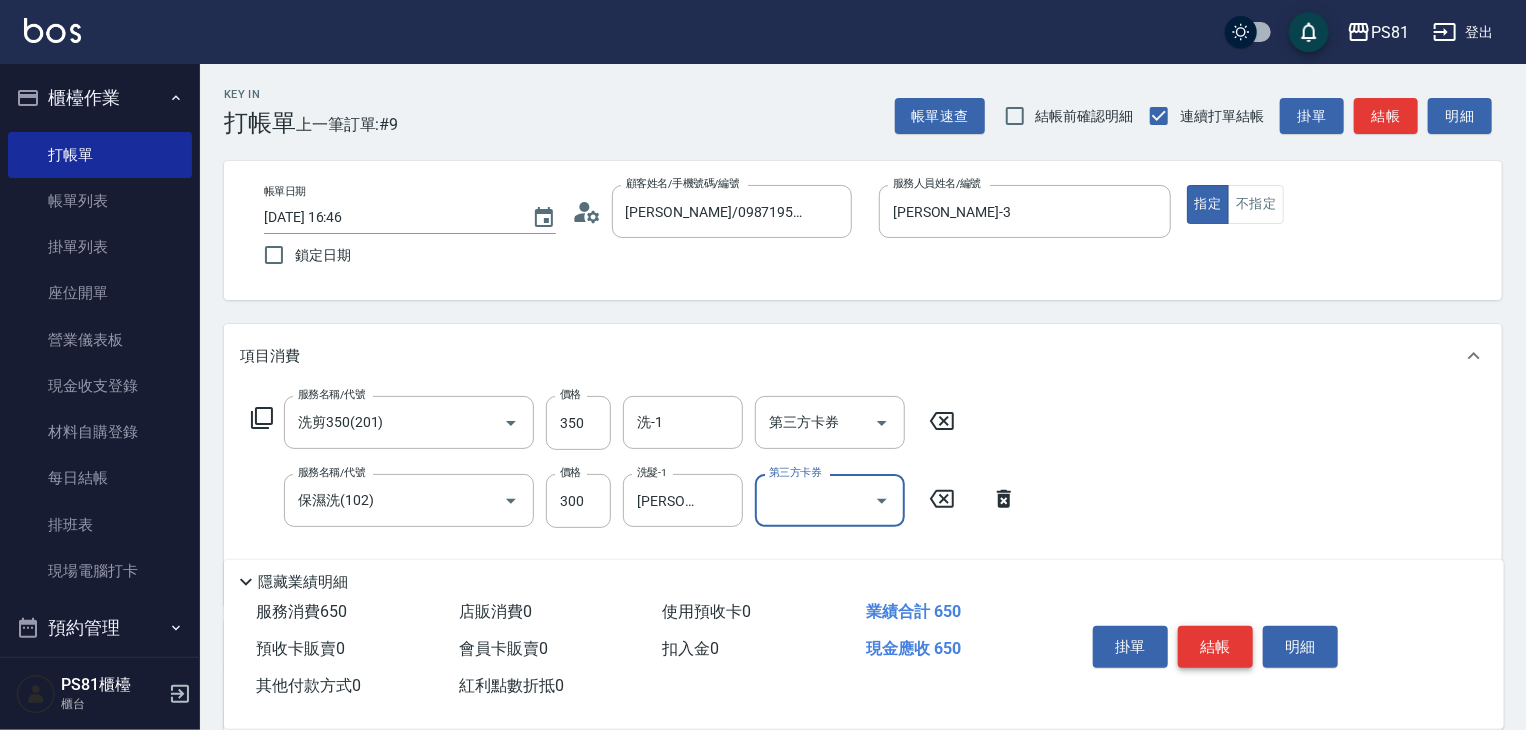 click on "結帳" at bounding box center (1215, 647) 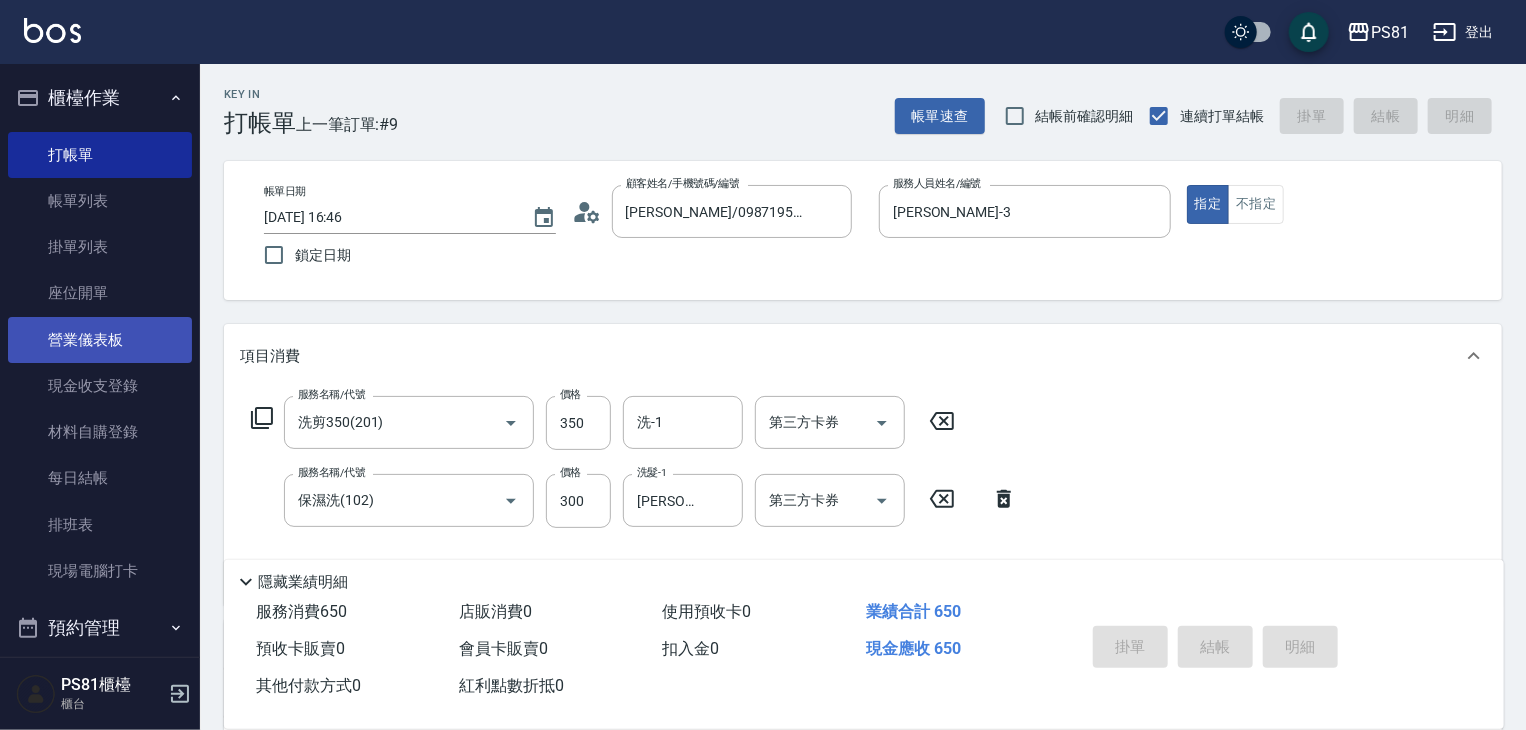 type on "[DATE] 16:47" 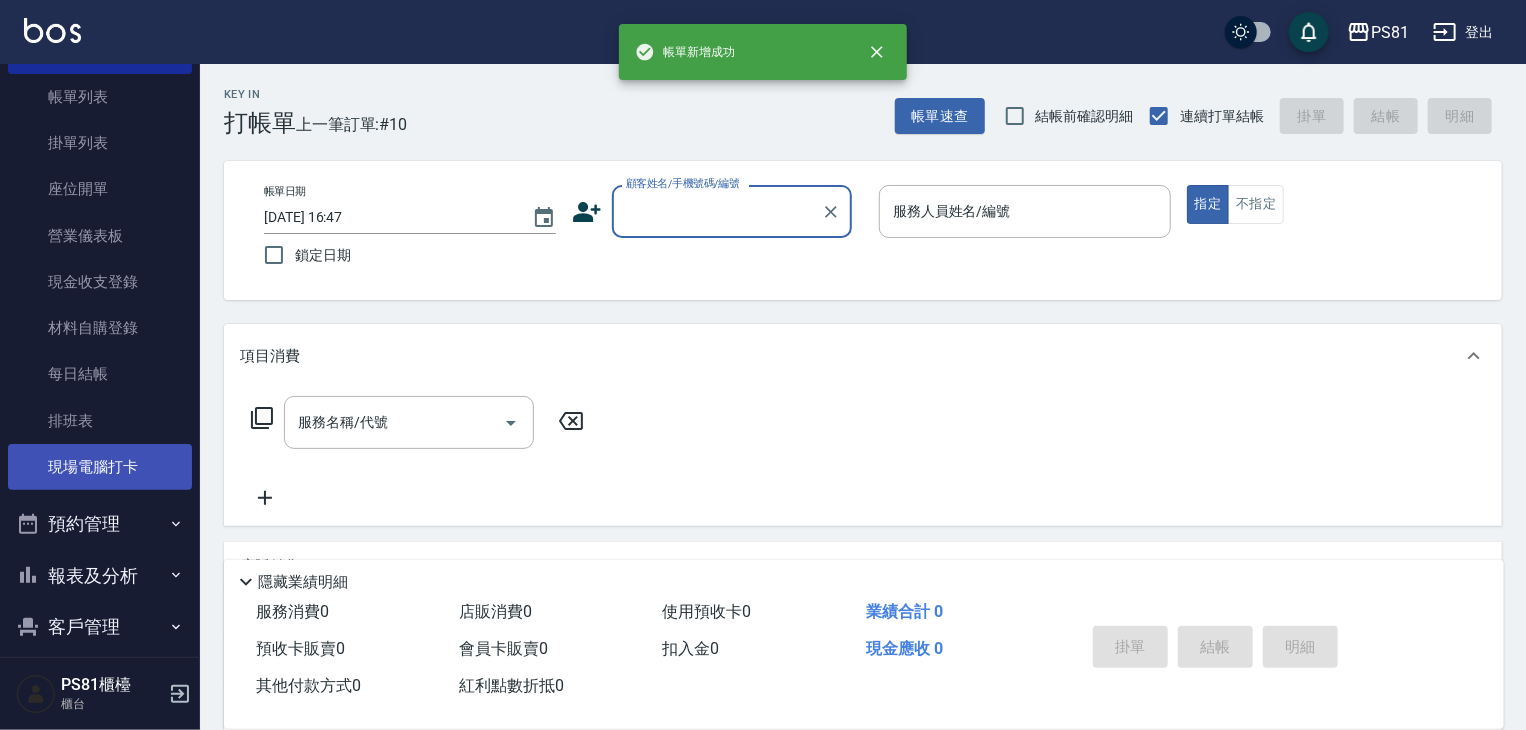 scroll, scrollTop: 278, scrollLeft: 0, axis: vertical 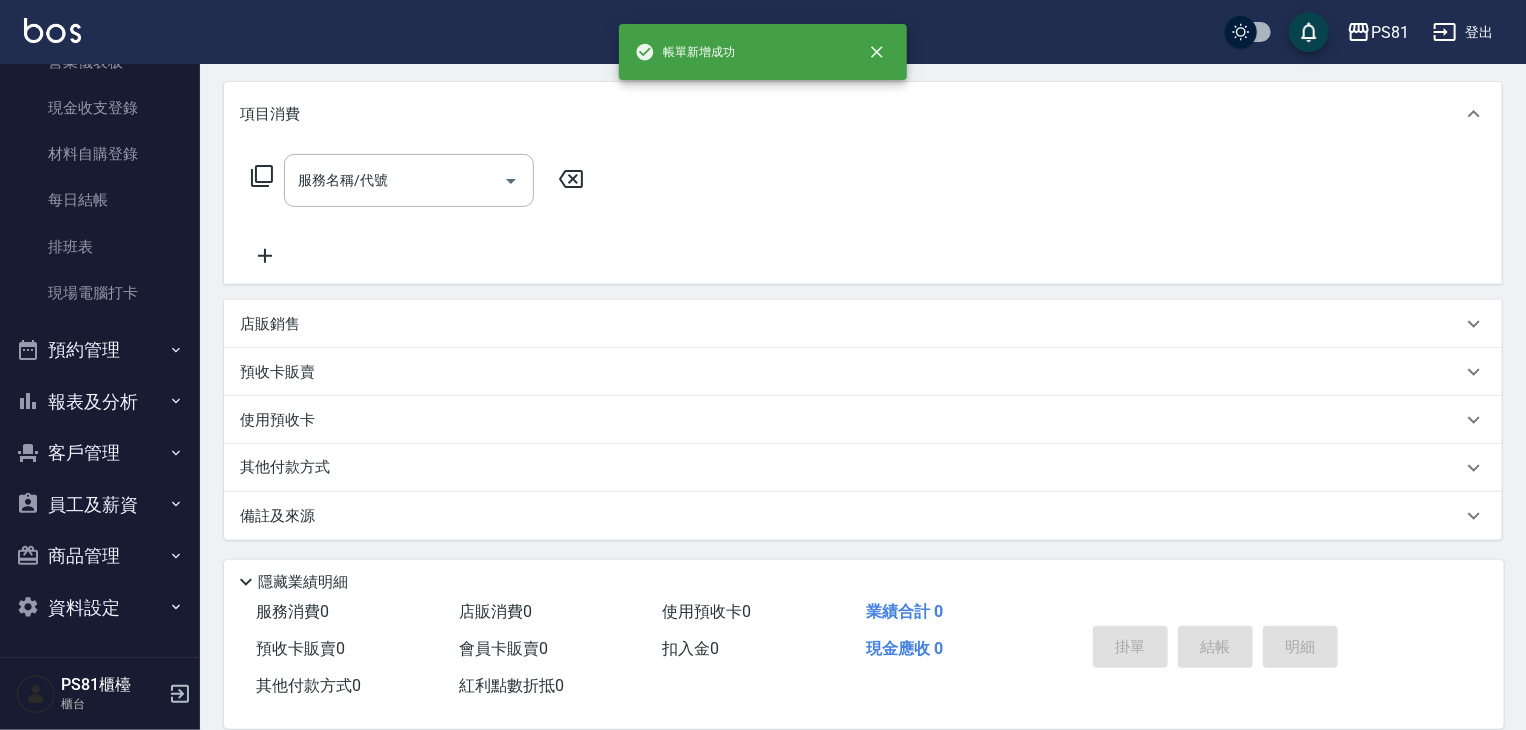 click on "預約管理" at bounding box center [100, 350] 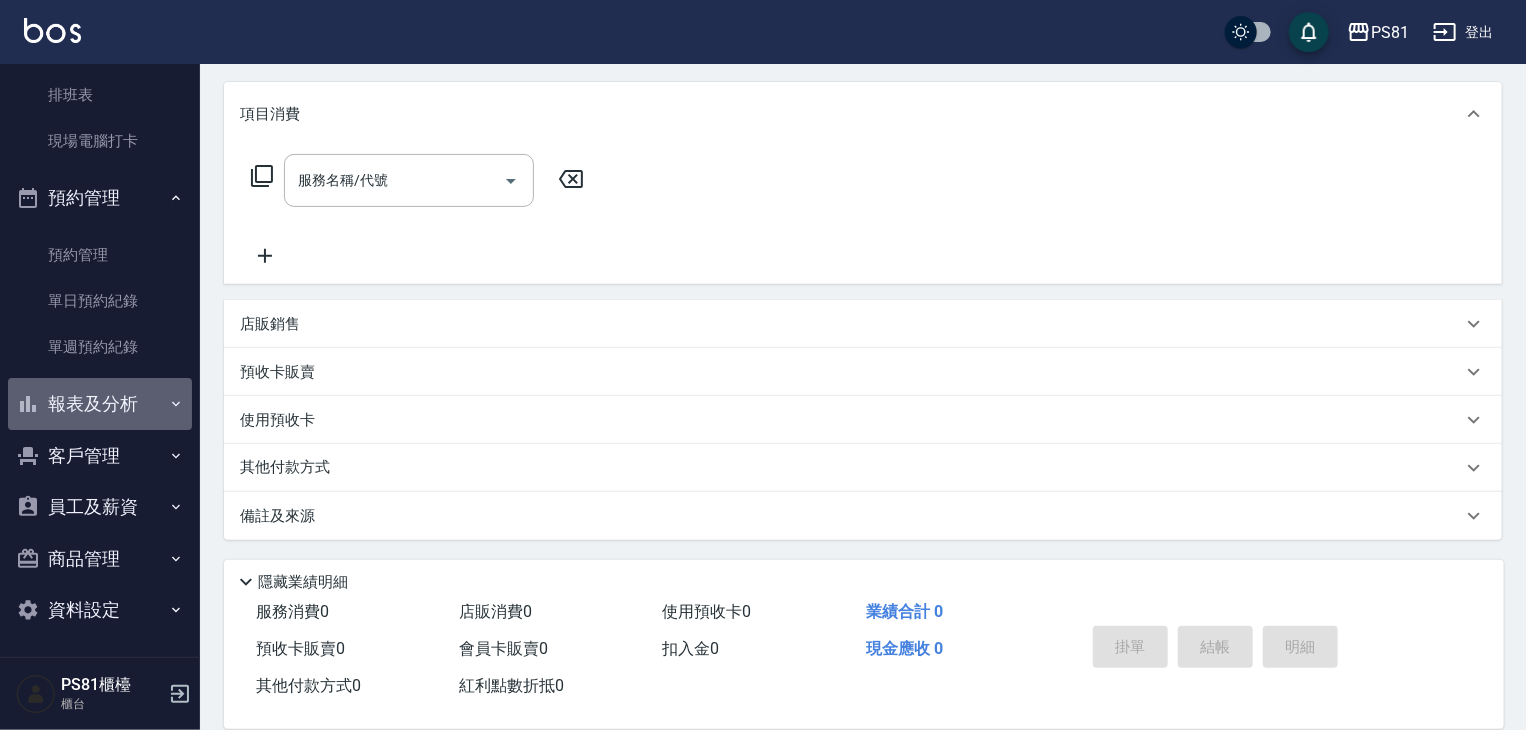 click on "報表及分析" at bounding box center [100, 404] 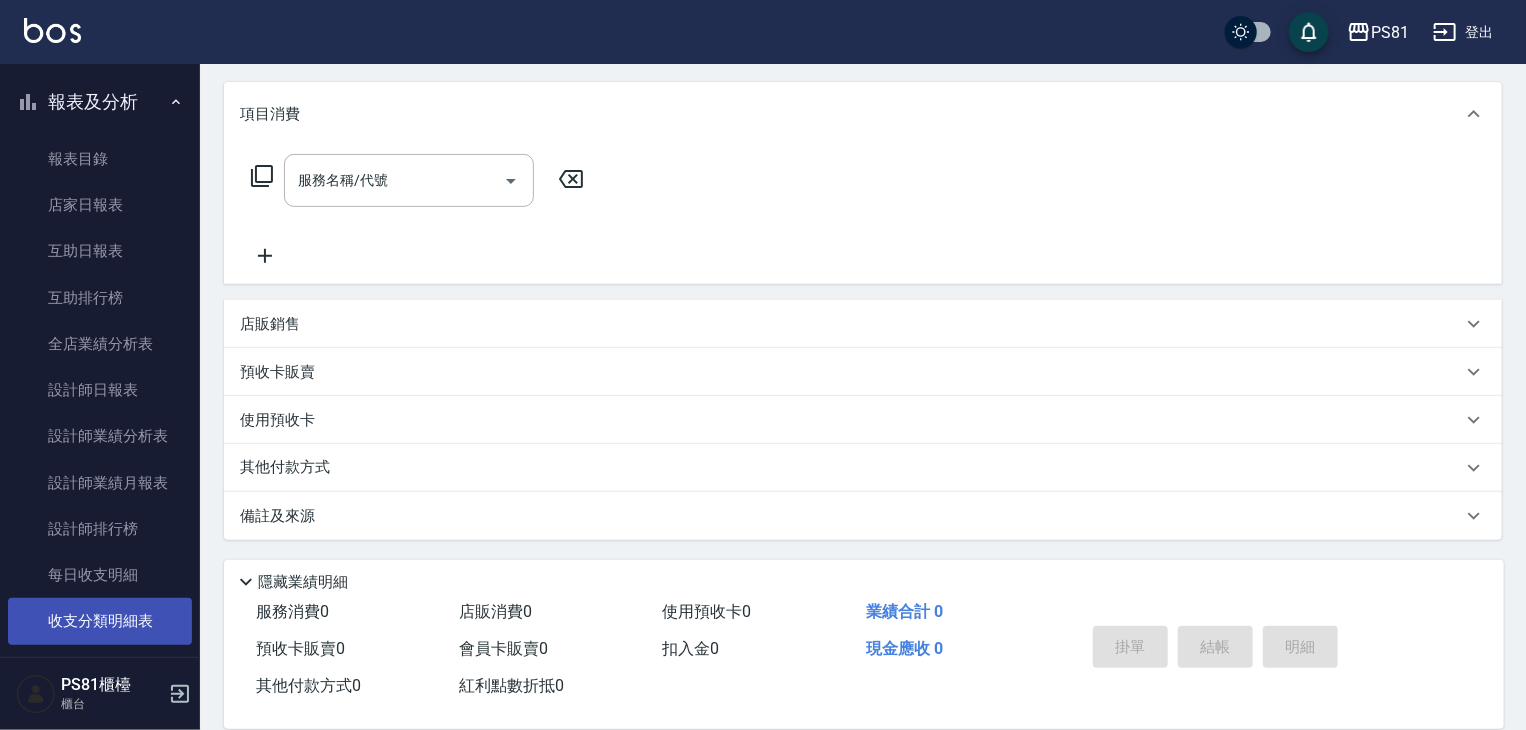 scroll, scrollTop: 930, scrollLeft: 0, axis: vertical 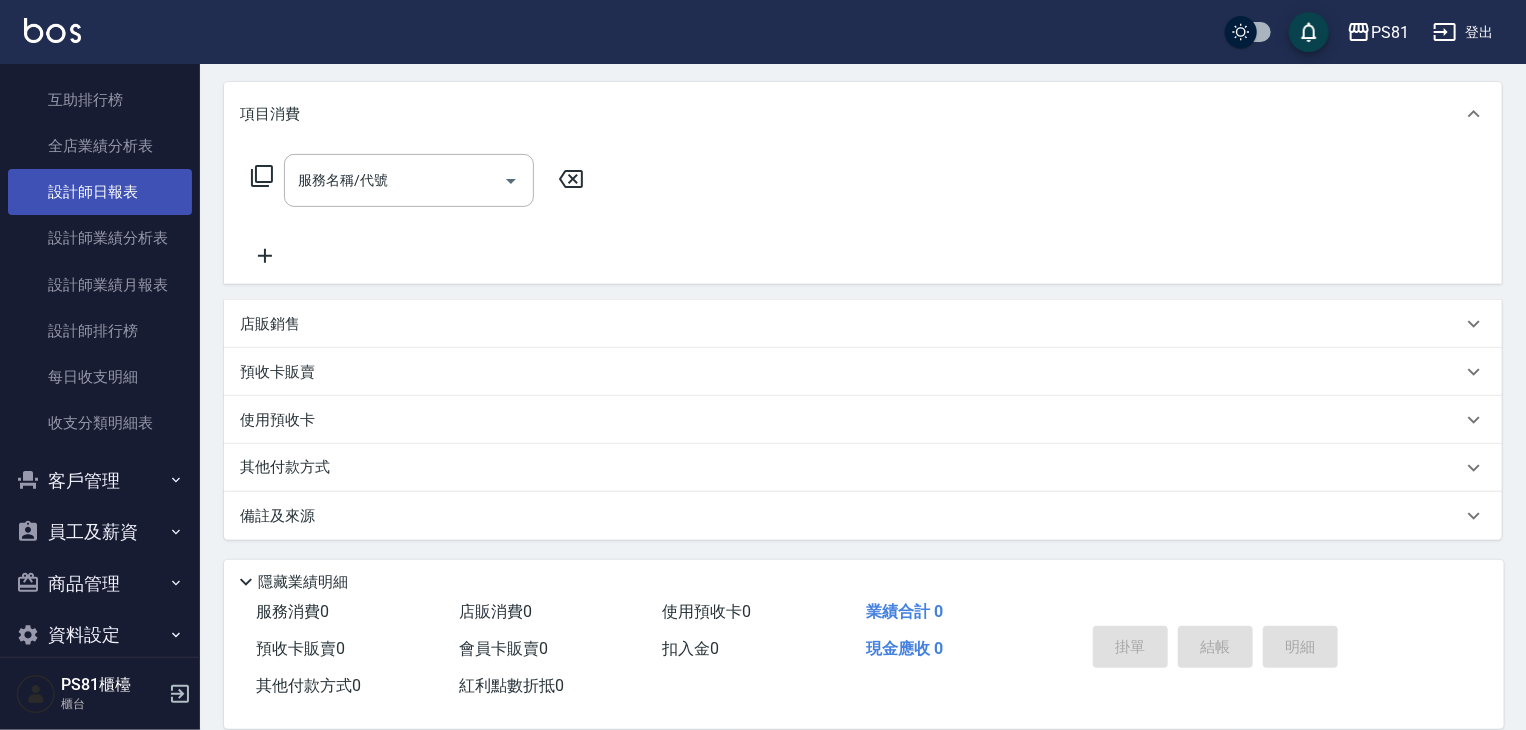 click on "設計師日報表" at bounding box center (100, 192) 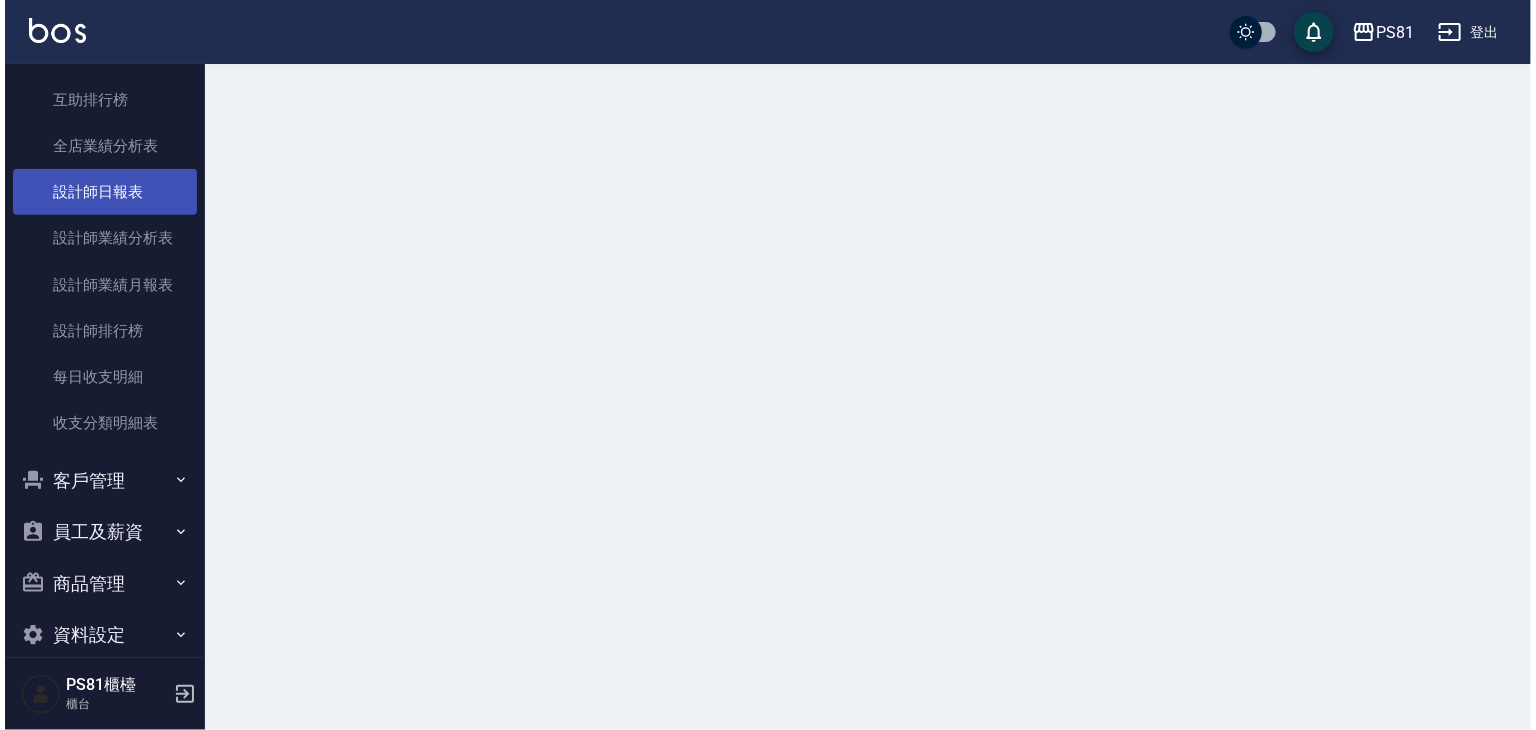 scroll, scrollTop: 0, scrollLeft: 0, axis: both 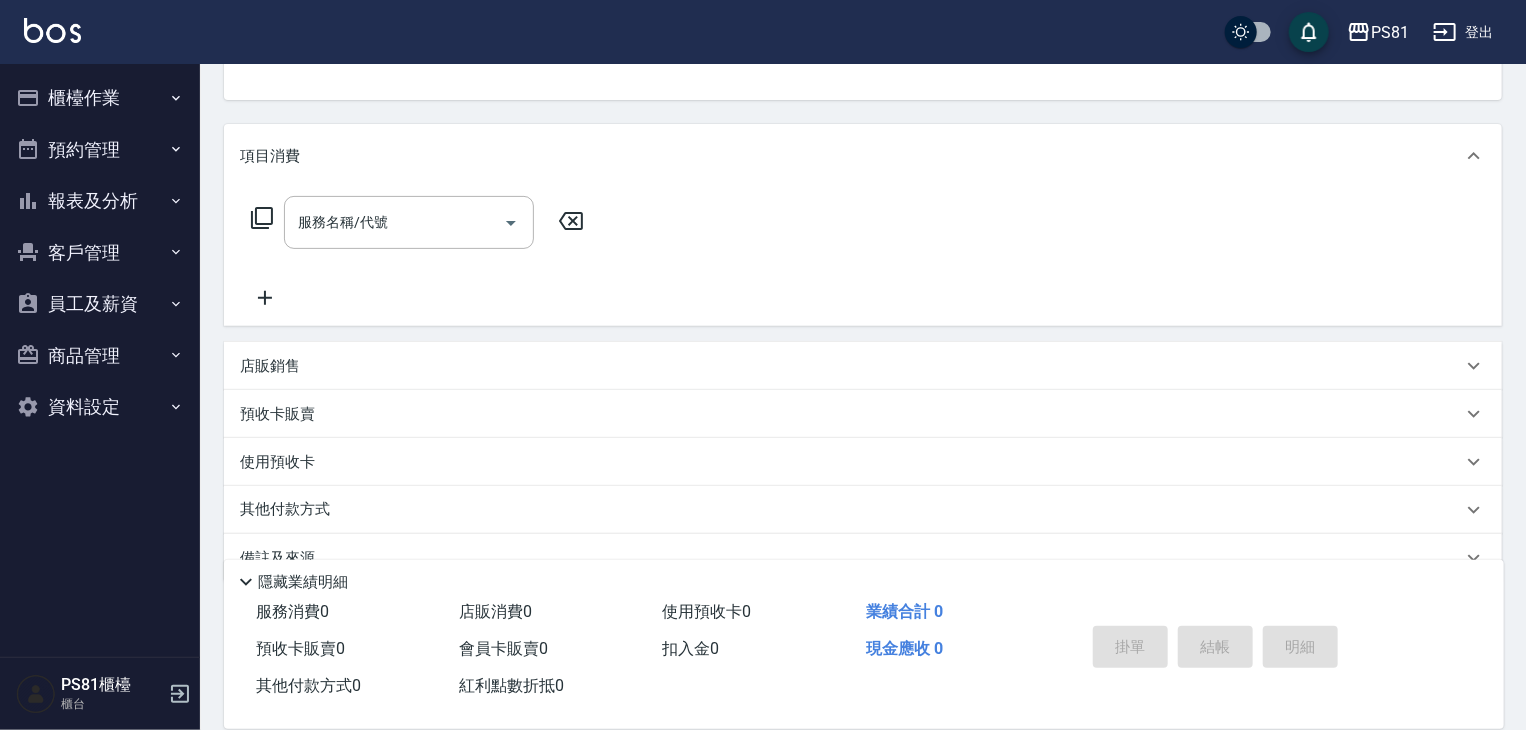 drag, startPoint x: 117, startPoint y: 81, endPoint x: 152, endPoint y: 115, distance: 48.79549 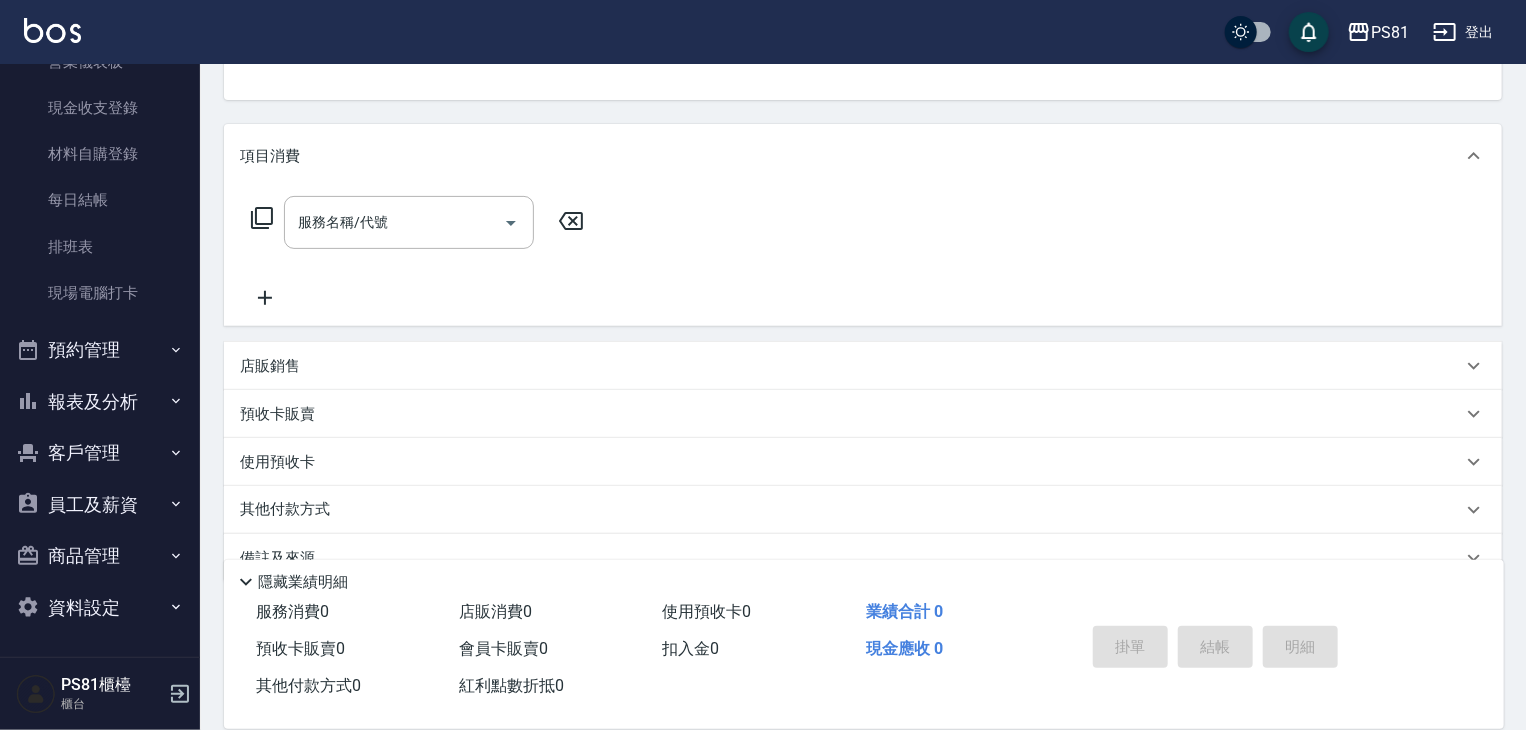 click on "預約管理" at bounding box center (100, 350) 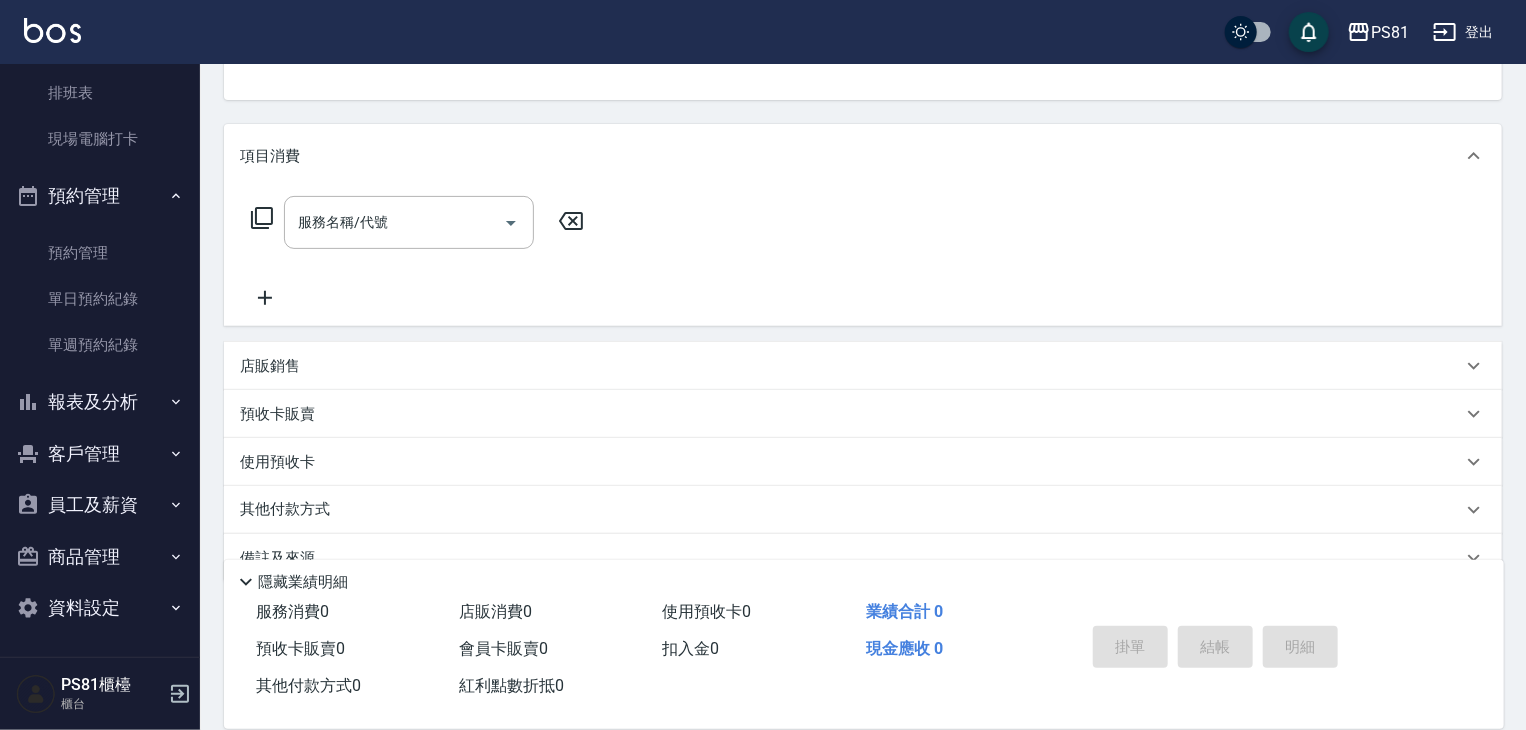 scroll, scrollTop: 432, scrollLeft: 0, axis: vertical 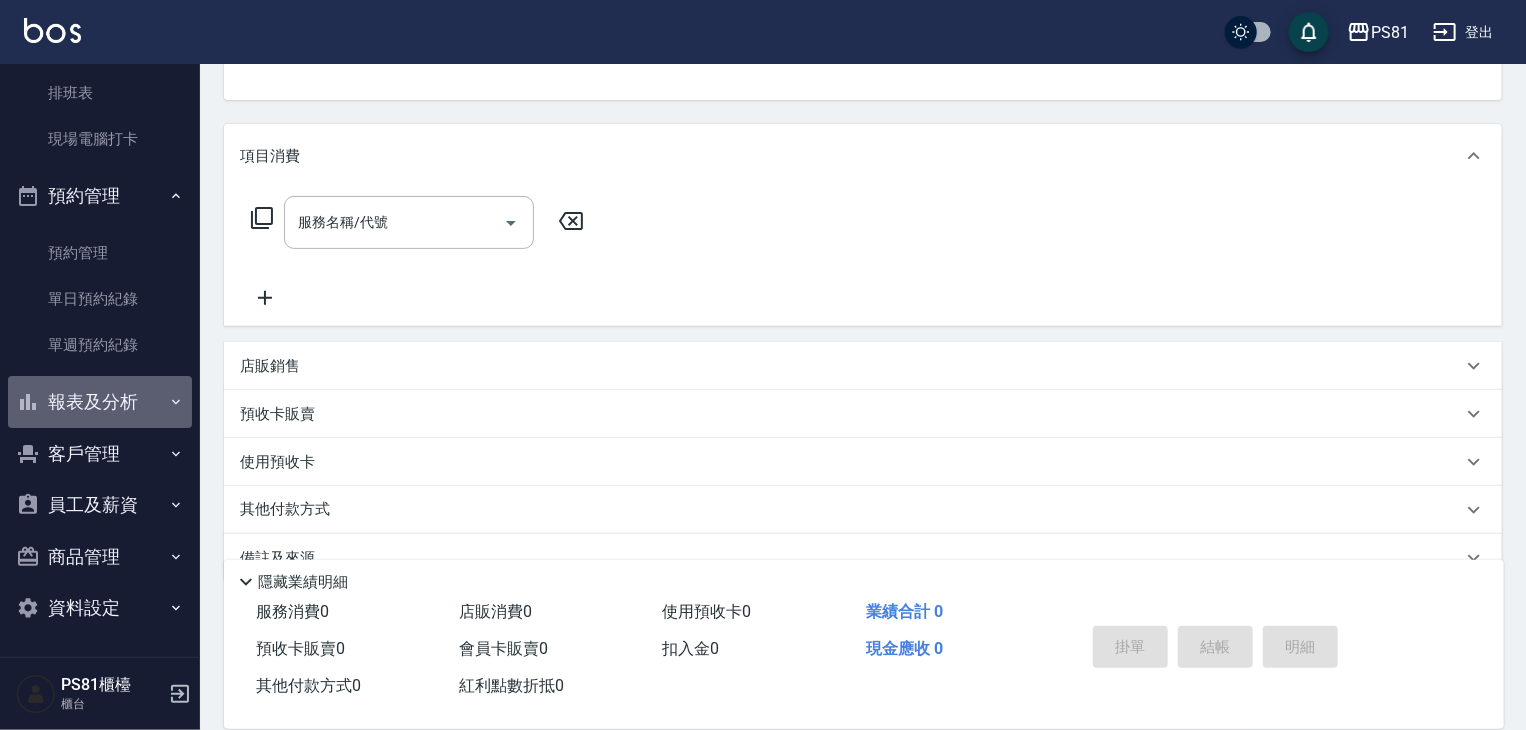 click on "報表及分析" at bounding box center [100, 402] 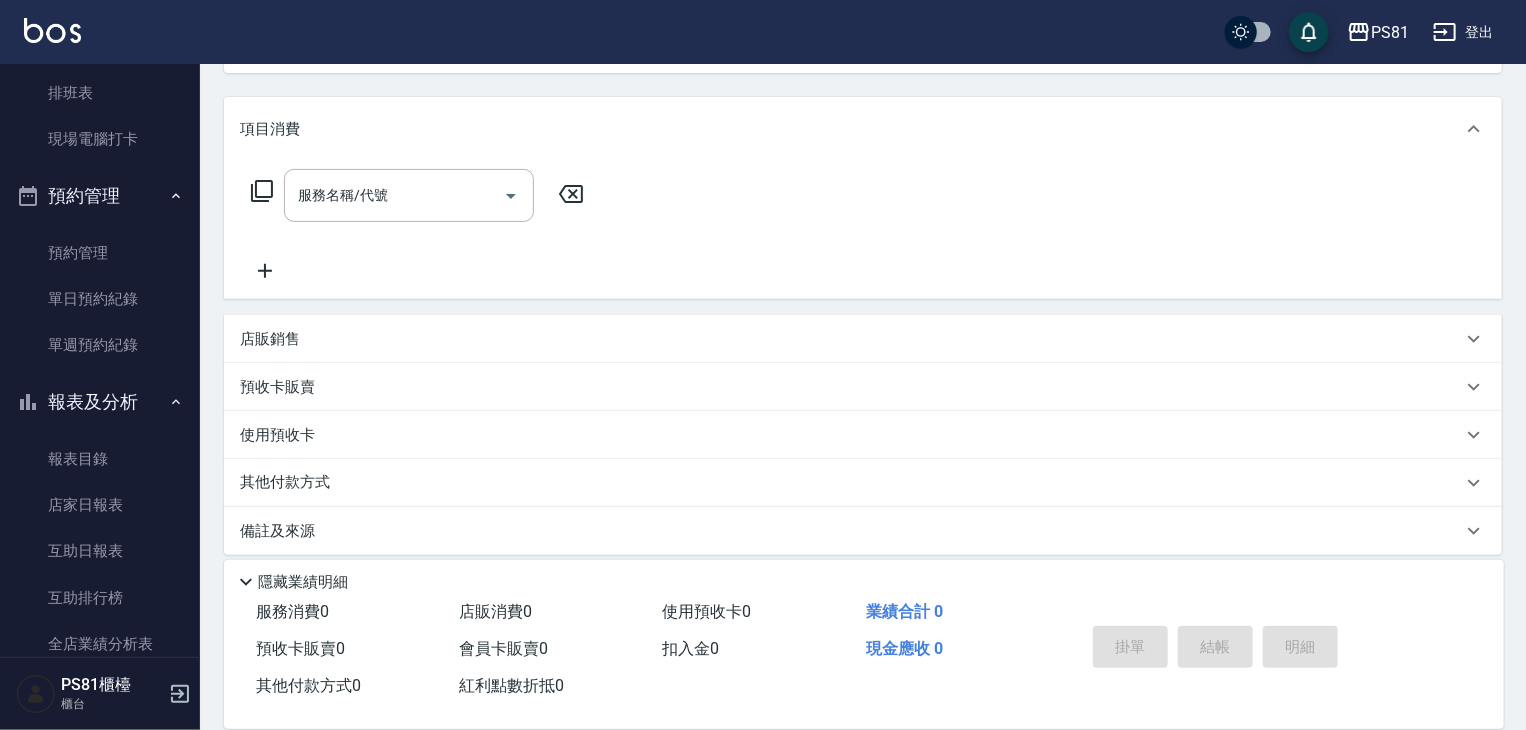 scroll, scrollTop: 242, scrollLeft: 0, axis: vertical 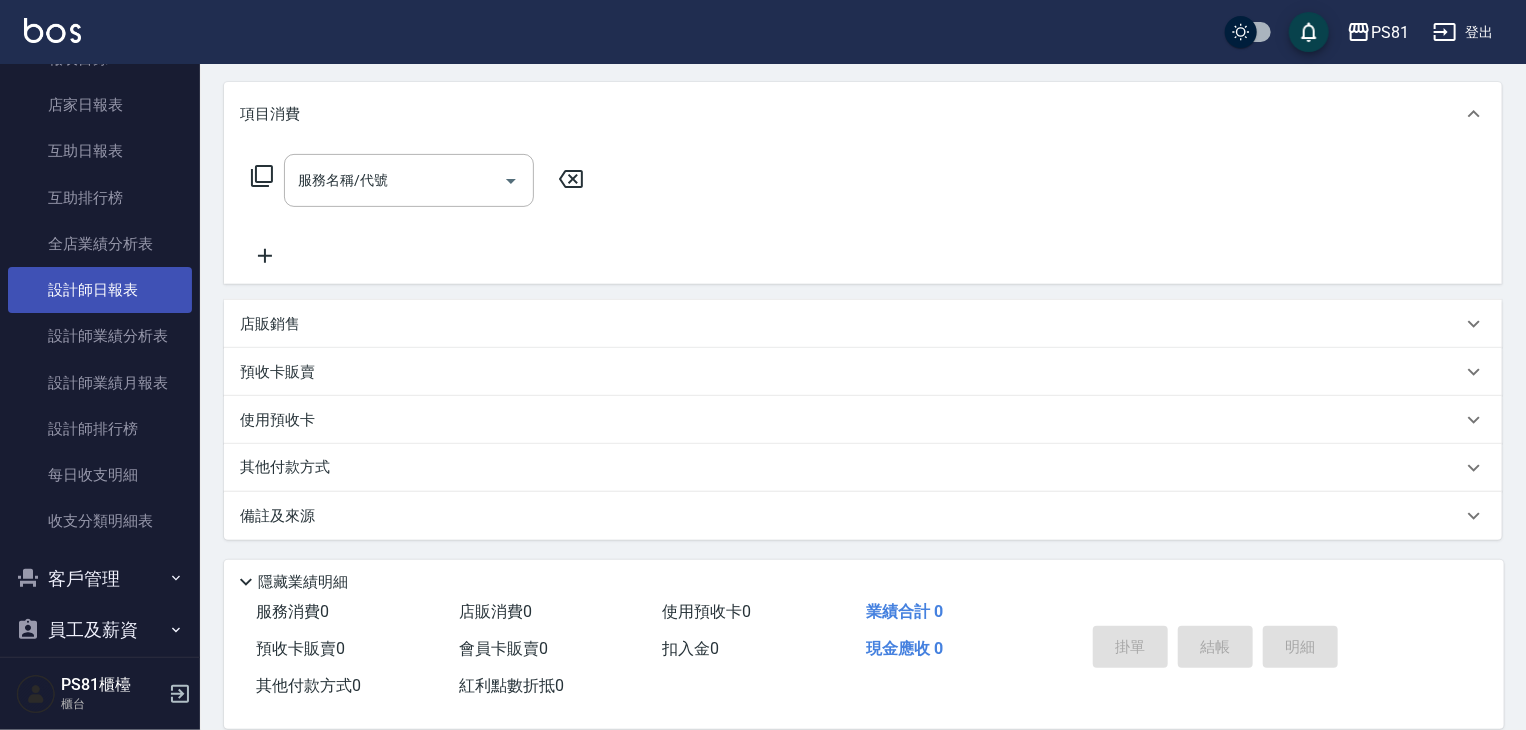 click on "設計師日報表" at bounding box center (100, 290) 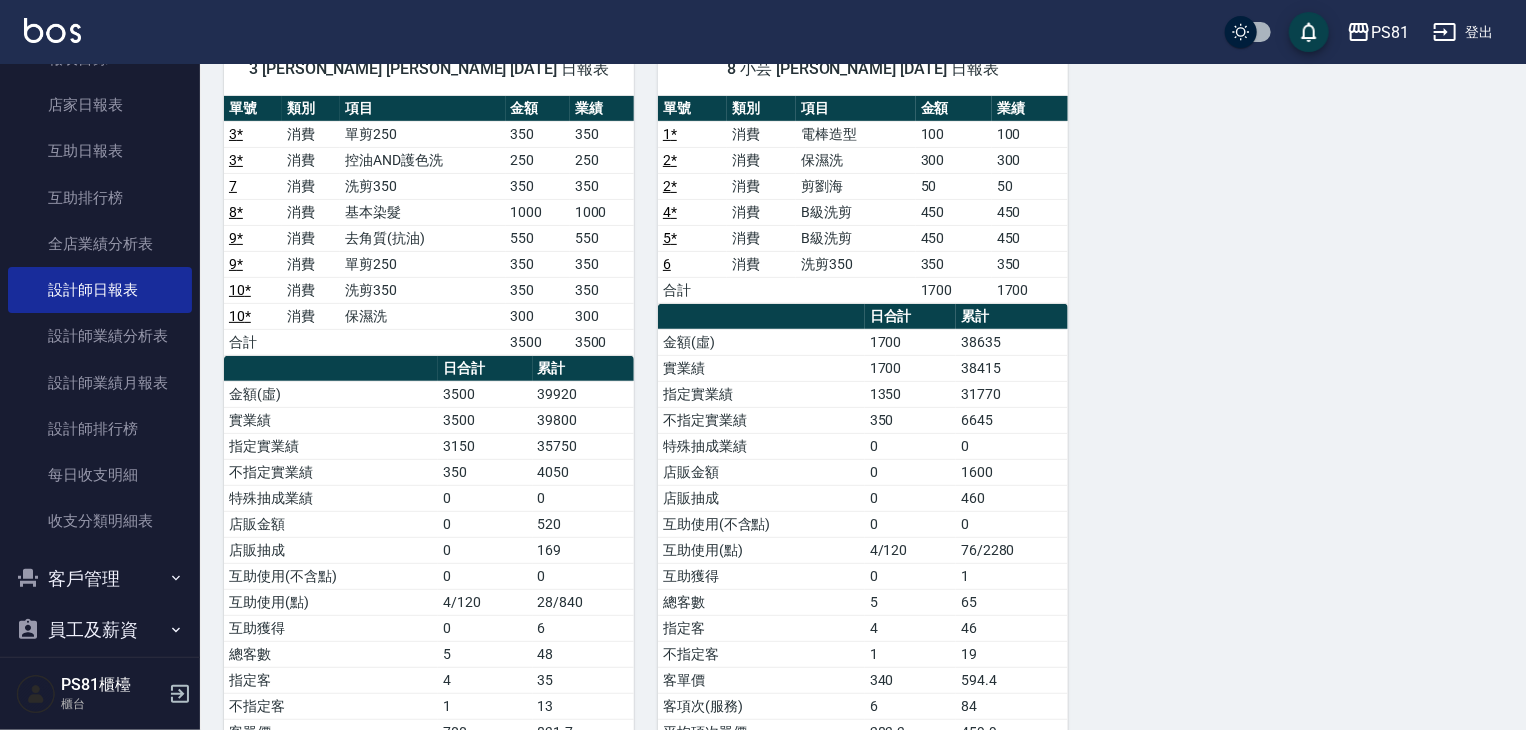 scroll, scrollTop: 0, scrollLeft: 0, axis: both 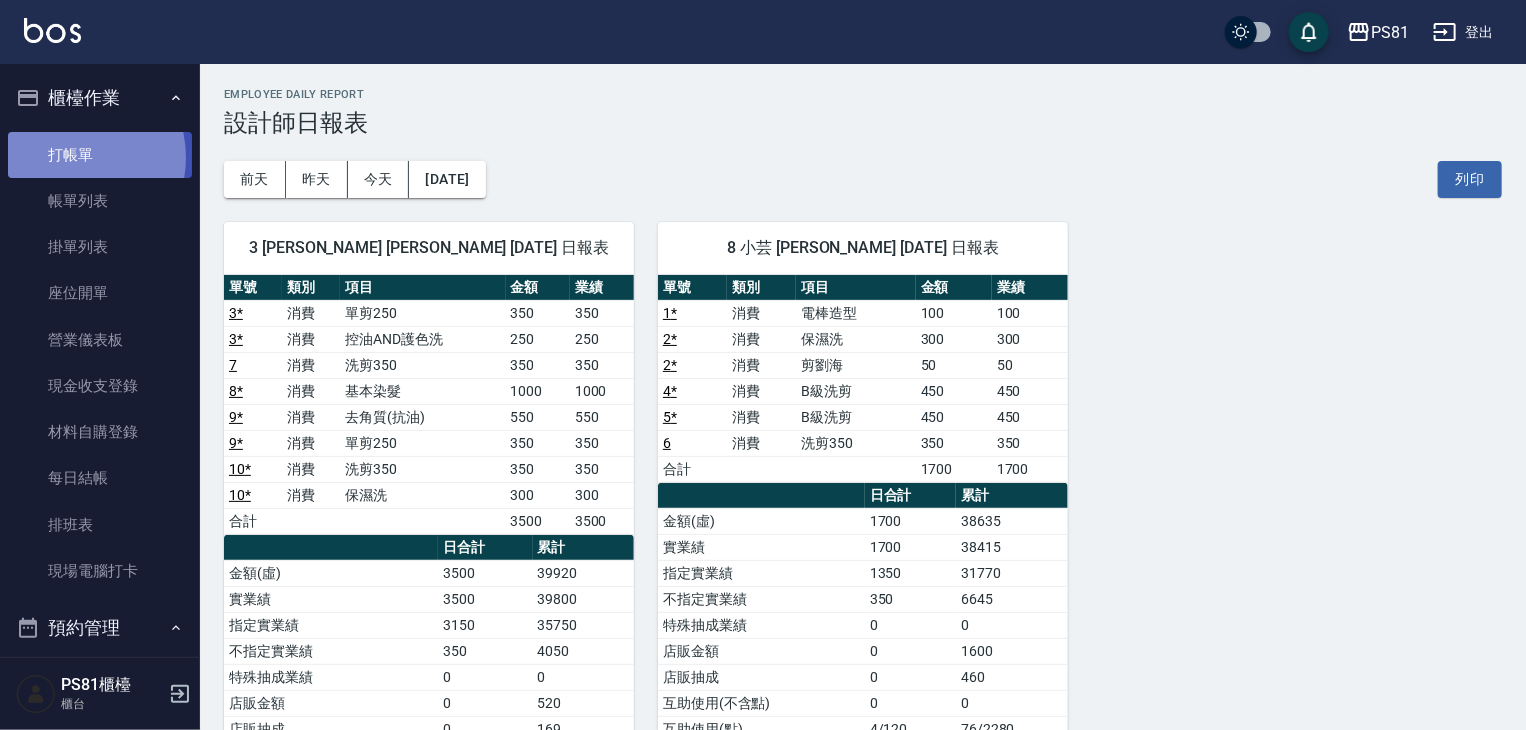 click on "打帳單" at bounding box center (100, 155) 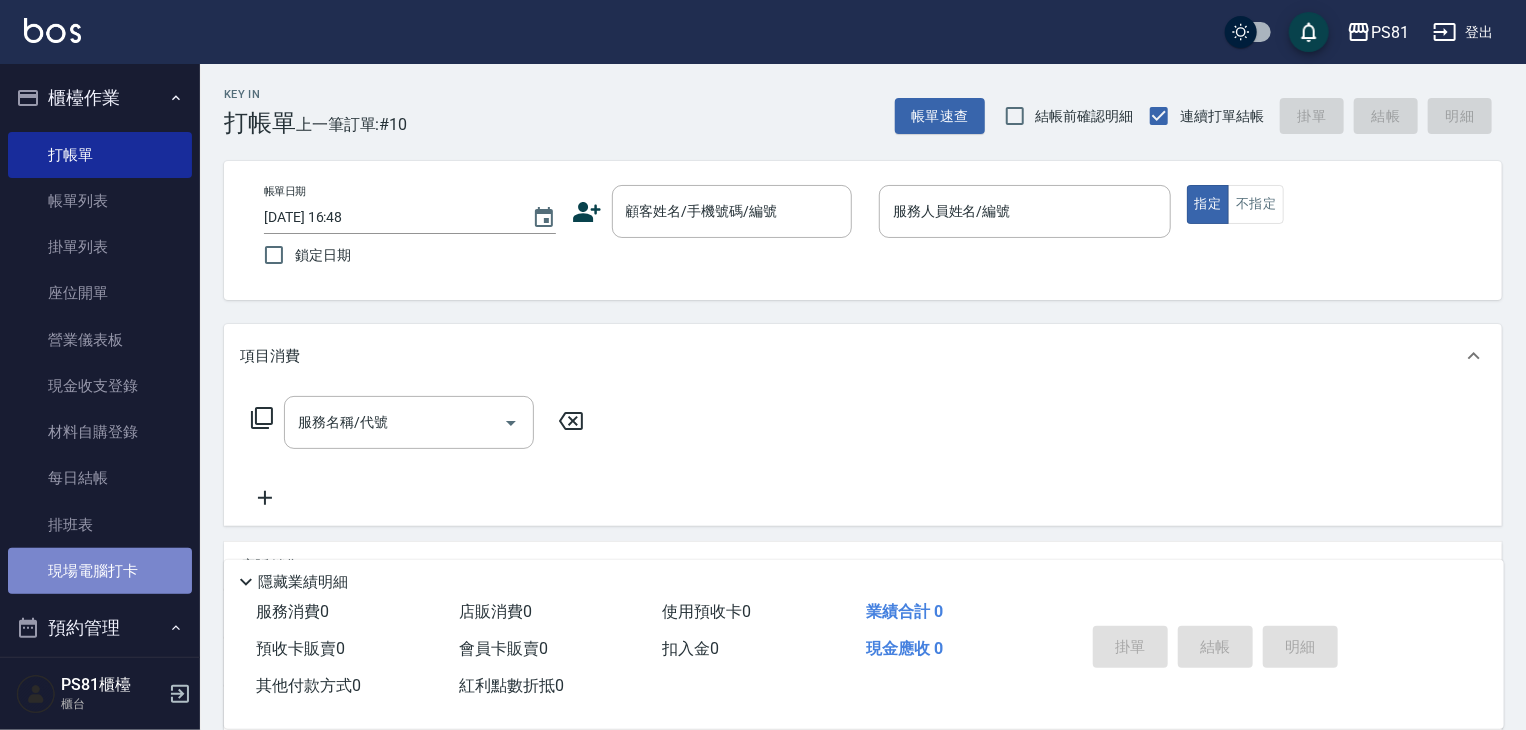 click on "現場電腦打卡" at bounding box center (100, 571) 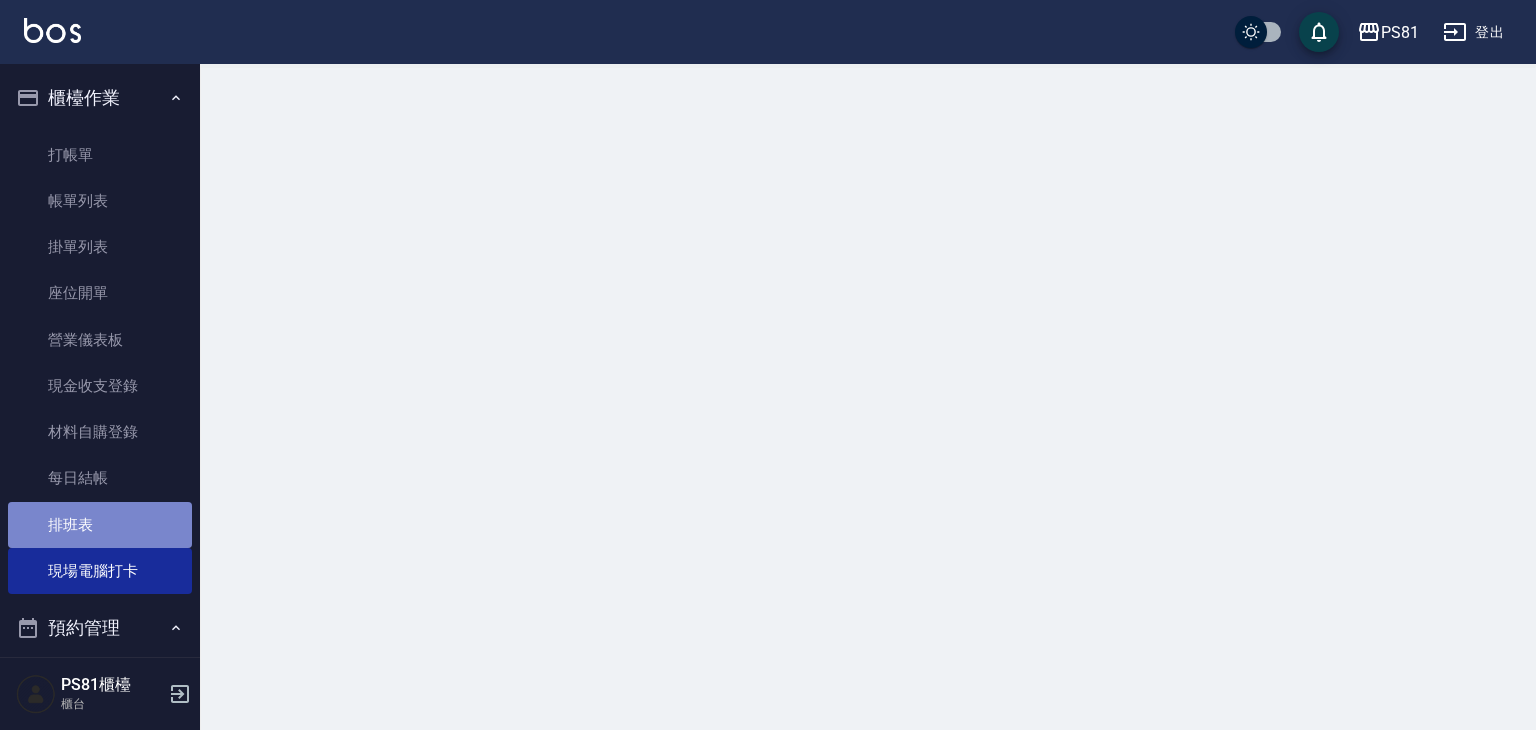 click on "排班表" at bounding box center [100, 525] 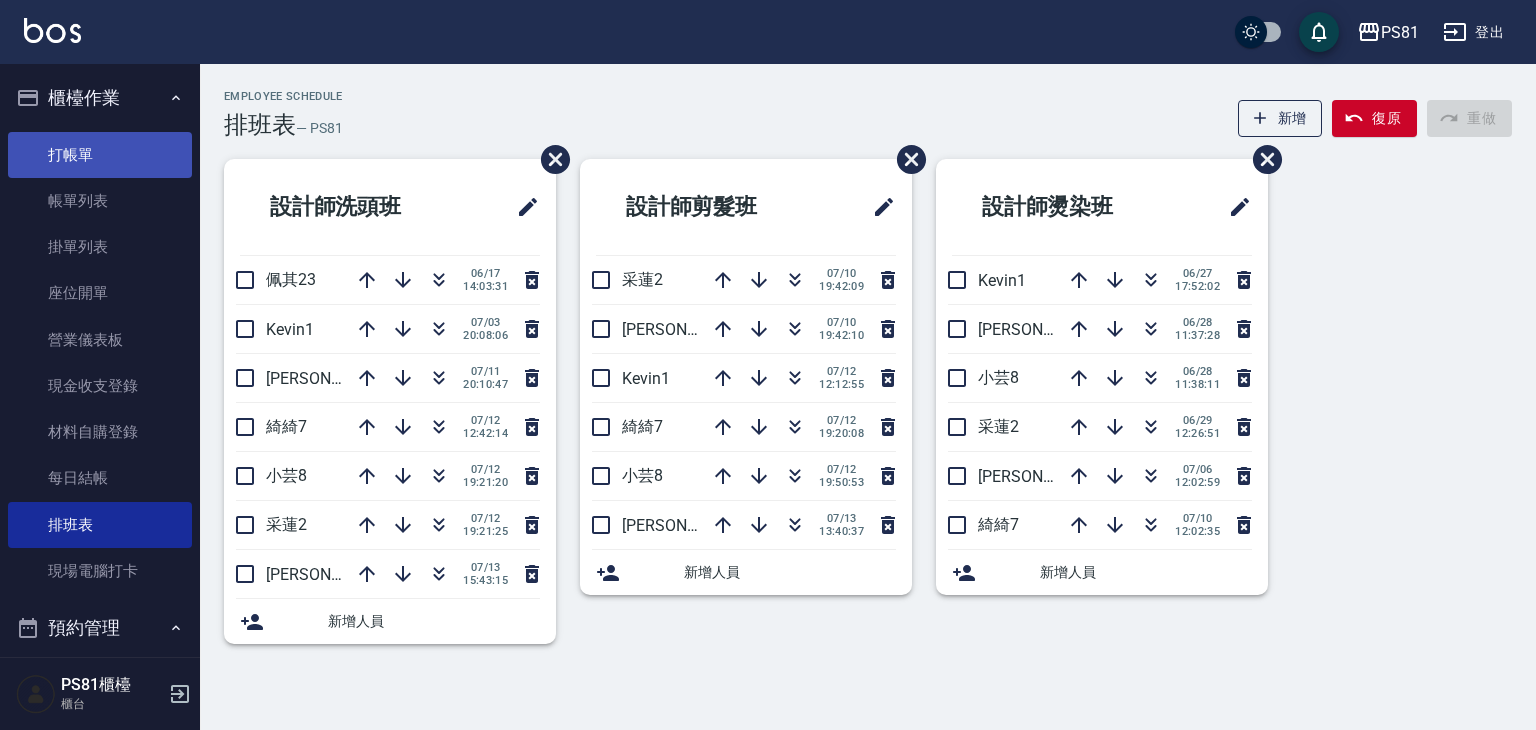 click on "打帳單 帳單列表 掛單列表 座位開單 營業儀表板 現金收支登錄 材料自購登錄 每日結帳 排班表 現場電腦打卡" at bounding box center [100, 363] 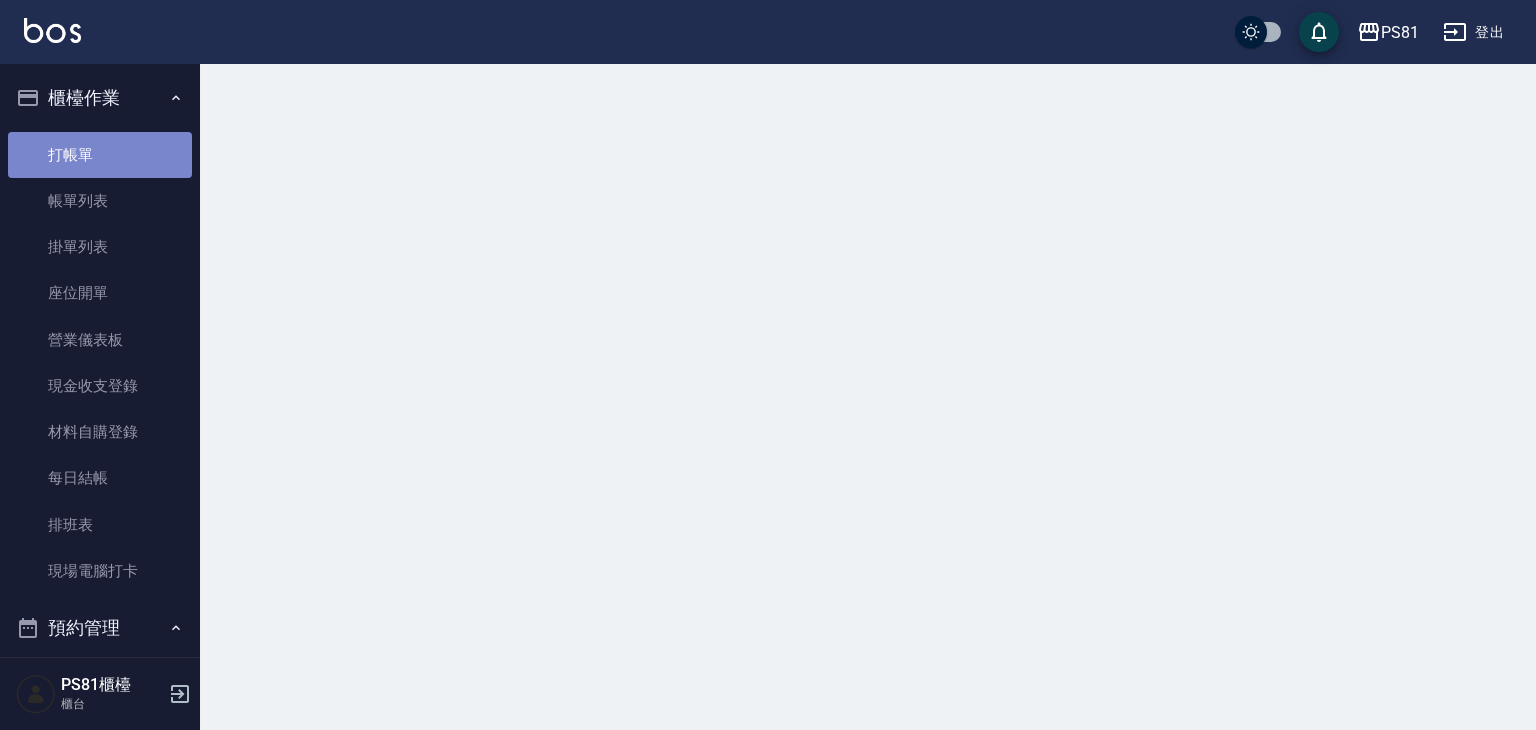 drag, startPoint x: 115, startPoint y: 160, endPoint x: 139, endPoint y: 163, distance: 24.186773 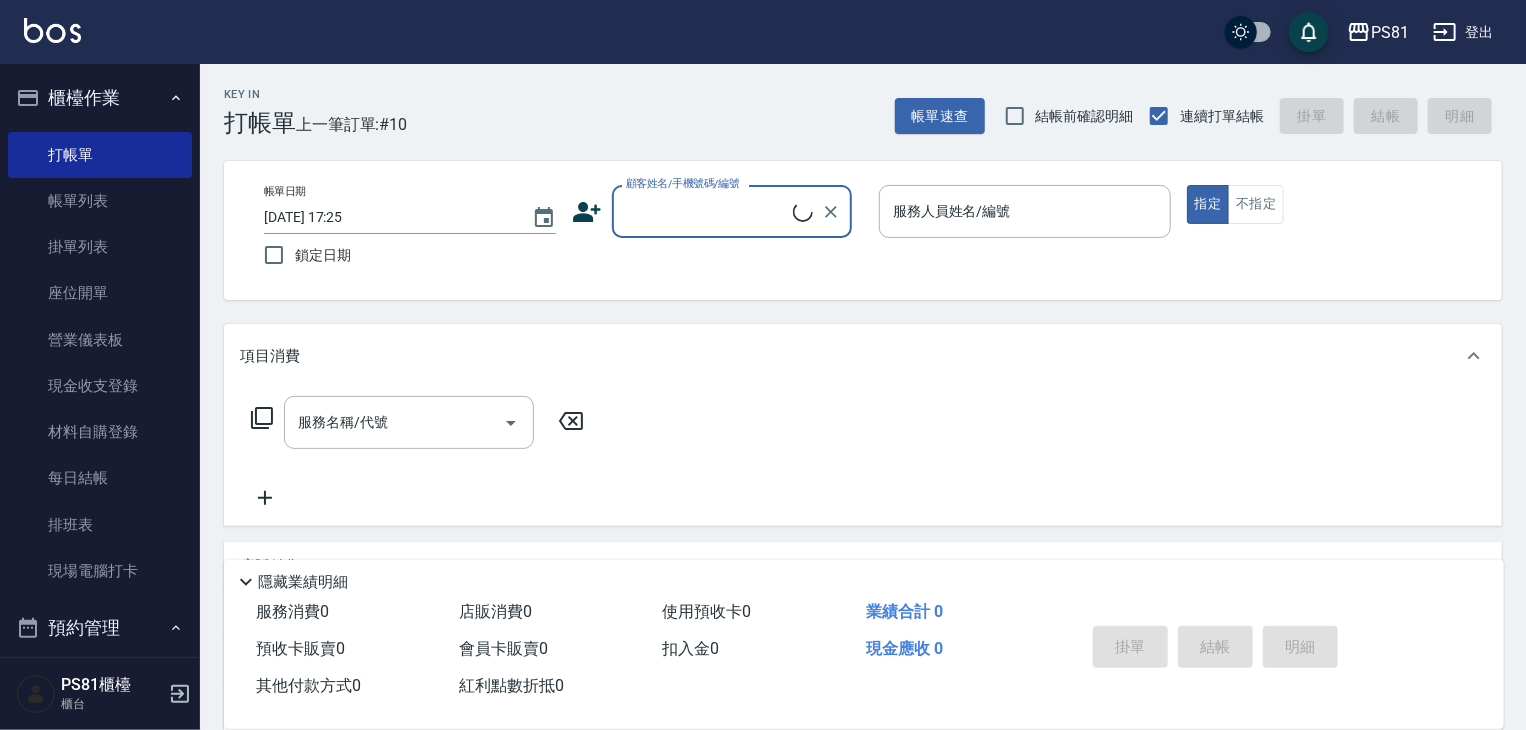 drag, startPoint x: 746, startPoint y: 225, endPoint x: 737, endPoint y: 234, distance: 12.727922 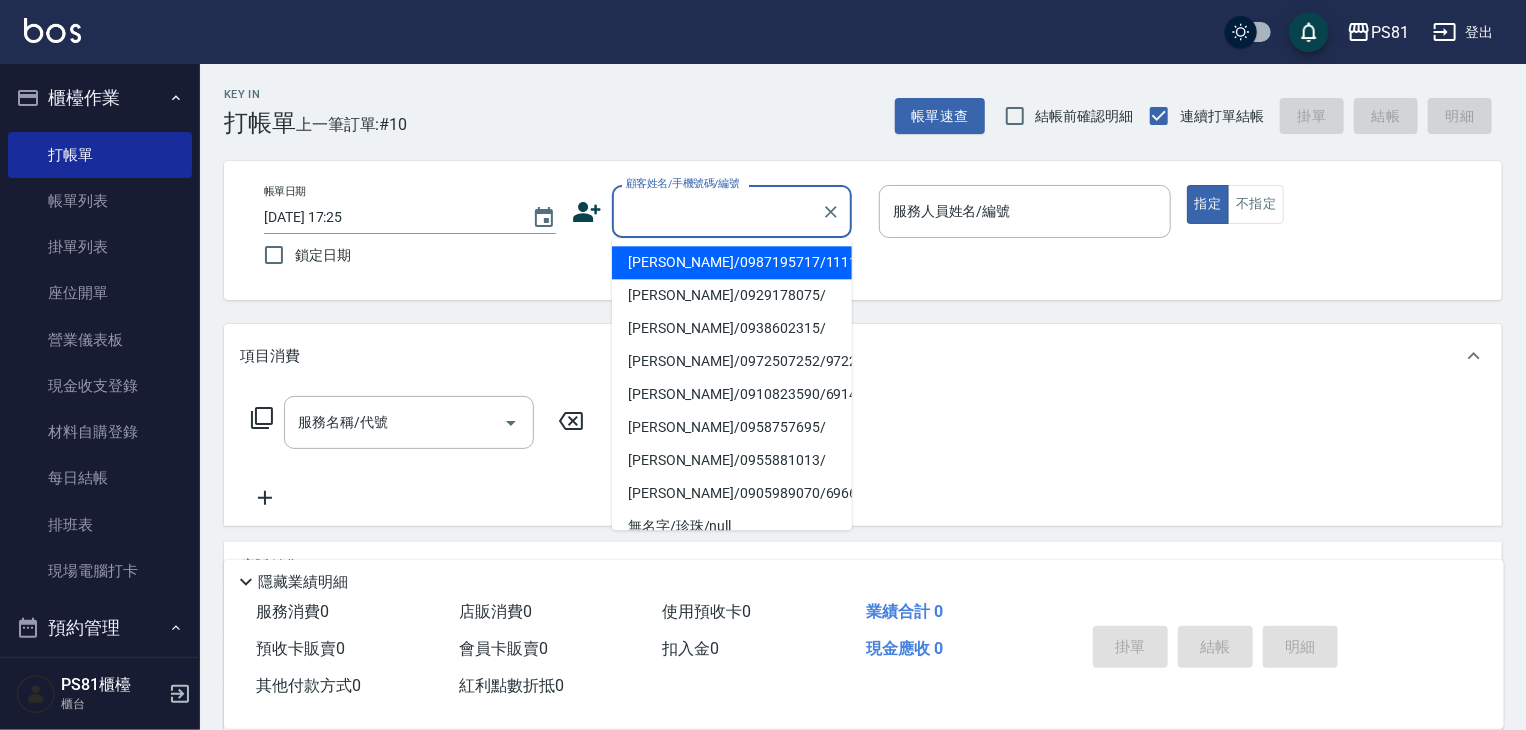 drag, startPoint x: 696, startPoint y: 269, endPoint x: 862, endPoint y: 273, distance: 166.04819 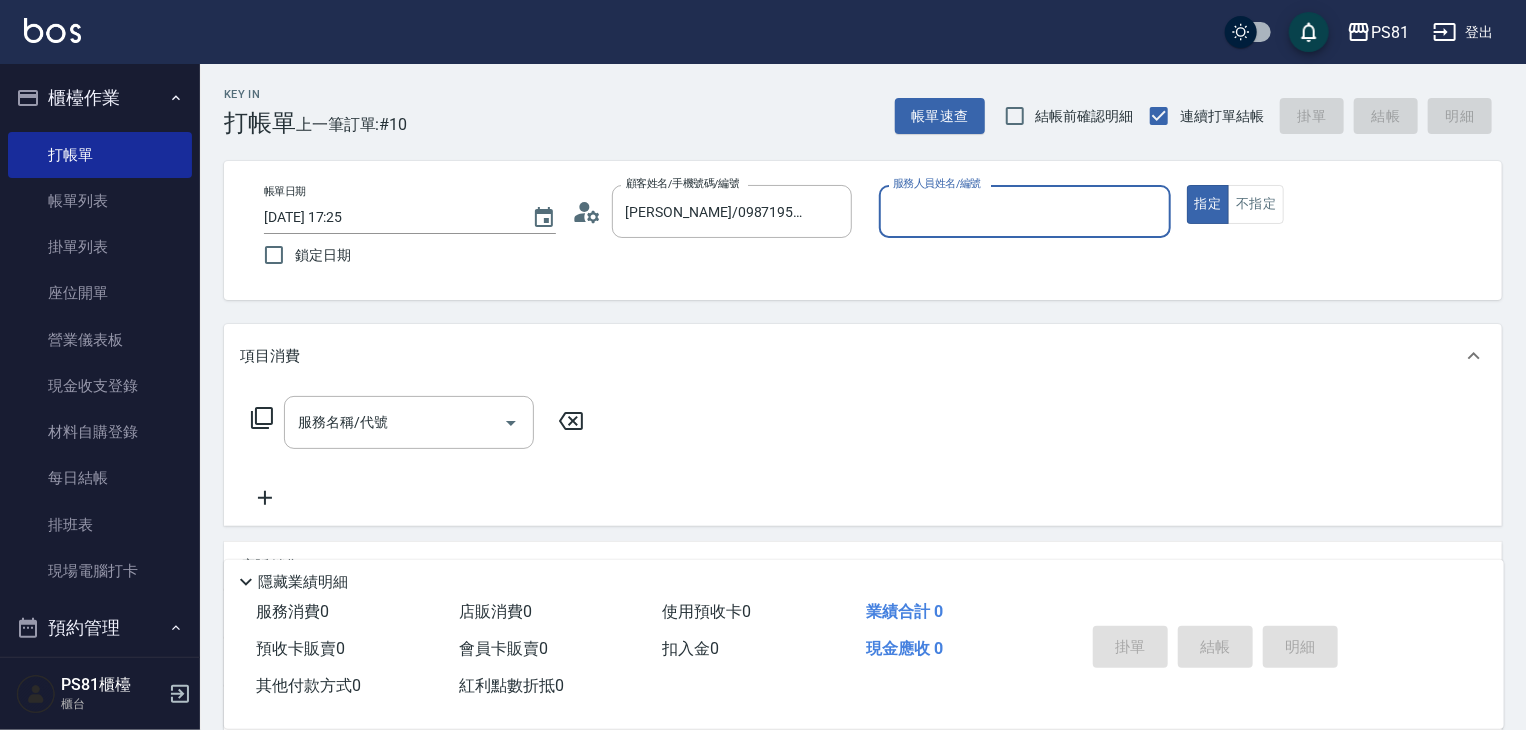 click on "服務人員姓名/編號" at bounding box center (1025, 211) 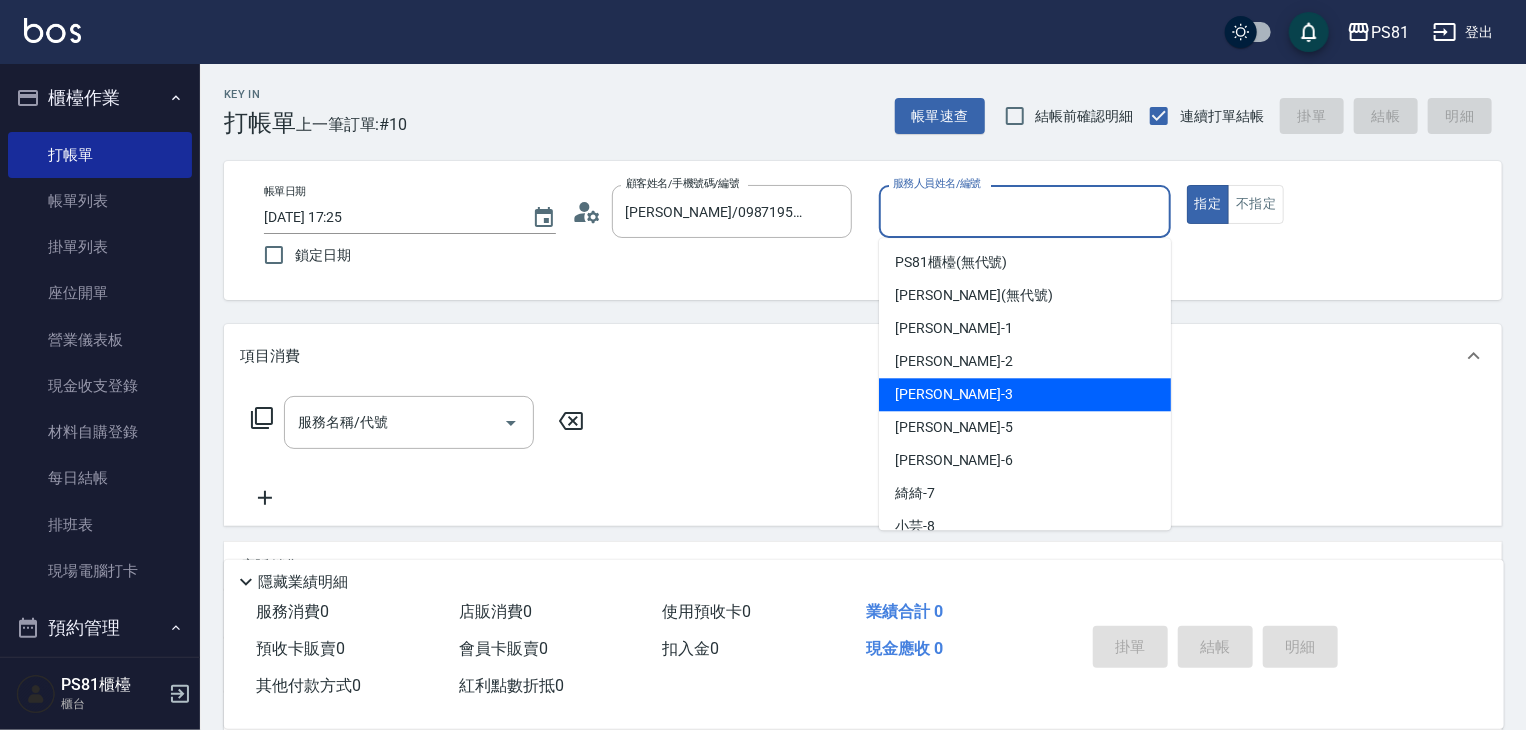 click on "[PERSON_NAME] -3" at bounding box center [1025, 394] 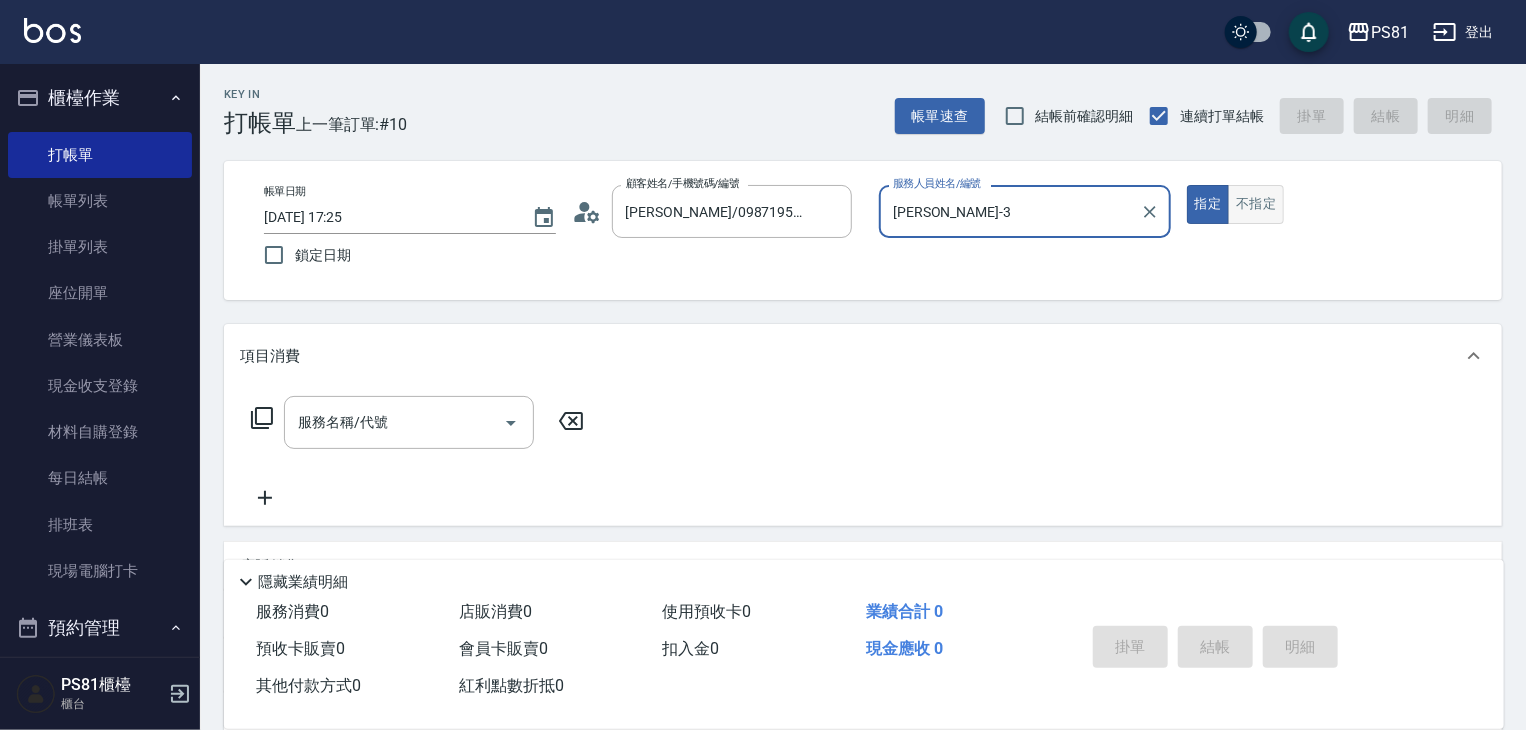 click on "不指定" at bounding box center [1256, 204] 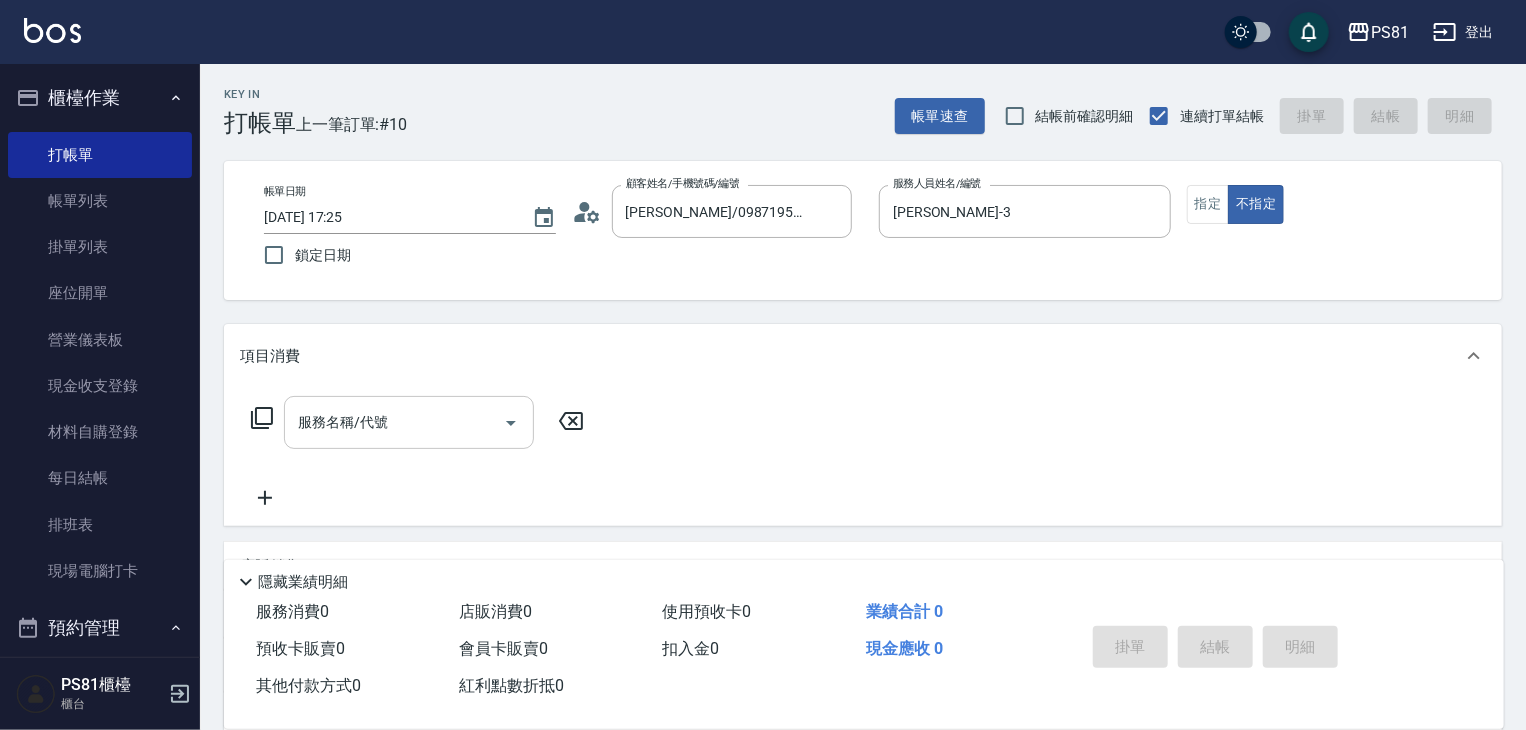 click on "服務名稱/代號" at bounding box center [394, 422] 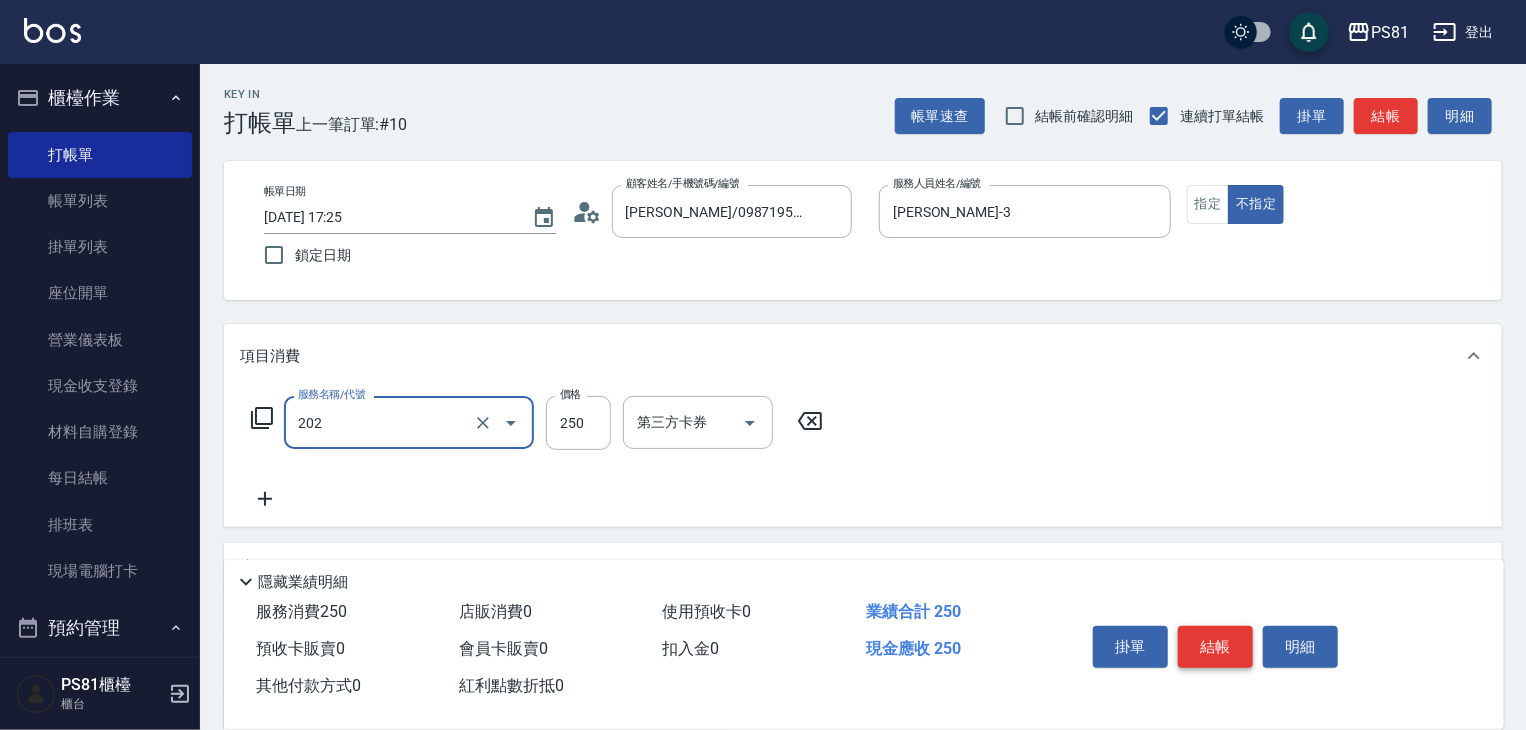 type on "單剪250(202)" 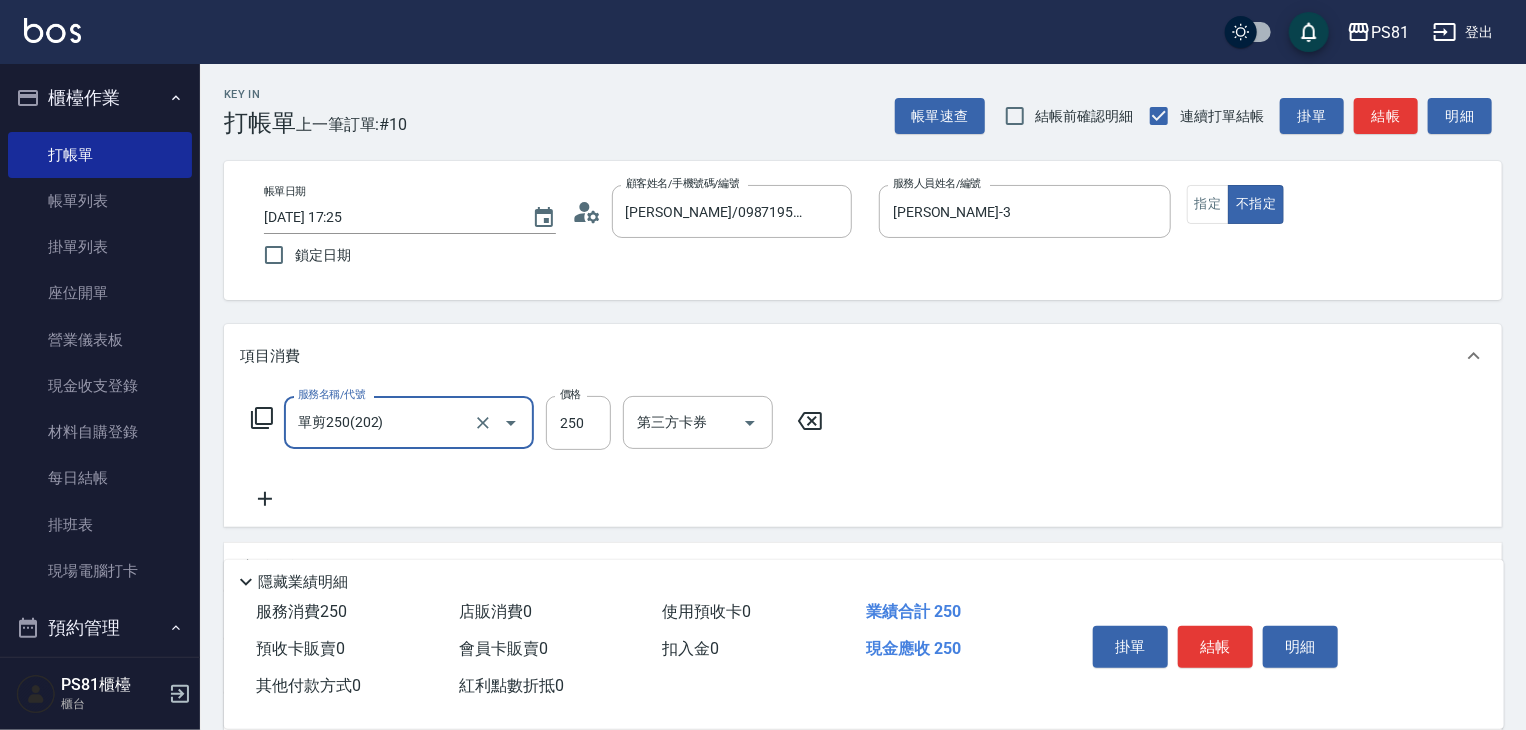 click on "結帳" at bounding box center (1215, 647) 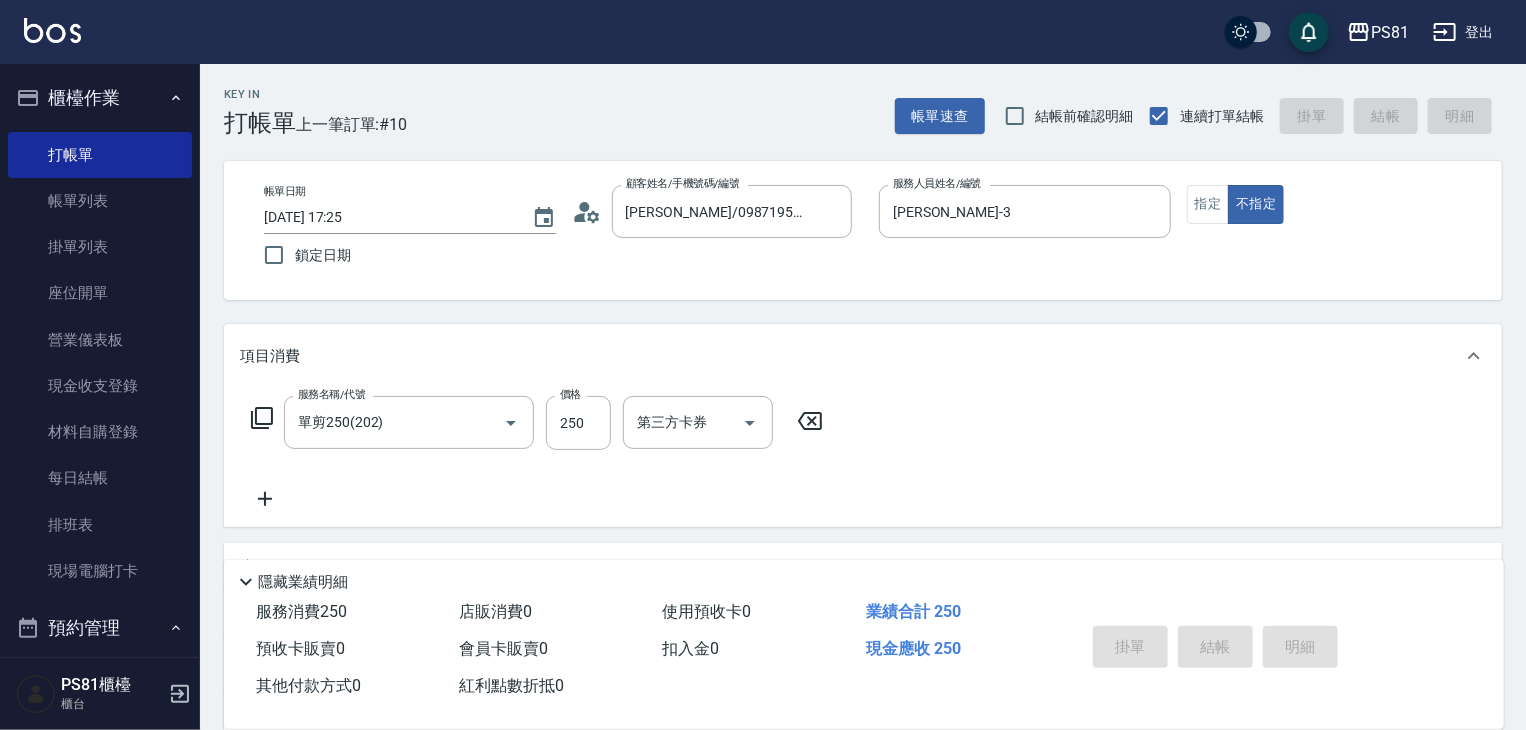 type on "2025/07/13 17:26" 